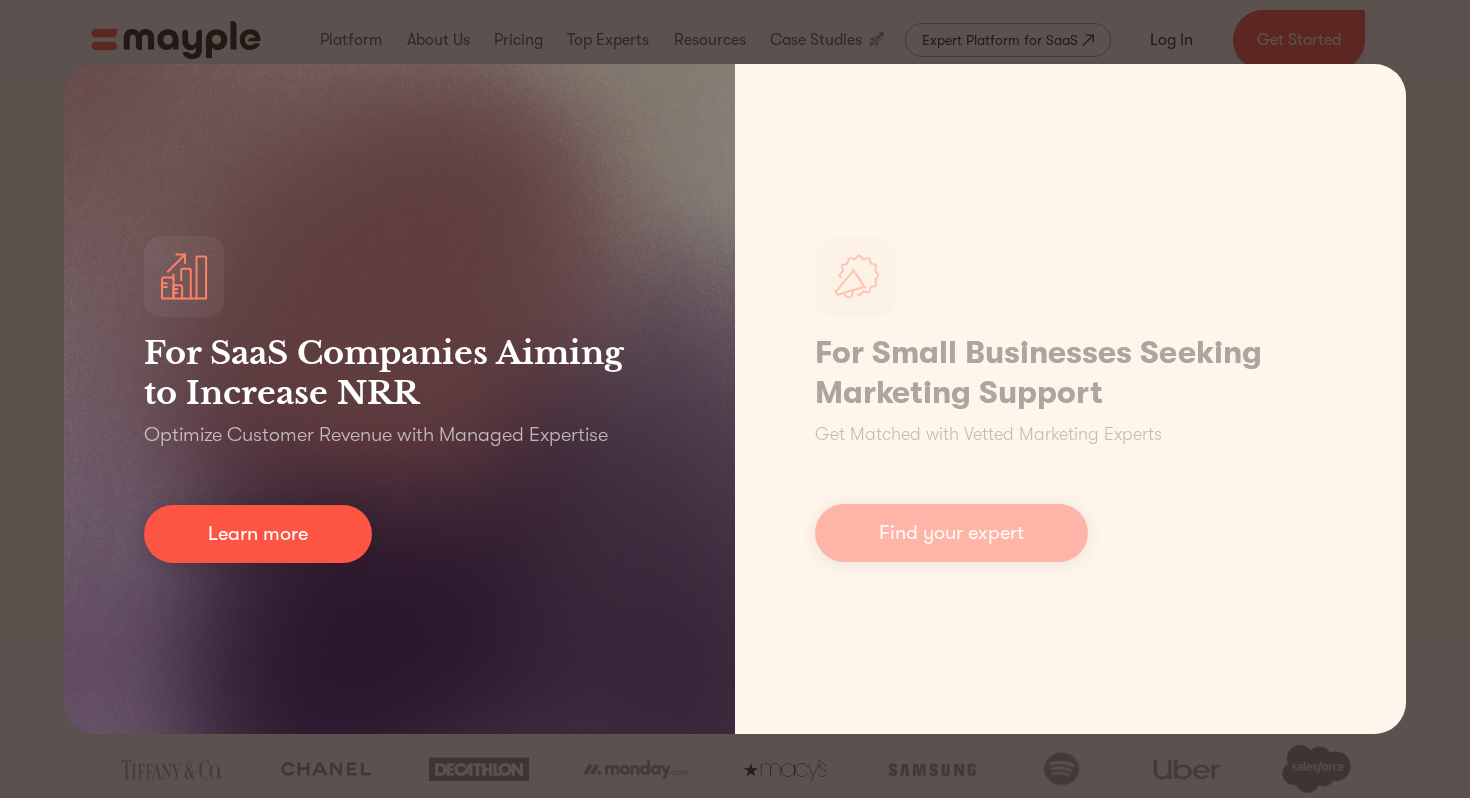 scroll, scrollTop: 0, scrollLeft: 0, axis: both 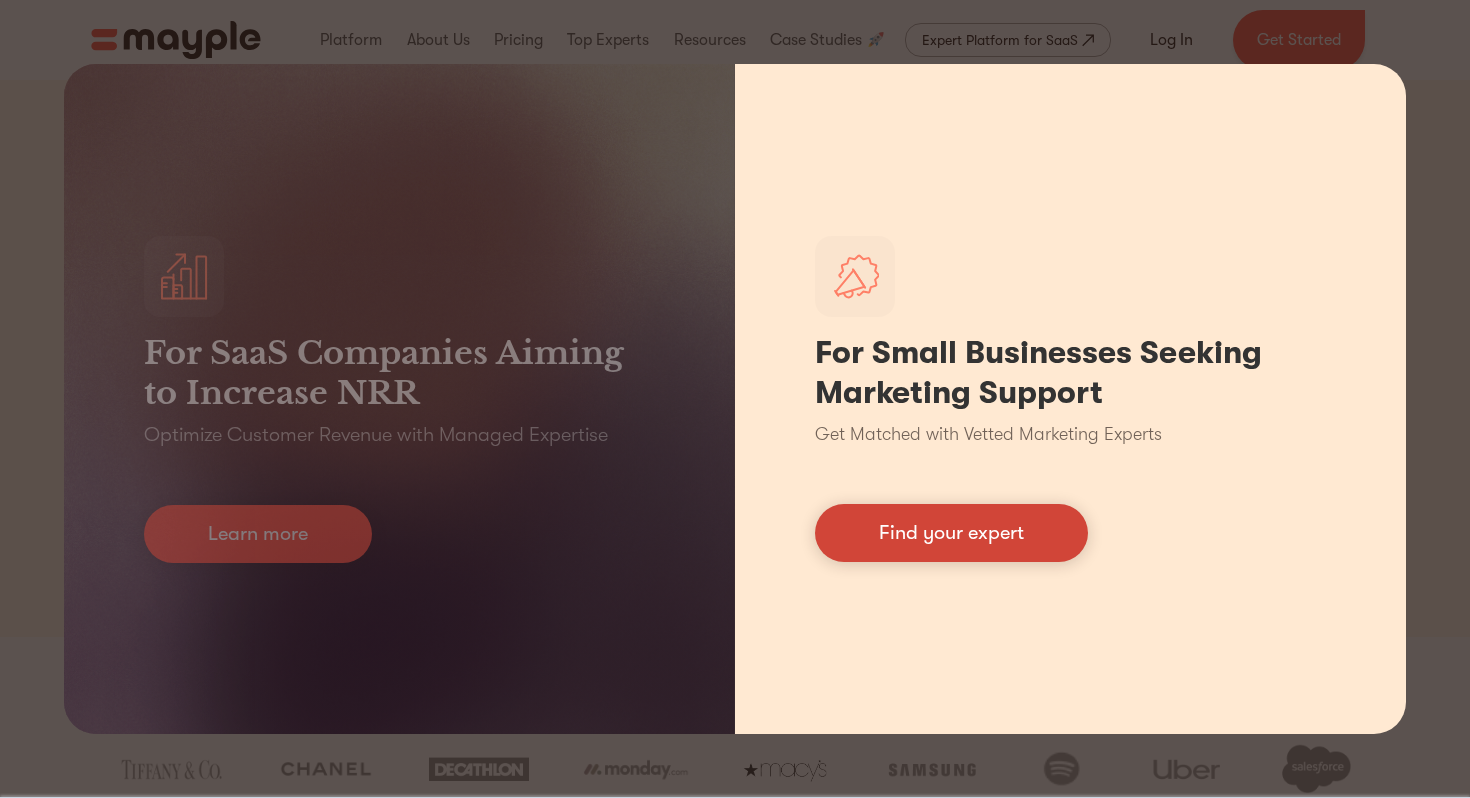 click on "Find your expert" at bounding box center (951, 533) 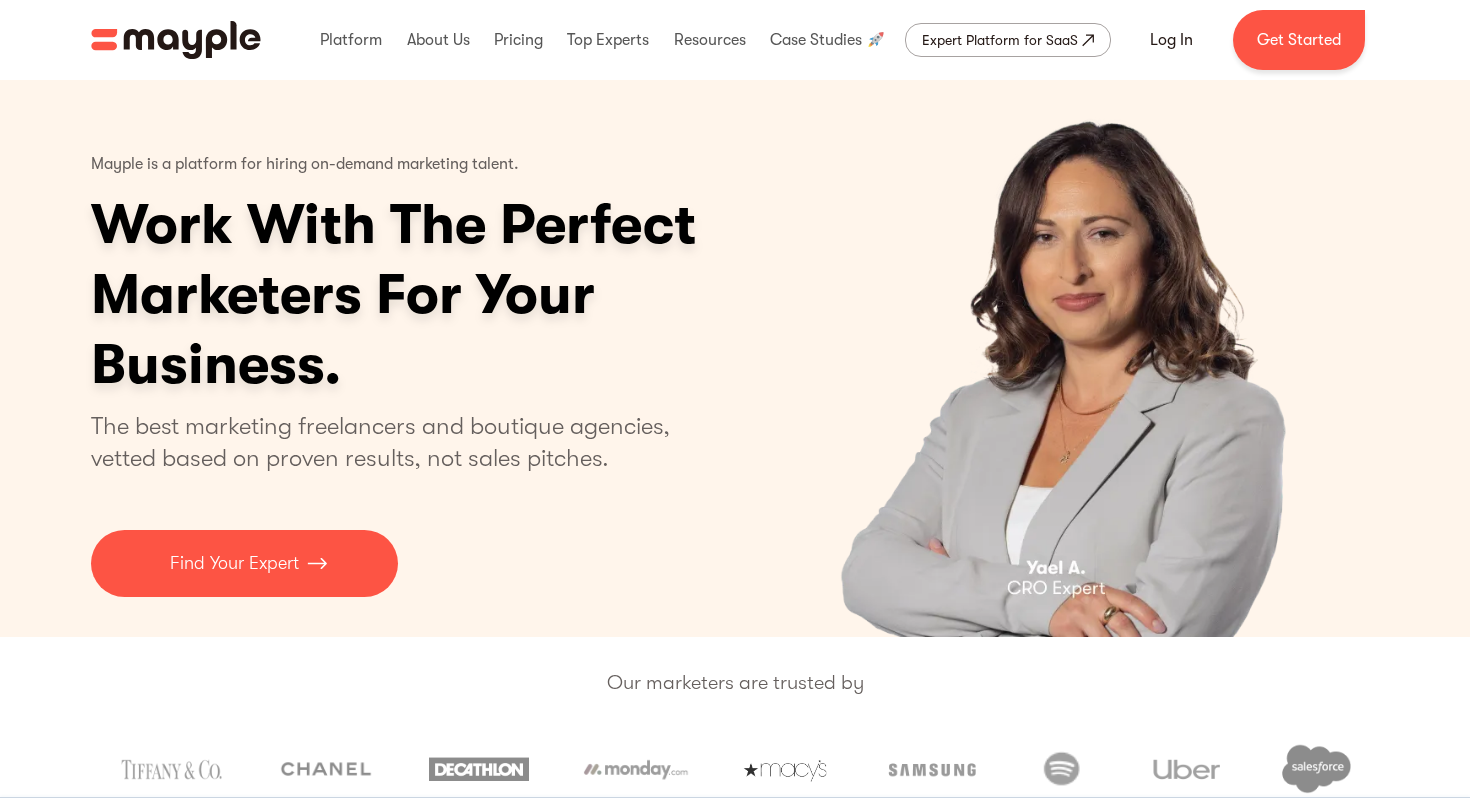 scroll, scrollTop: 156, scrollLeft: 0, axis: vertical 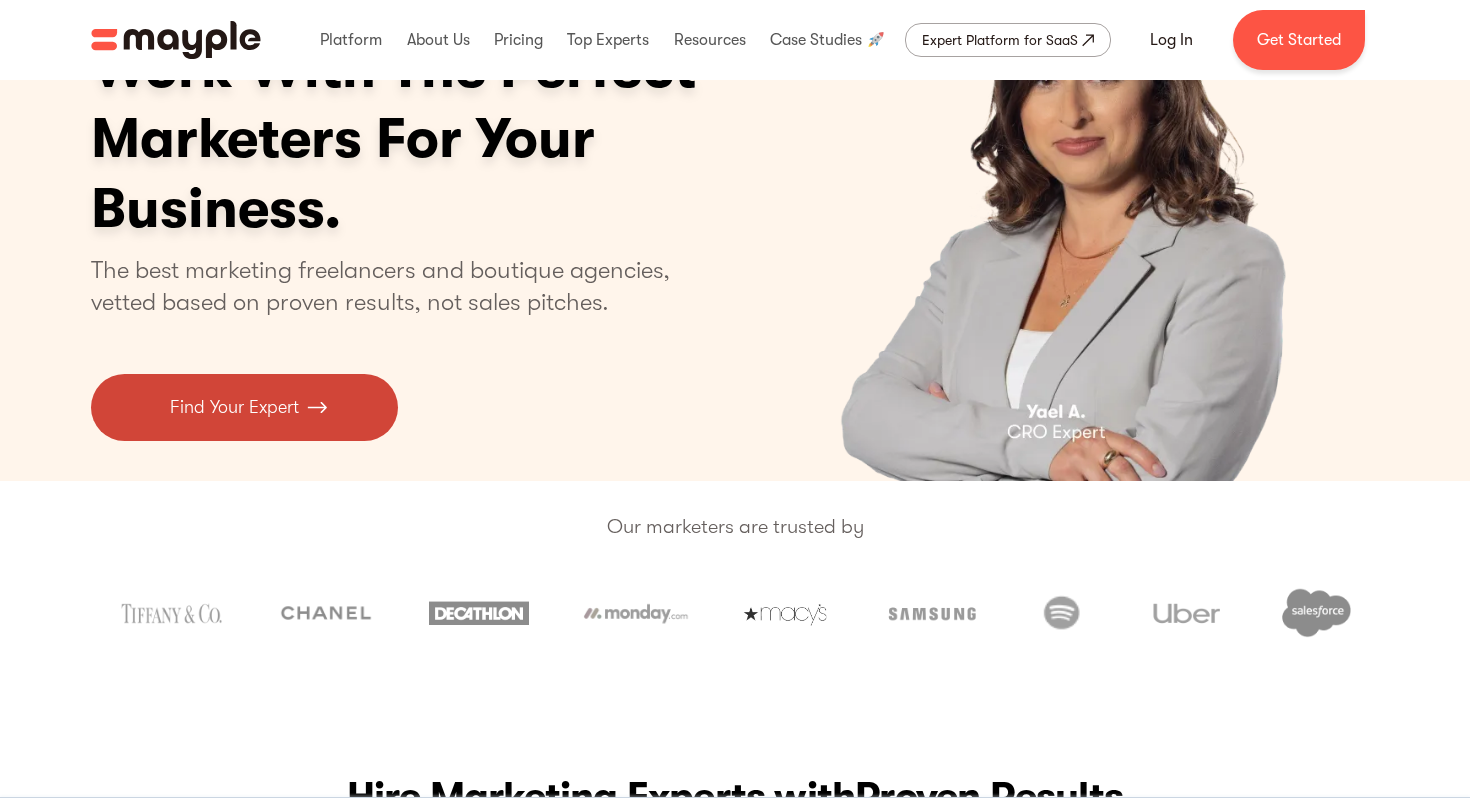 click at bounding box center (317, 407) 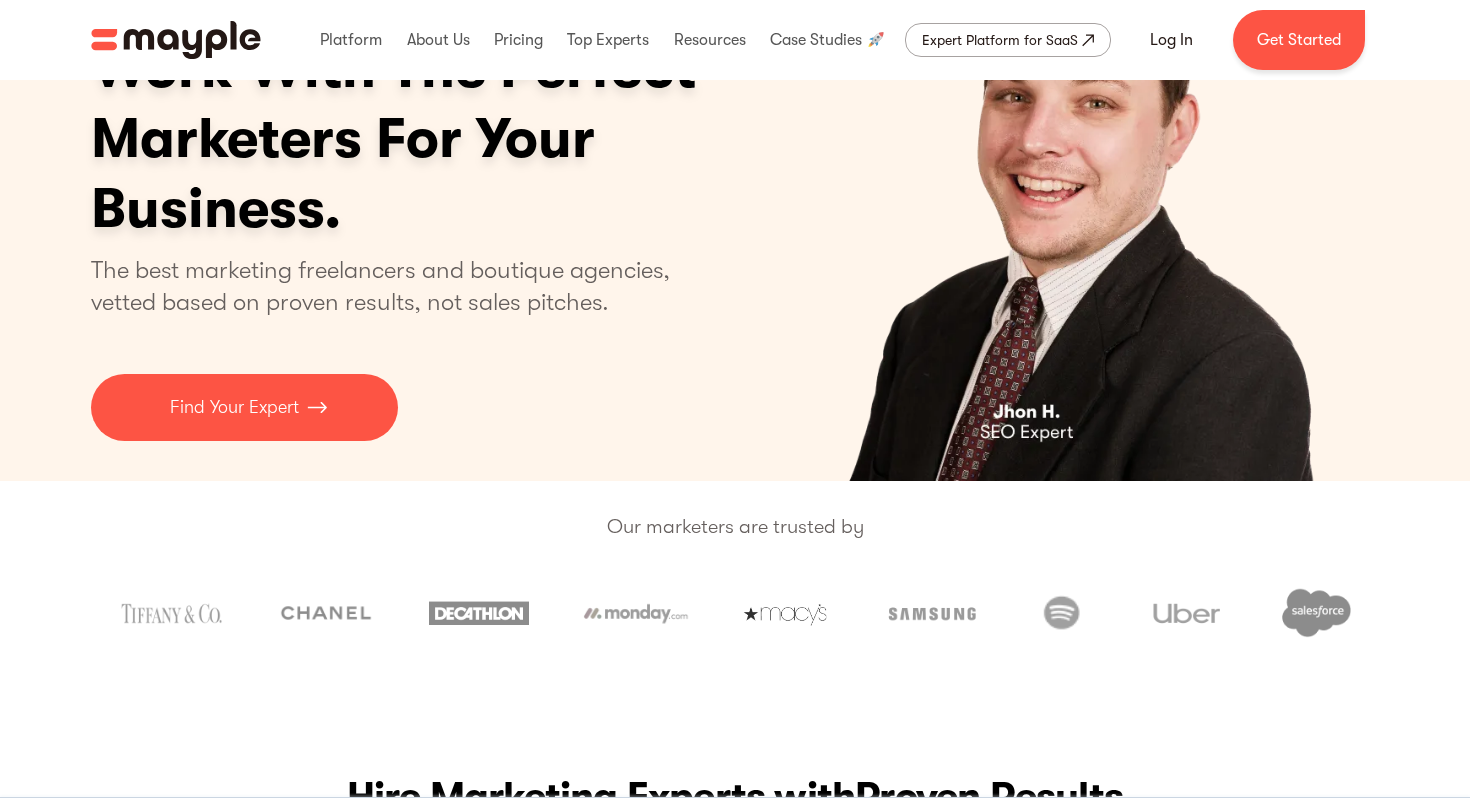 click on "Mayple is a platform for hiring on-demand marketing talent. Work With The Perfect Marketers For Your Business. The best marketing freelancers and boutique agencies, vetted based on proven results, not sales pitches. Find Your Expert Slide 5 of 5." at bounding box center (735, 202) 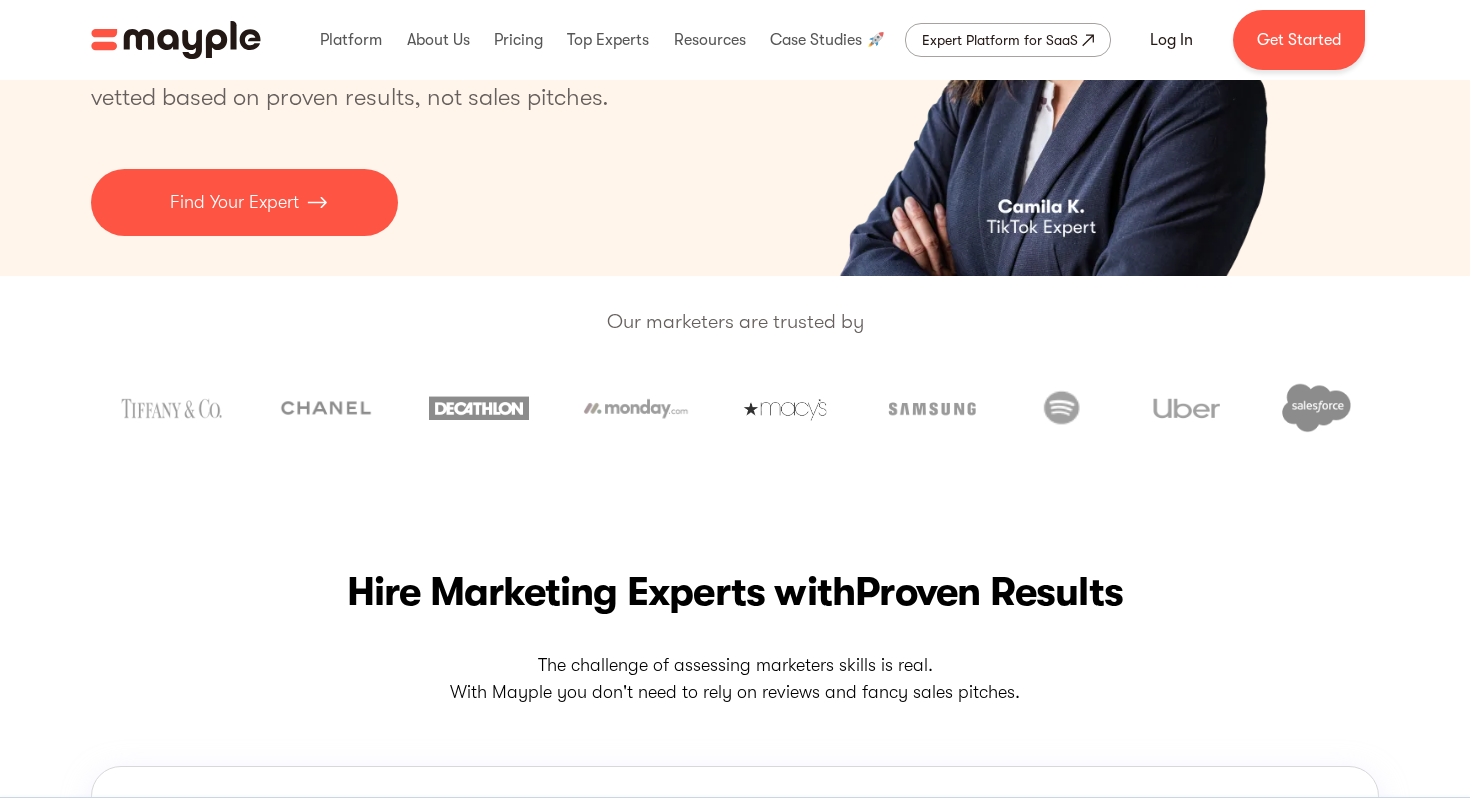 scroll, scrollTop: 288, scrollLeft: 0, axis: vertical 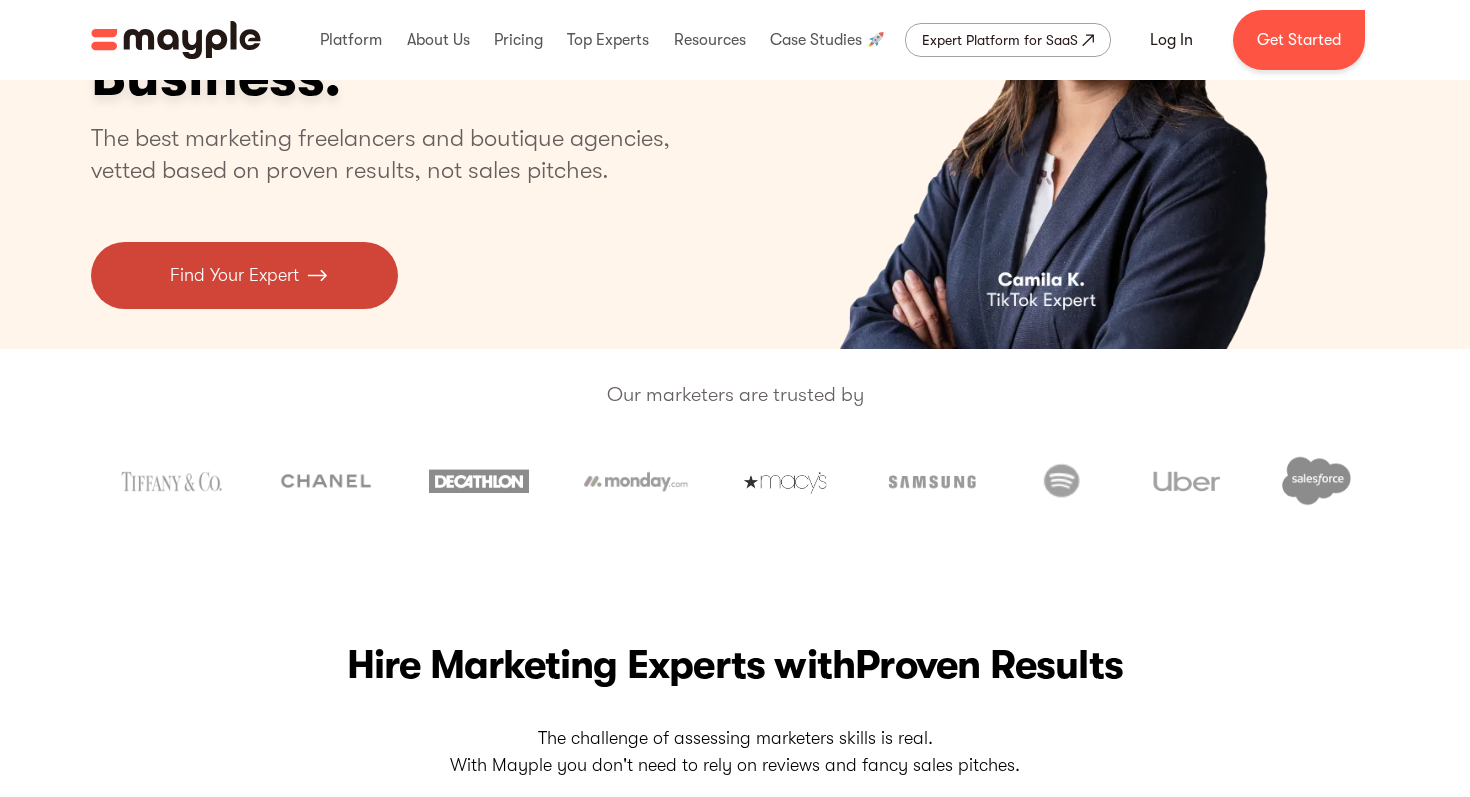 click on "Find Your Expert" at bounding box center (234, 275) 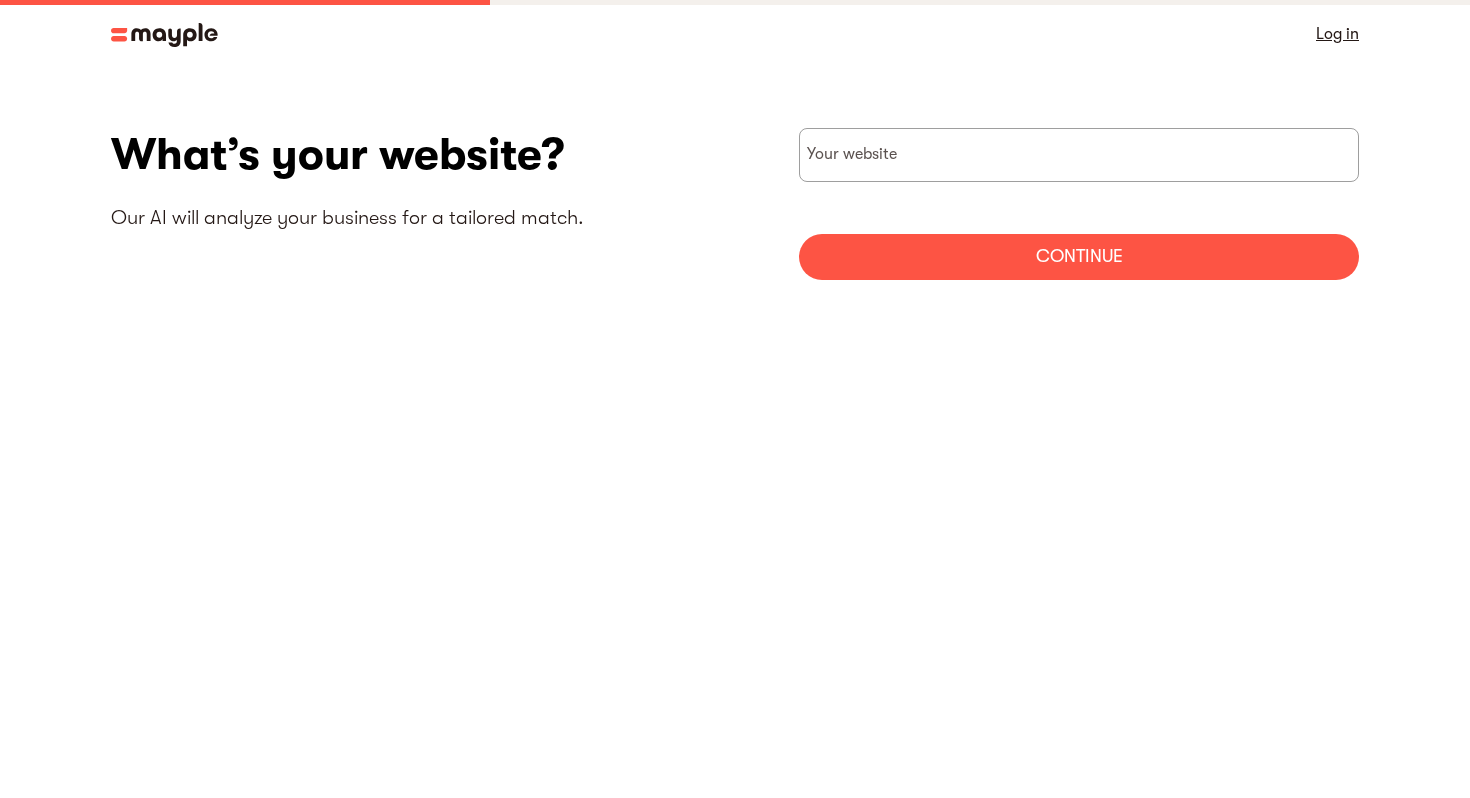 scroll, scrollTop: 0, scrollLeft: 0, axis: both 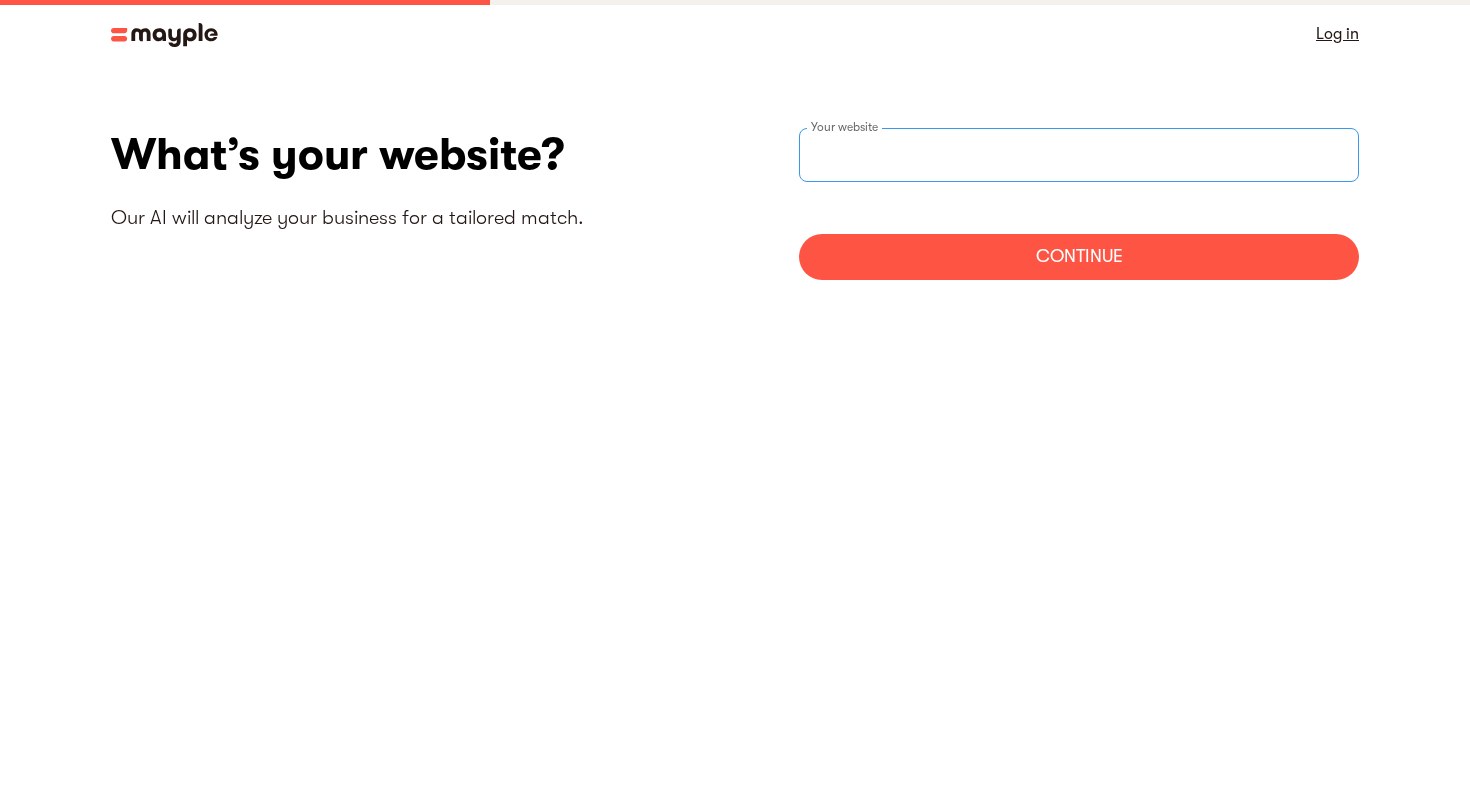 click at bounding box center (1079, 155) 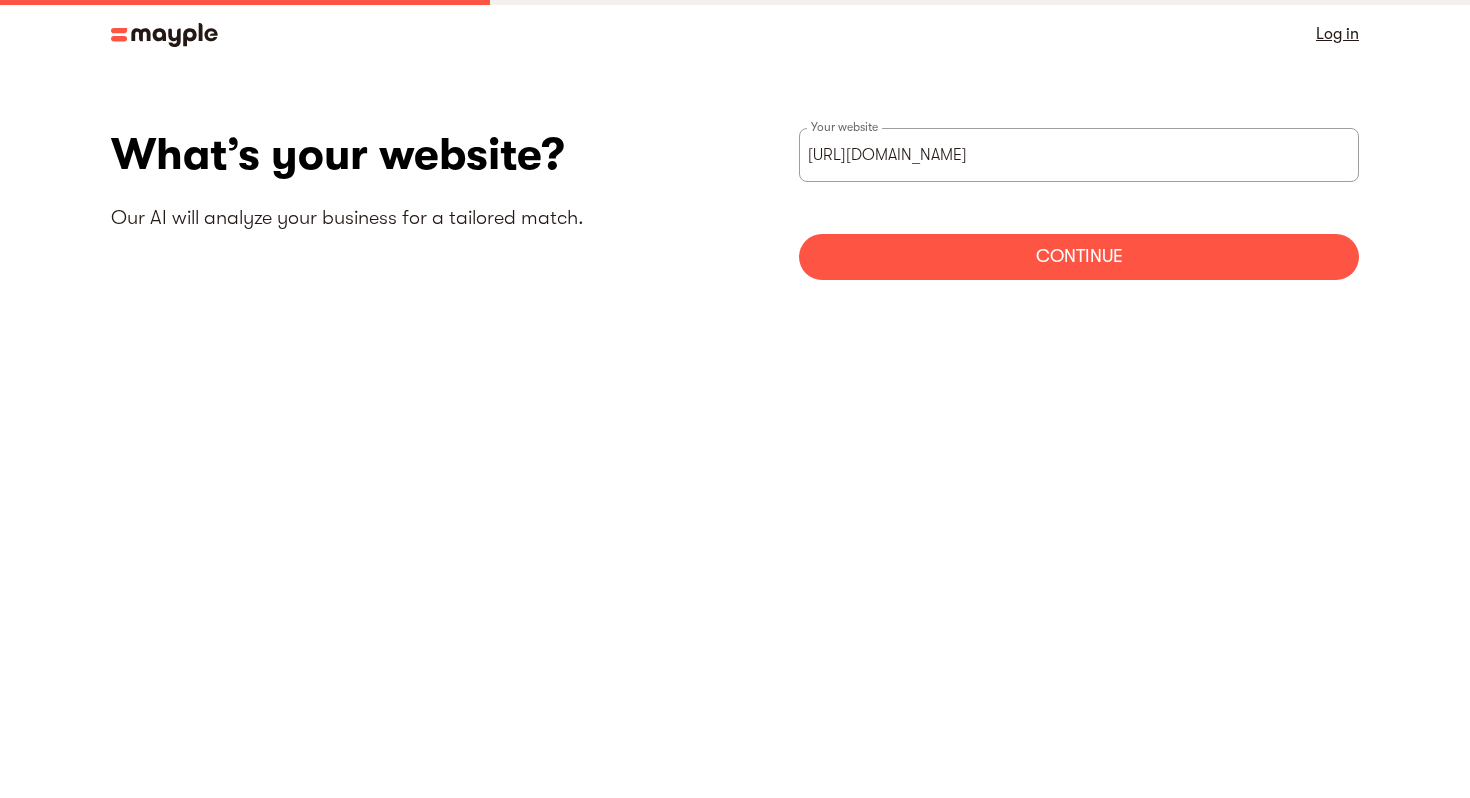 click on "Continue" at bounding box center (1079, 257) 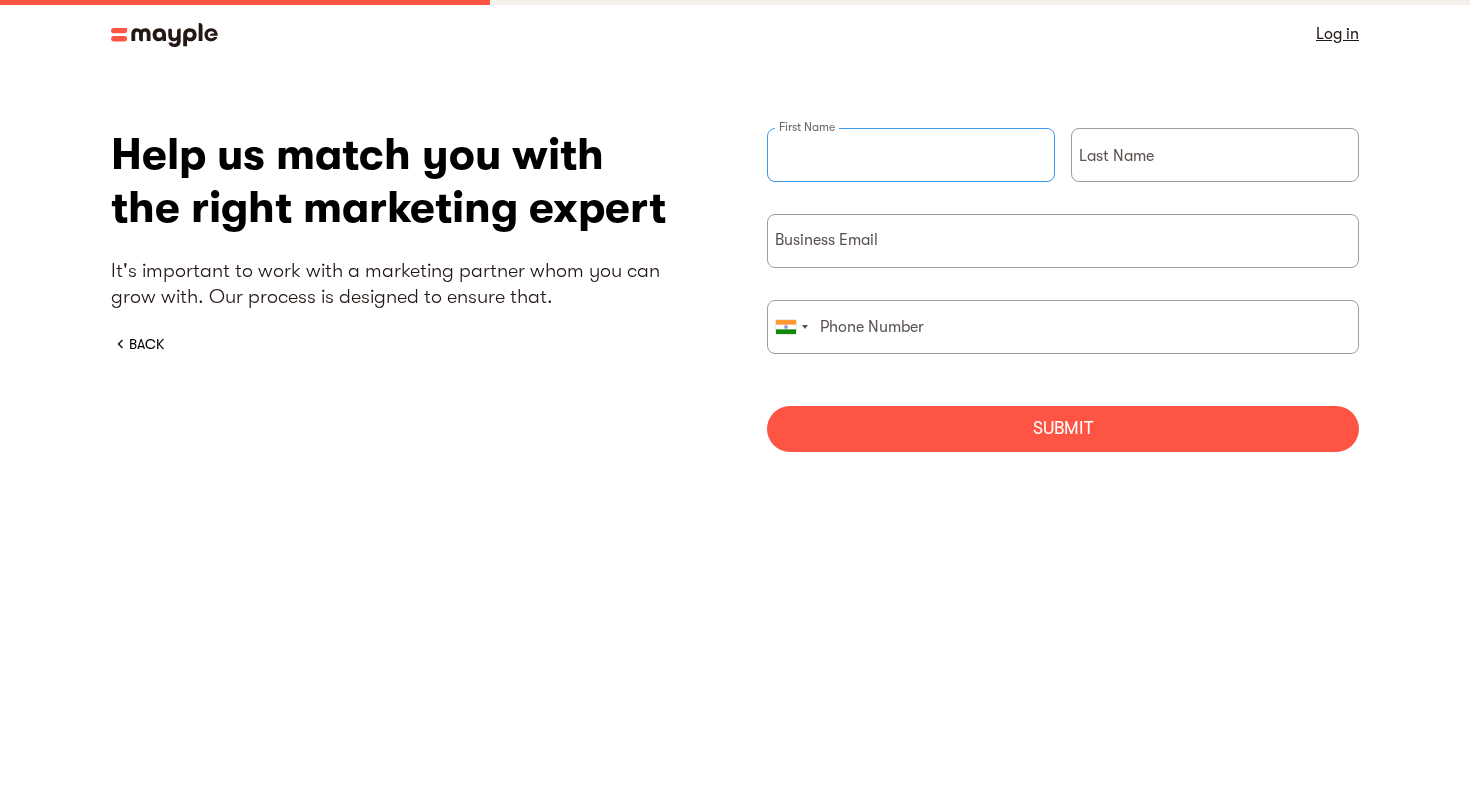 click at bounding box center (911, 155) 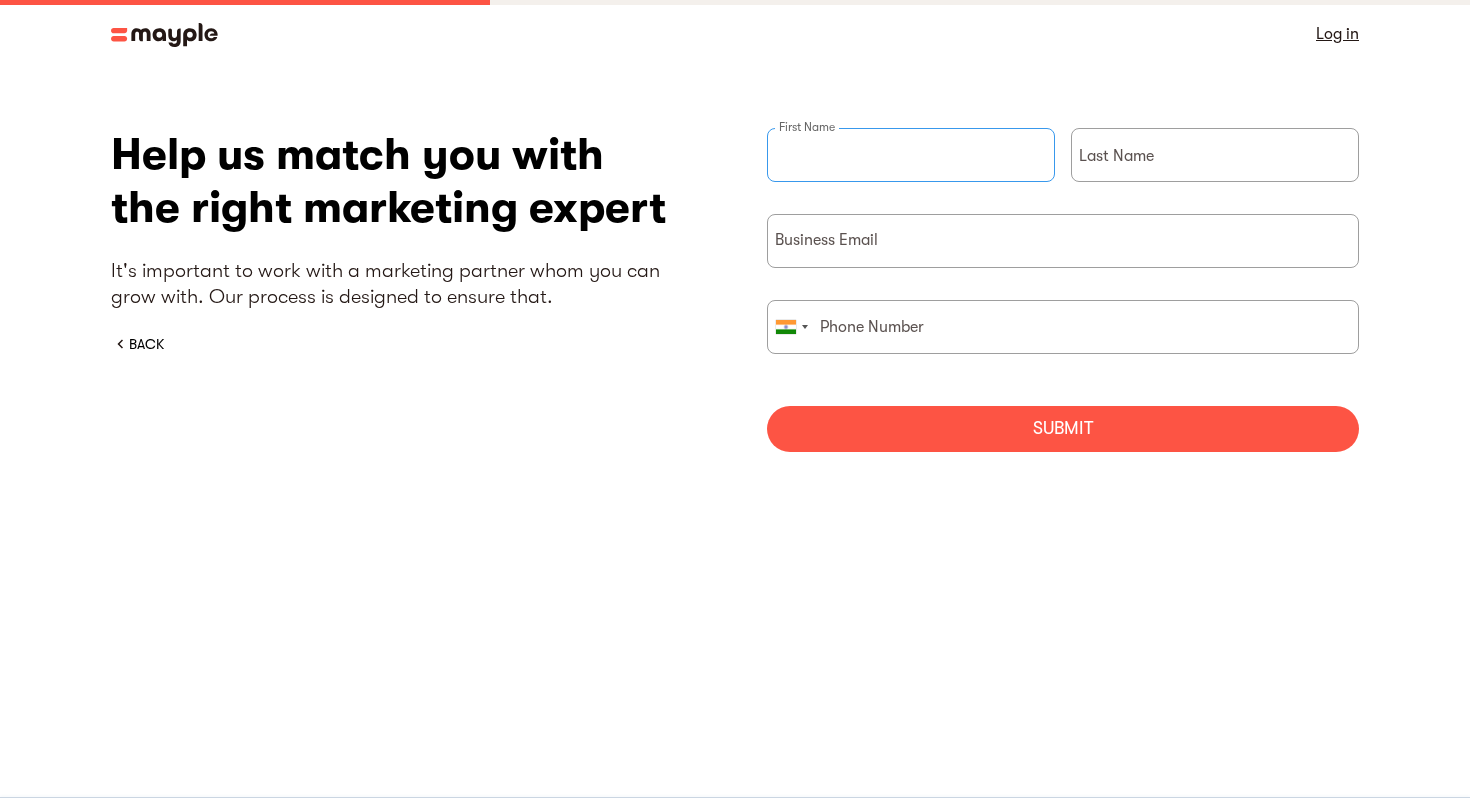 type on "Saksham" 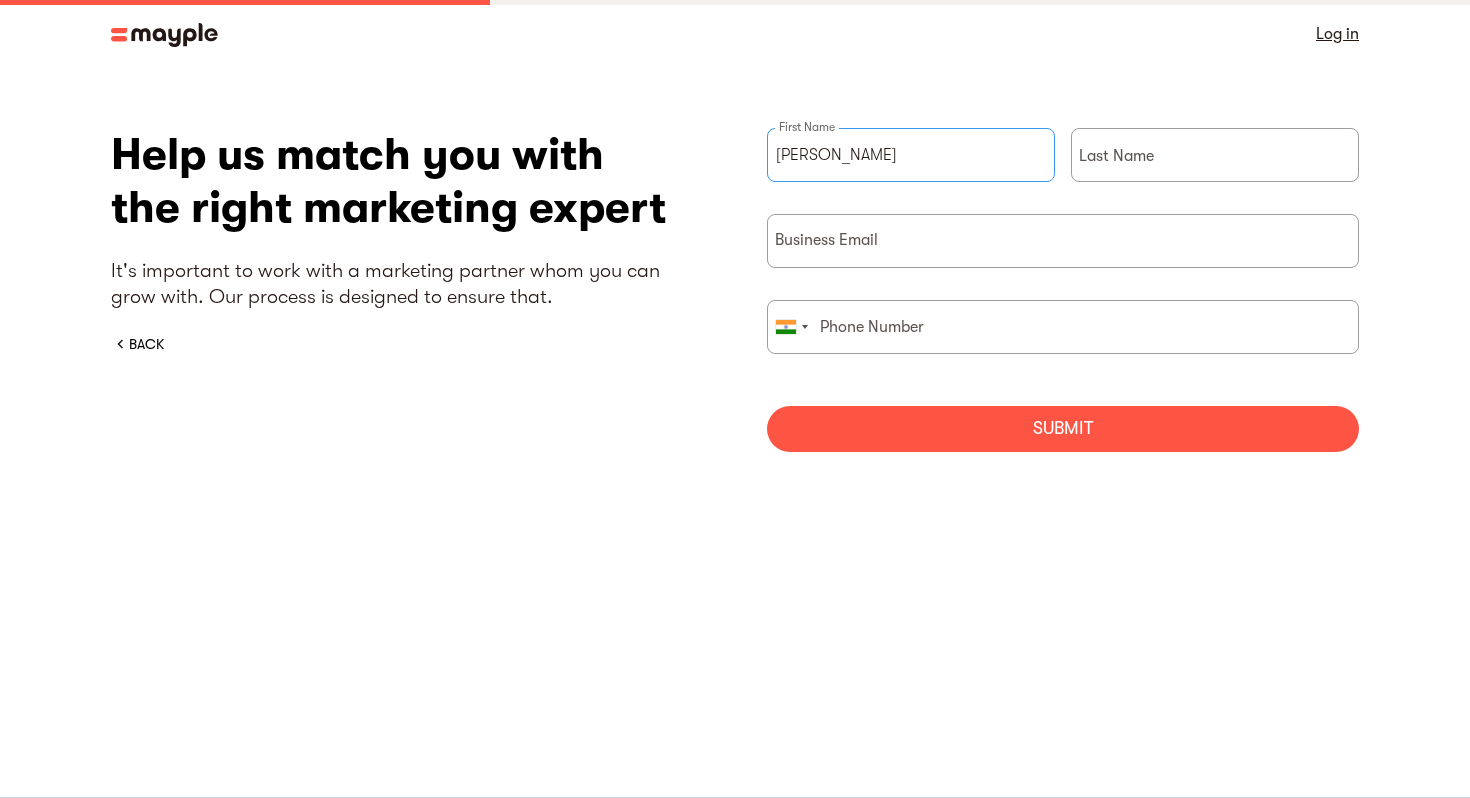 type on "Goswami" 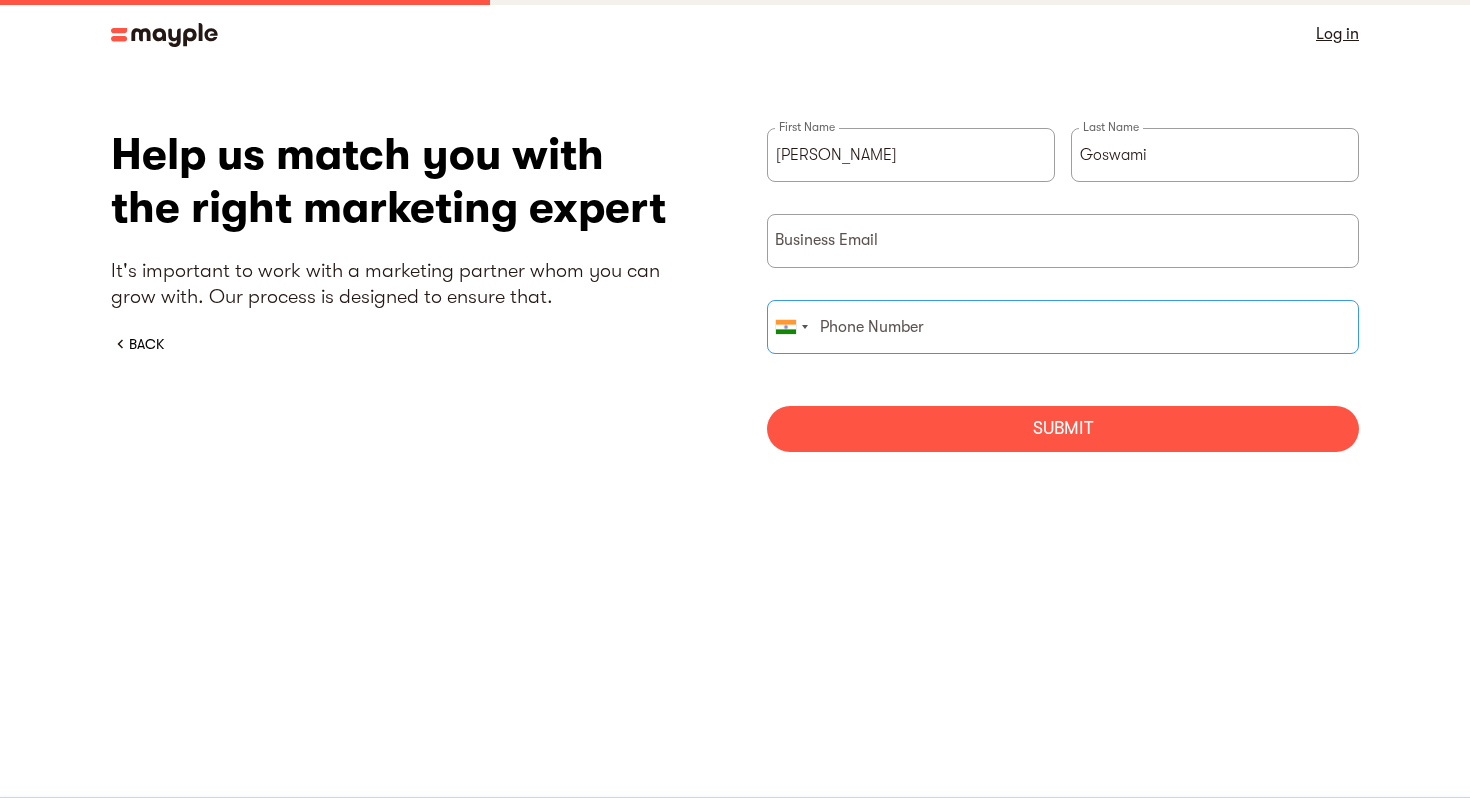 type on "09871745909" 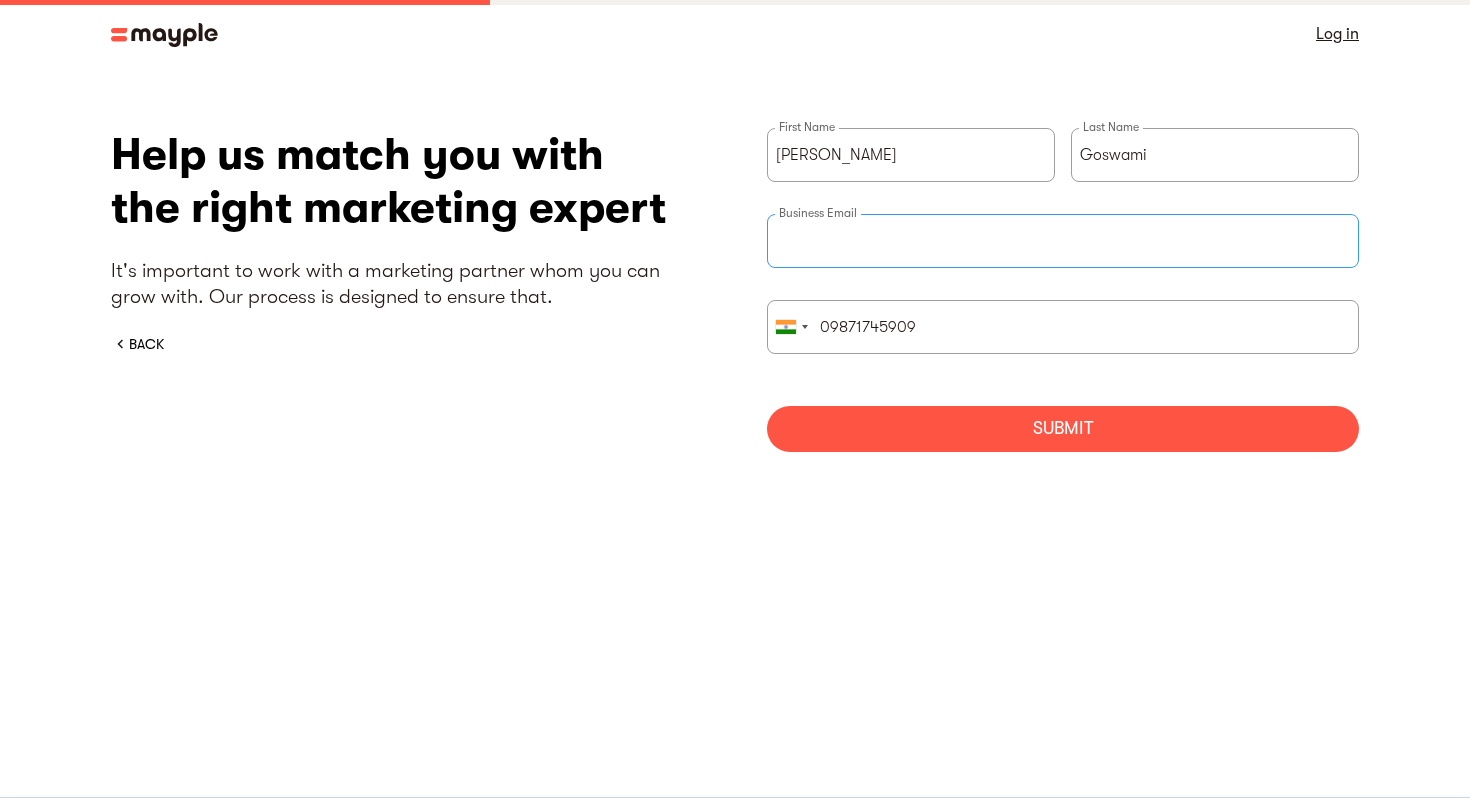click at bounding box center (1063, 241) 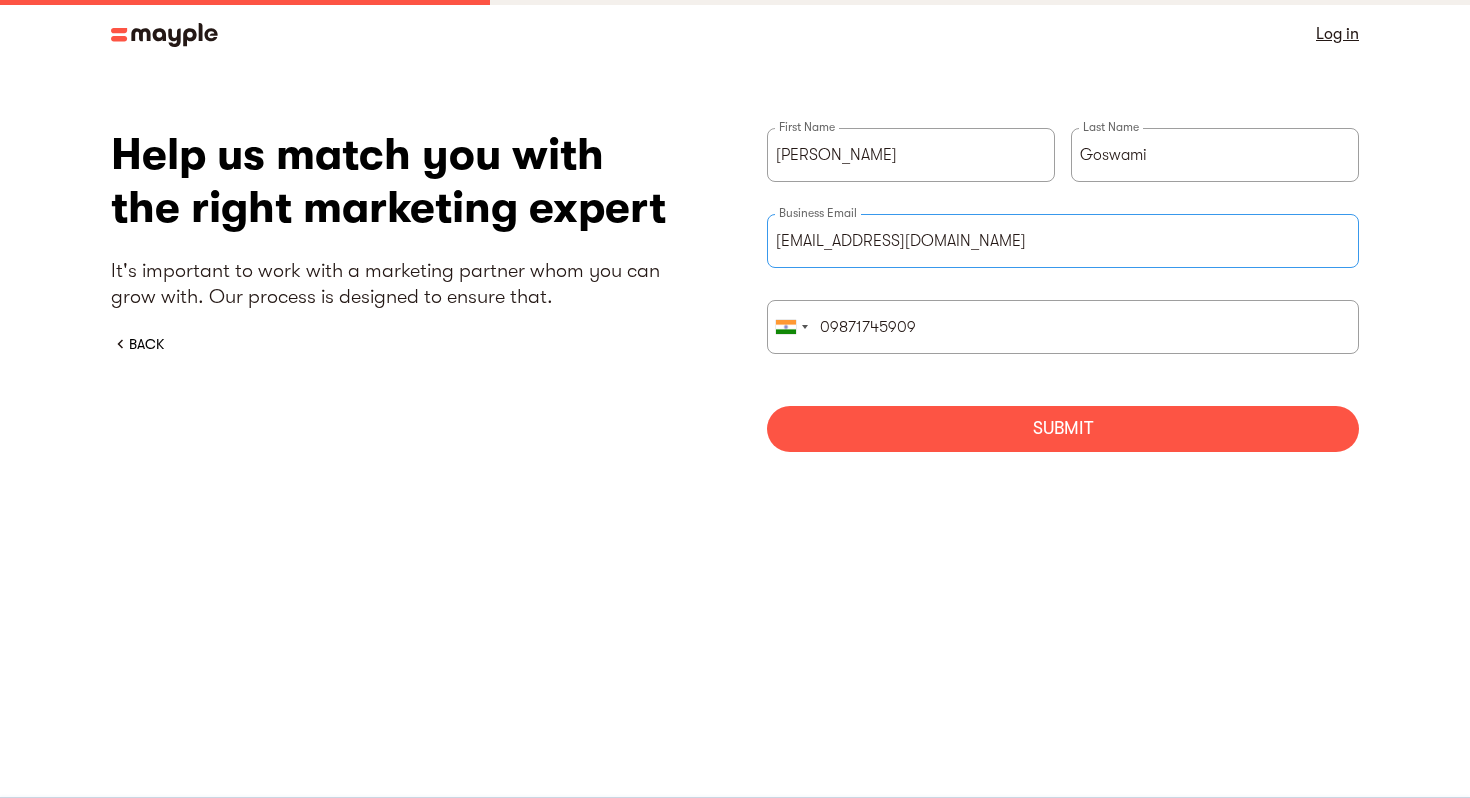 type on "admin@finledge.in" 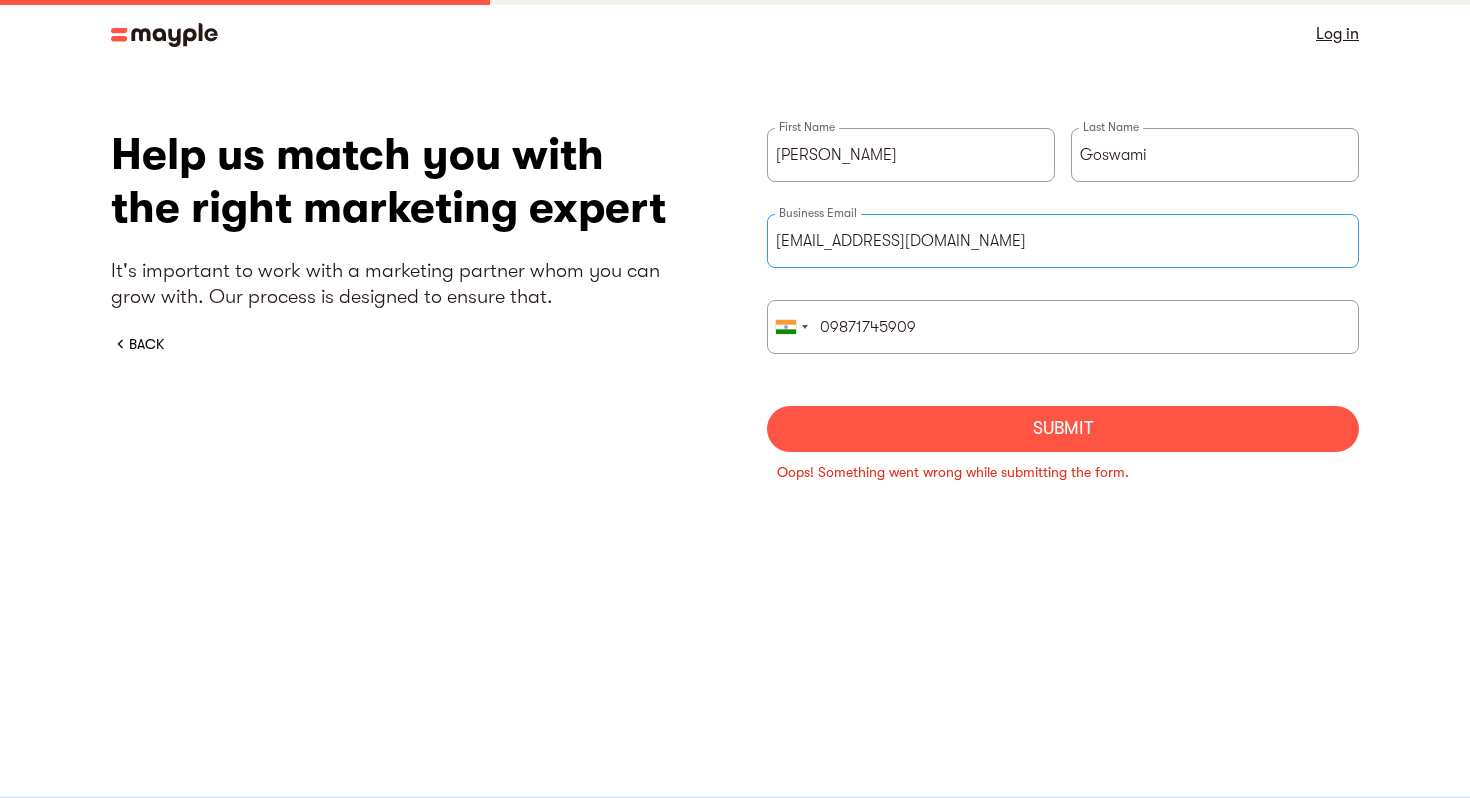 click on "admin@finledge.in" at bounding box center [1063, 241] 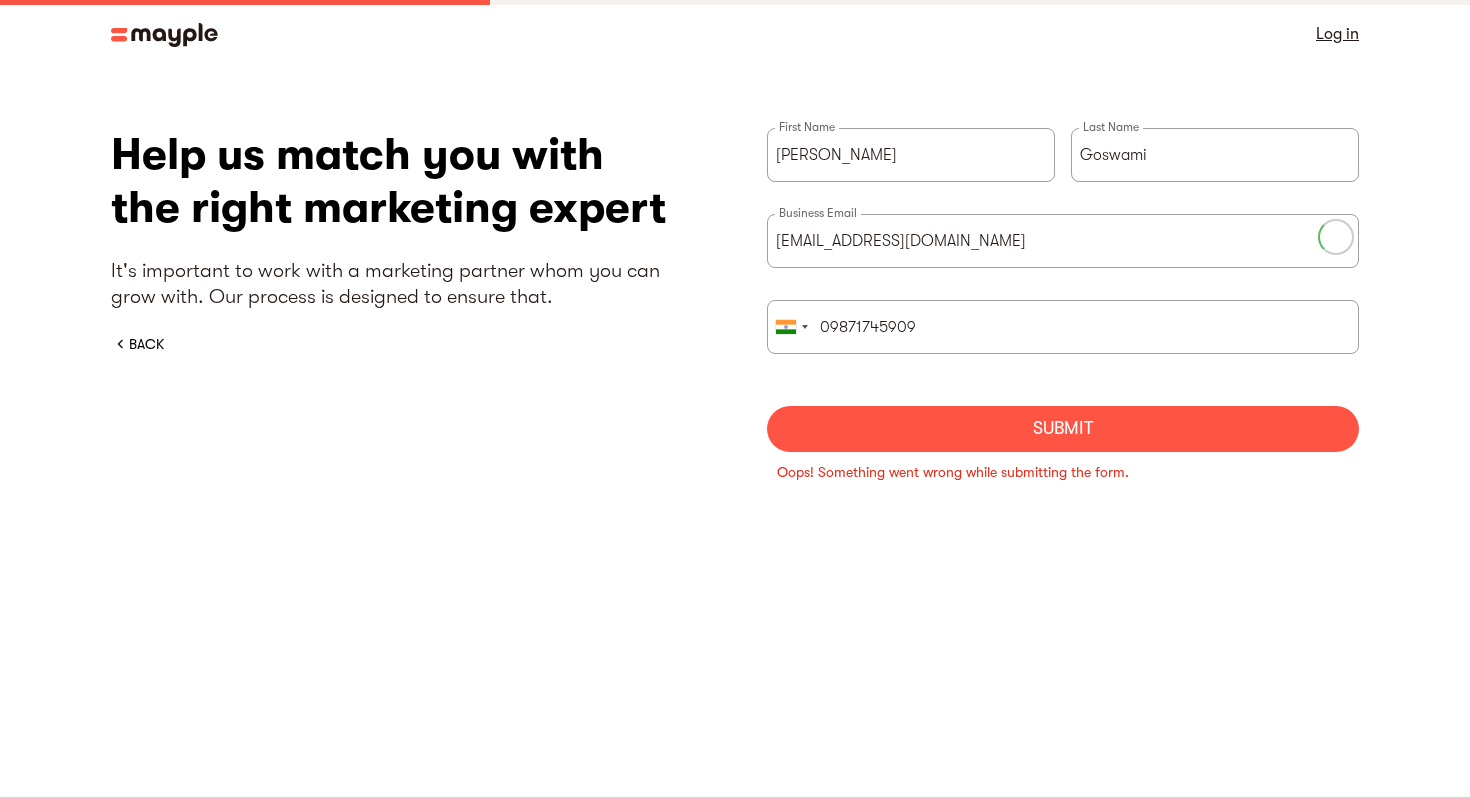 click on "Saksham First Name Goswami Last Name admin@finledge.in Business Email United States +1 United Kingdom +44 Afghanistan (‫افغانستان‬‎) +93 Albania (Shqipëri) +355 Algeria (‫الجزائر‬‎) +213 American Samoa +1 Andorra +376 Angola +244 Anguilla +1 Antigua and Barbuda +1 Argentina +54 Armenia (Հայաստան) +374 Aruba +297 Ascension Island +247 Australia +61 Austria (Österreich) +43 Azerbaijan (Azərbaycan) +994 Bahamas +1 Bahrain (‫البحرين‬‎) +973 Bangladesh (বাংলাদেশ) +880 Barbados +1 Belarus (Беларусь) +375 Belgium (België) +32 Belize +501 Benin (Bénin) +229 Bermuda +1 Bhutan (འབྲུག) +975 Bolivia +591 Bosnia and Herzegovina (Босна и Херцеговина) +387 Botswana +267 Brazil (Brasil) +55 British Indian Ocean Territory +246 British Virgin Islands +1 Brunei +673 Bulgaria (България) +359 Burkina Faso +226 Burundi (Uburundi) +257 Cambodia (កម្ពុជា) +855 Cameroon (Cameroun) +237 Canada +1 +238 +599 +1" at bounding box center (1063, 290) 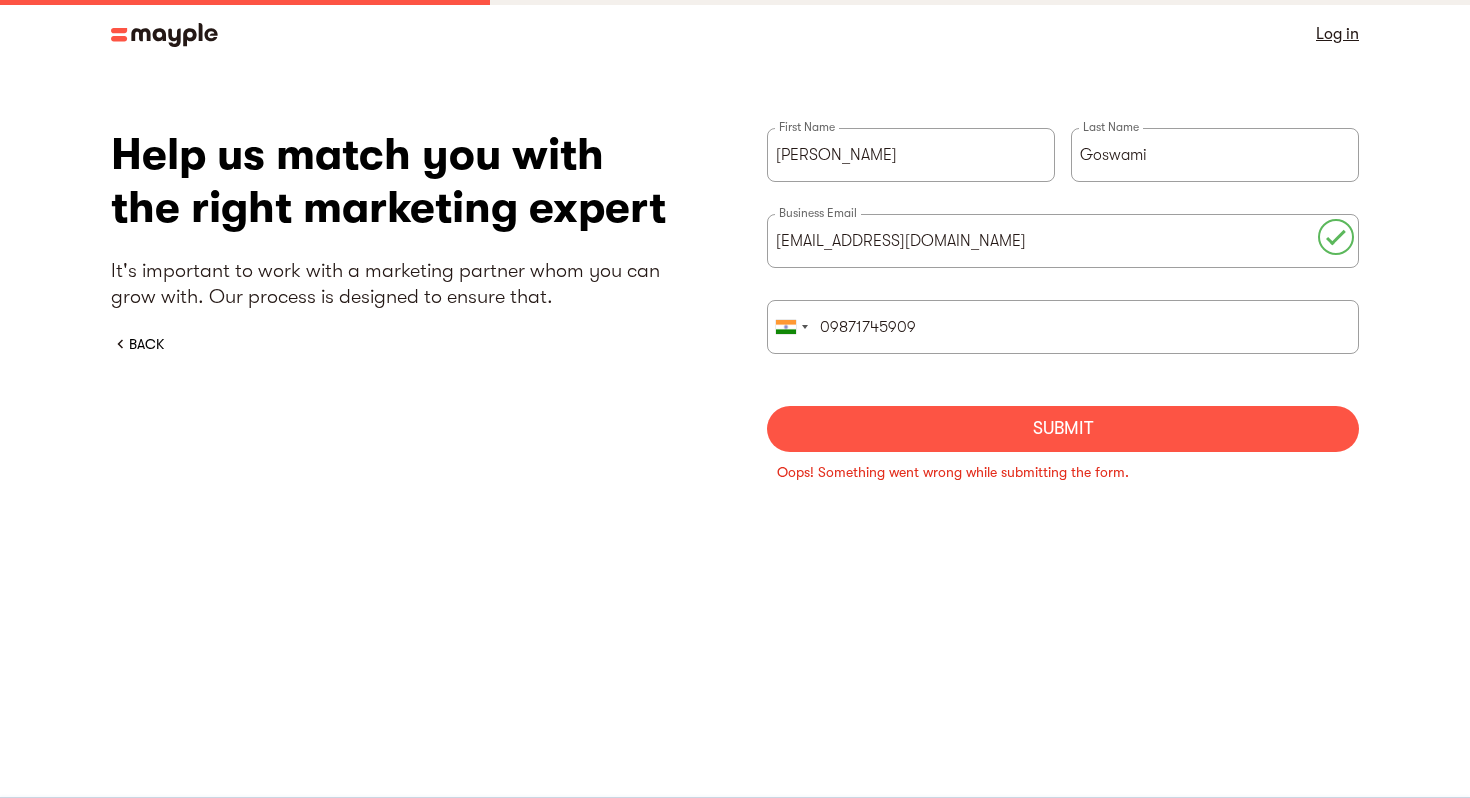 click on "Submit" at bounding box center [1063, 429] 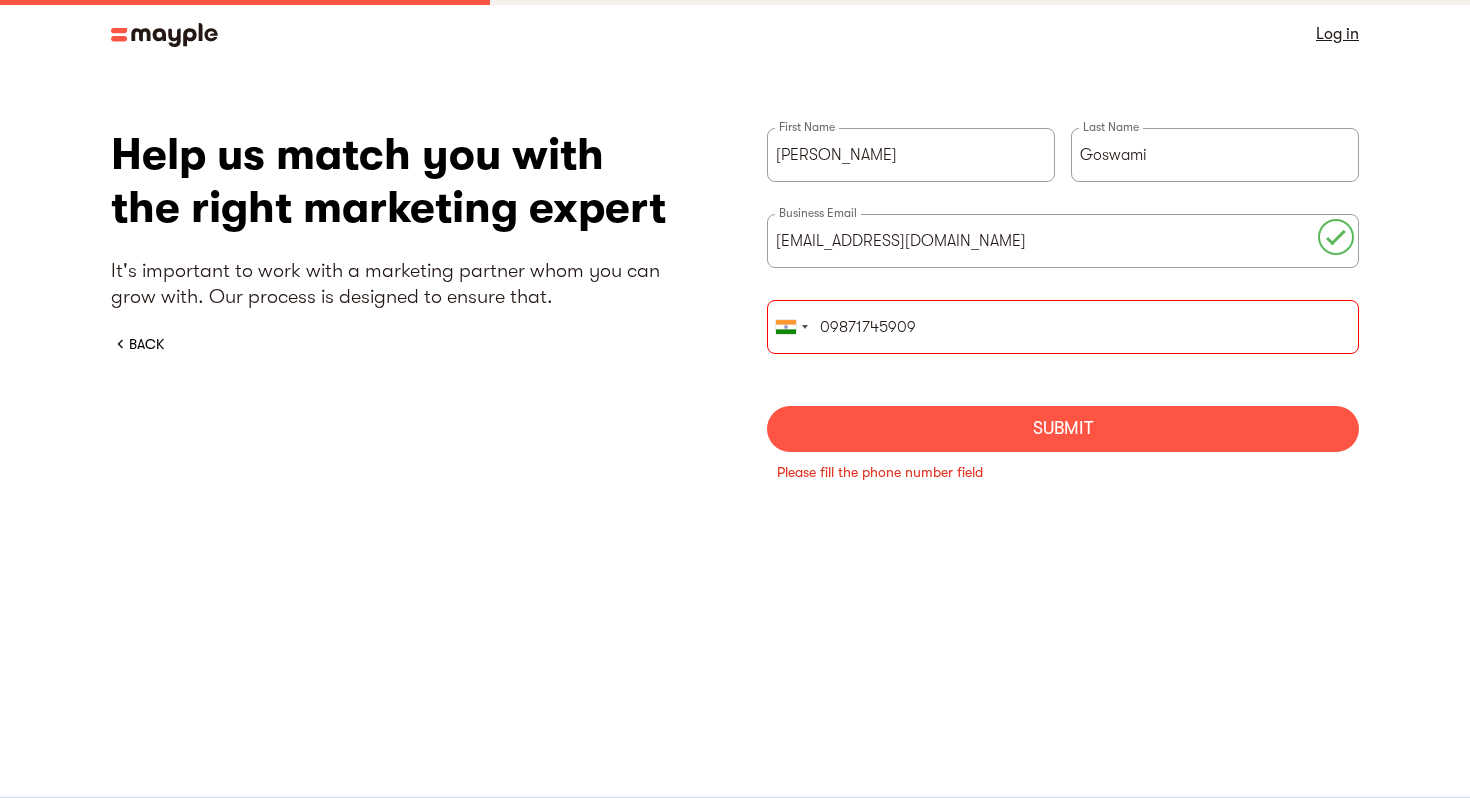 click on "09871745909" at bounding box center (1063, 327) 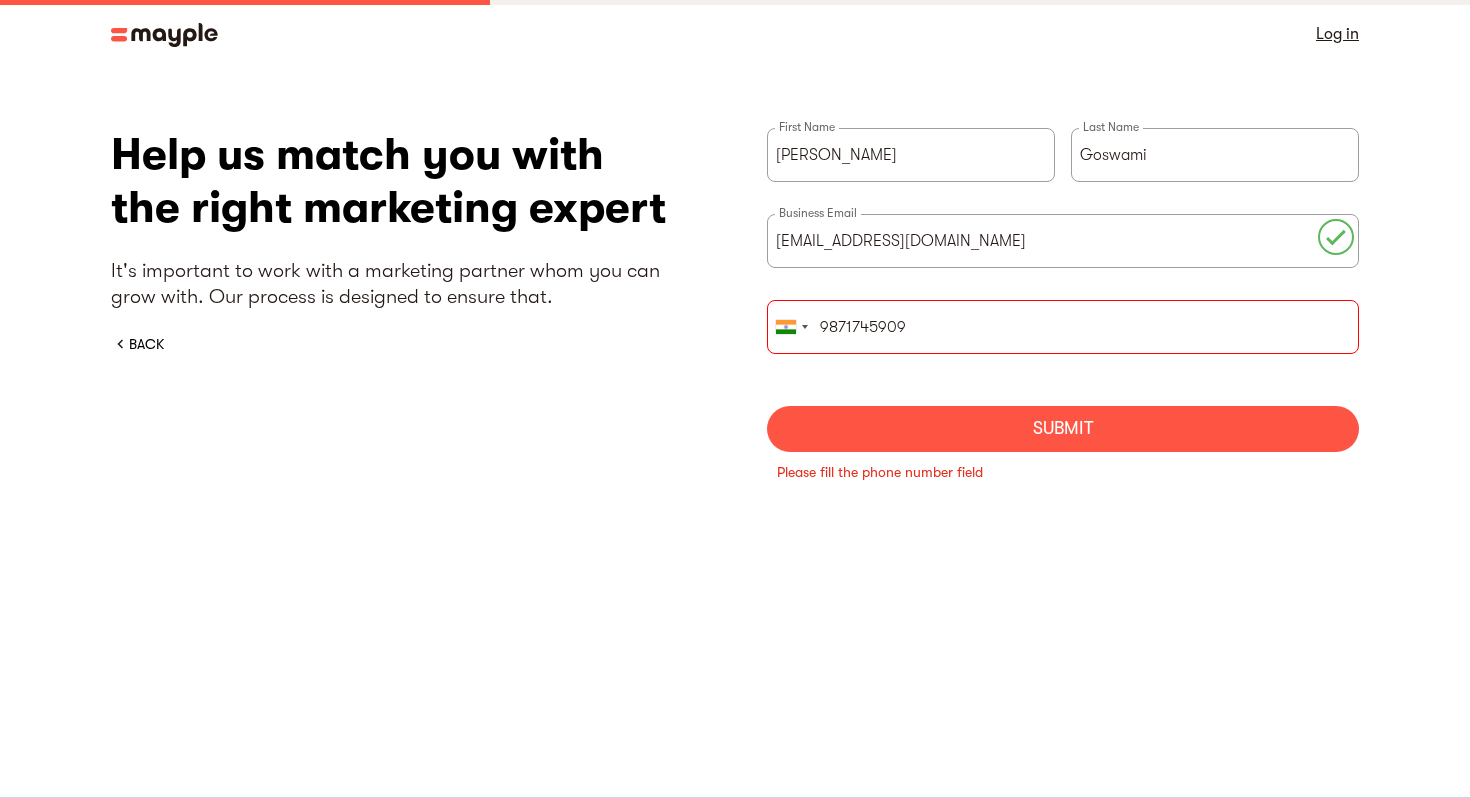 click on "Submit" at bounding box center [1063, 429] 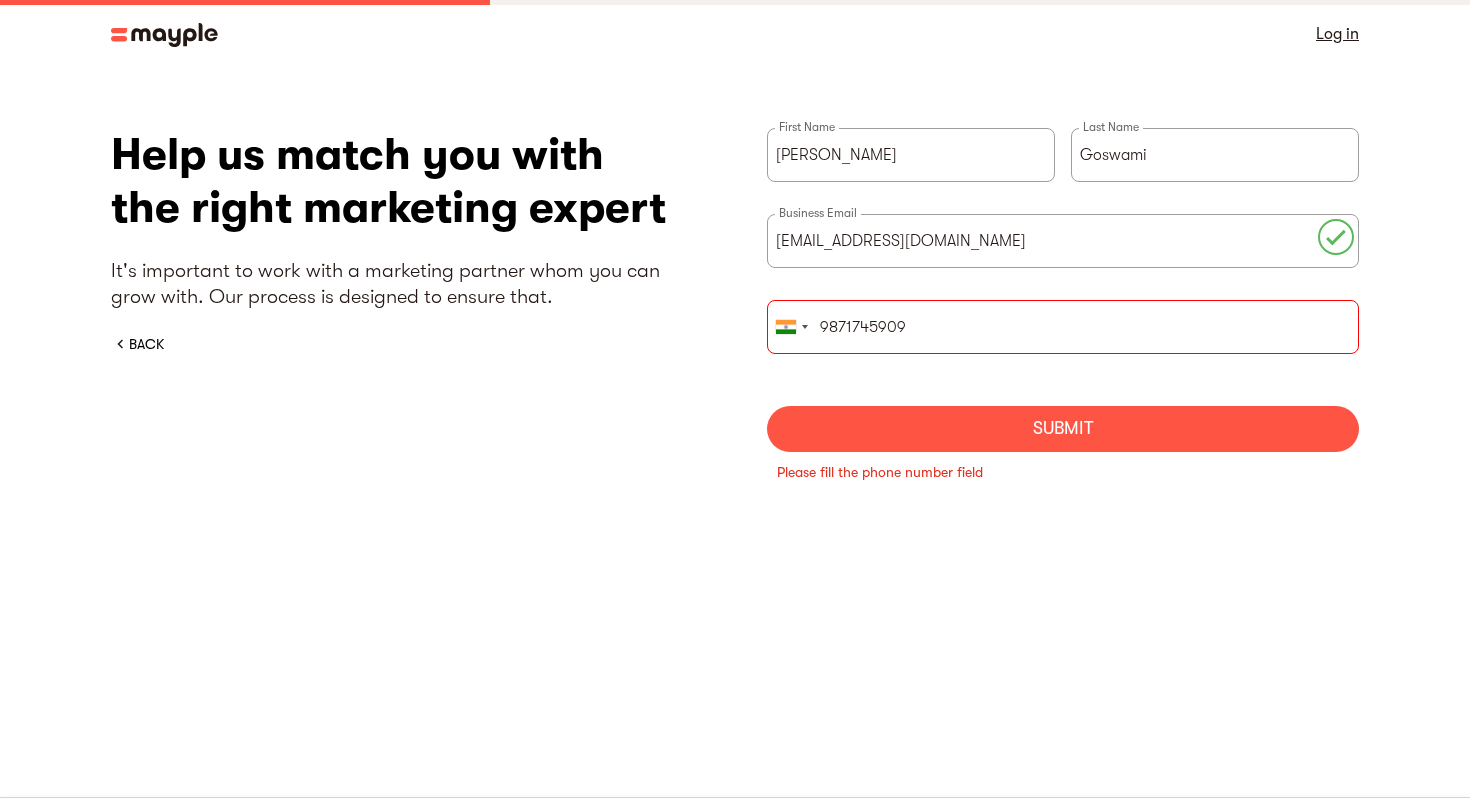 click on "Submit" at bounding box center (1063, 429) 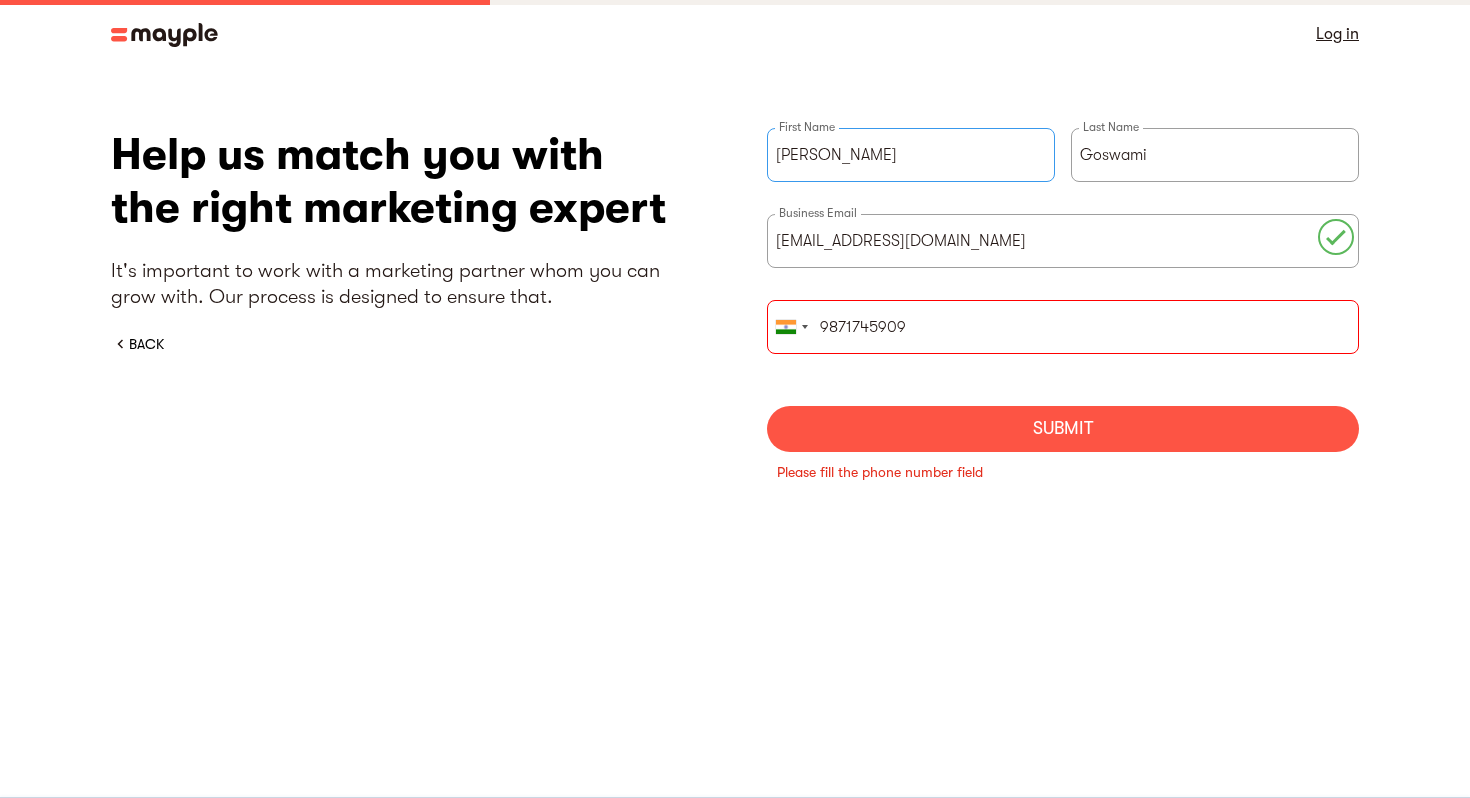 click on "Saksham" at bounding box center (911, 155) 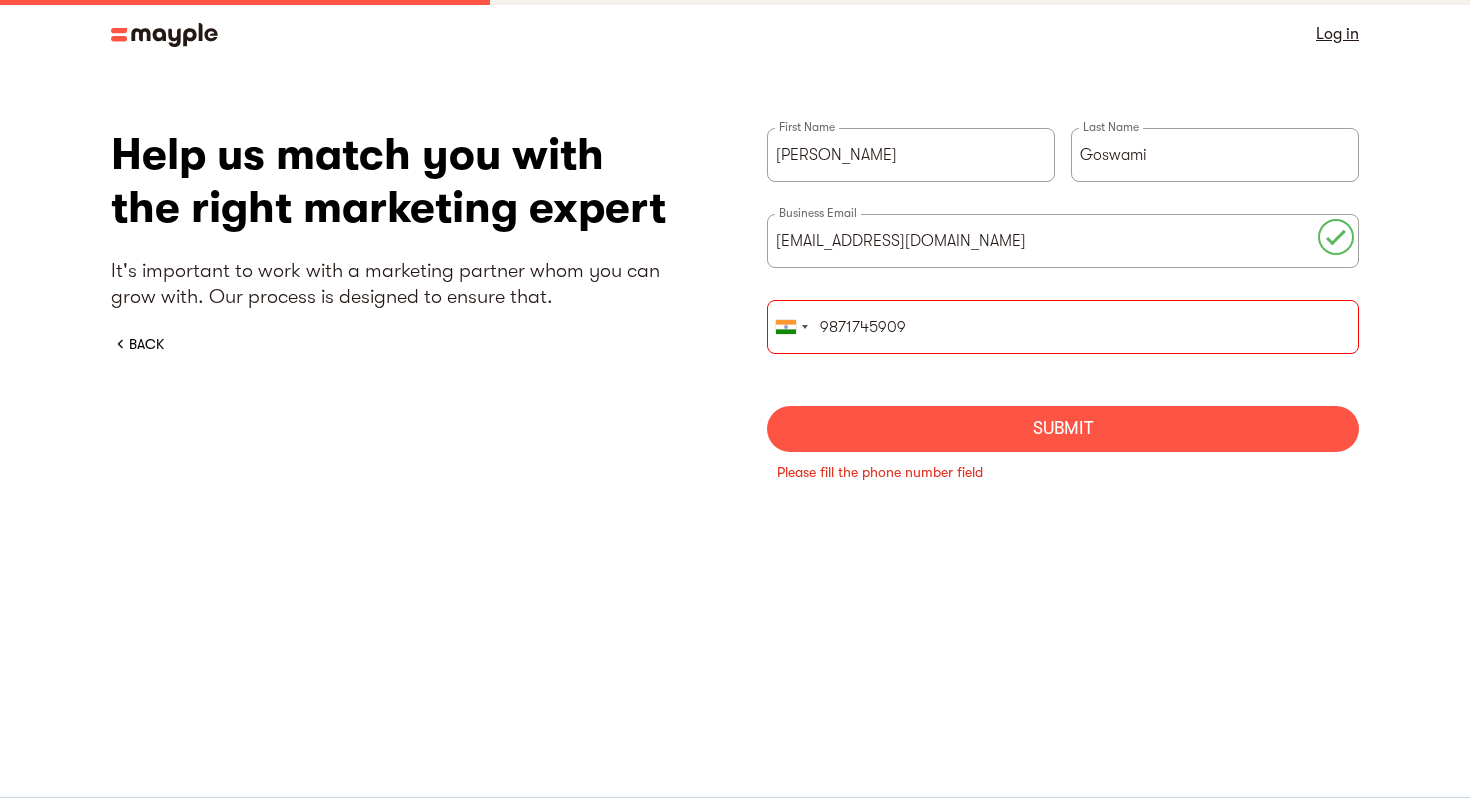 click on "Saksham First Name Goswami Last Name admin@finledge.in Business Email United States +1 United Kingdom +44 Afghanistan (‫افغانستان‬‎) +93 Albania (Shqipëri) +355 Algeria (‫الجزائر‬‎) +213 American Samoa +1 Andorra +376 Angola +244 Anguilla +1 Antigua and Barbuda +1 Argentina +54 Armenia (Հայաստան) +374 Aruba +297 Ascension Island +247 Australia +61 Austria (Österreich) +43 Azerbaijan (Azərbaycan) +994 Bahamas +1 Bahrain (‫البحرين‬‎) +973 Bangladesh (বাংলাদেশ) +880 Barbados +1 Belarus (Беларусь) +375 Belgium (België) +32 Belize +501 Benin (Bénin) +229 Bermuda +1 Bhutan (འབྲུག) +975 Bolivia +591 Bosnia and Herzegovina (Босна и Херцеговина) +387 Botswana +267 Brazil (Brasil) +55 British Indian Ocean Territory +246 British Virgin Islands +1 Brunei +673 Bulgaria (България) +359 Burkina Faso +226 Burundi (Uburundi) +257 Cambodia (កម្ពុជា) +855 Cameroon (Cameroun) +237 Canada +1 +238 +599 +1" at bounding box center (1063, 290) 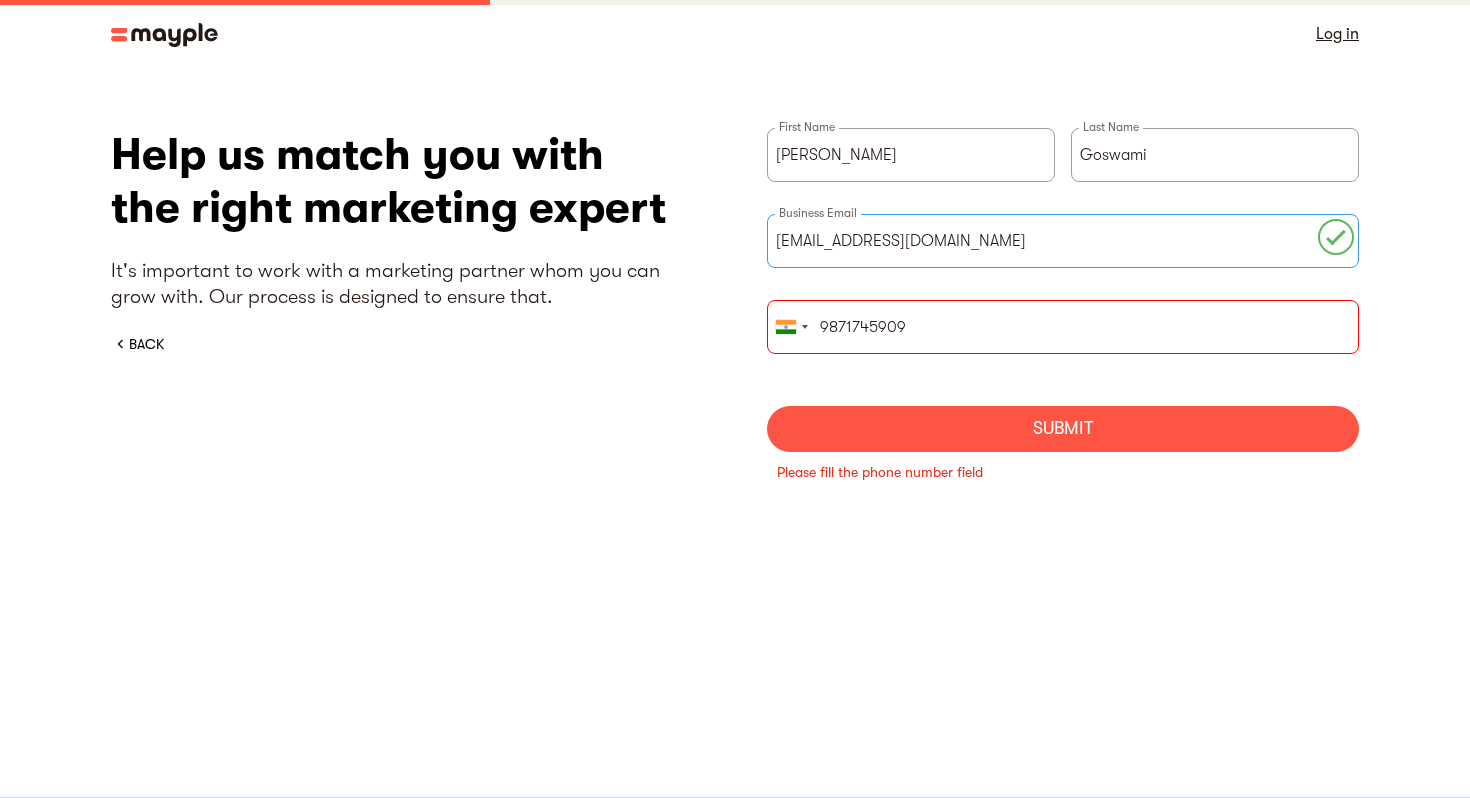 click on "admin@finledge.in" at bounding box center [1063, 241] 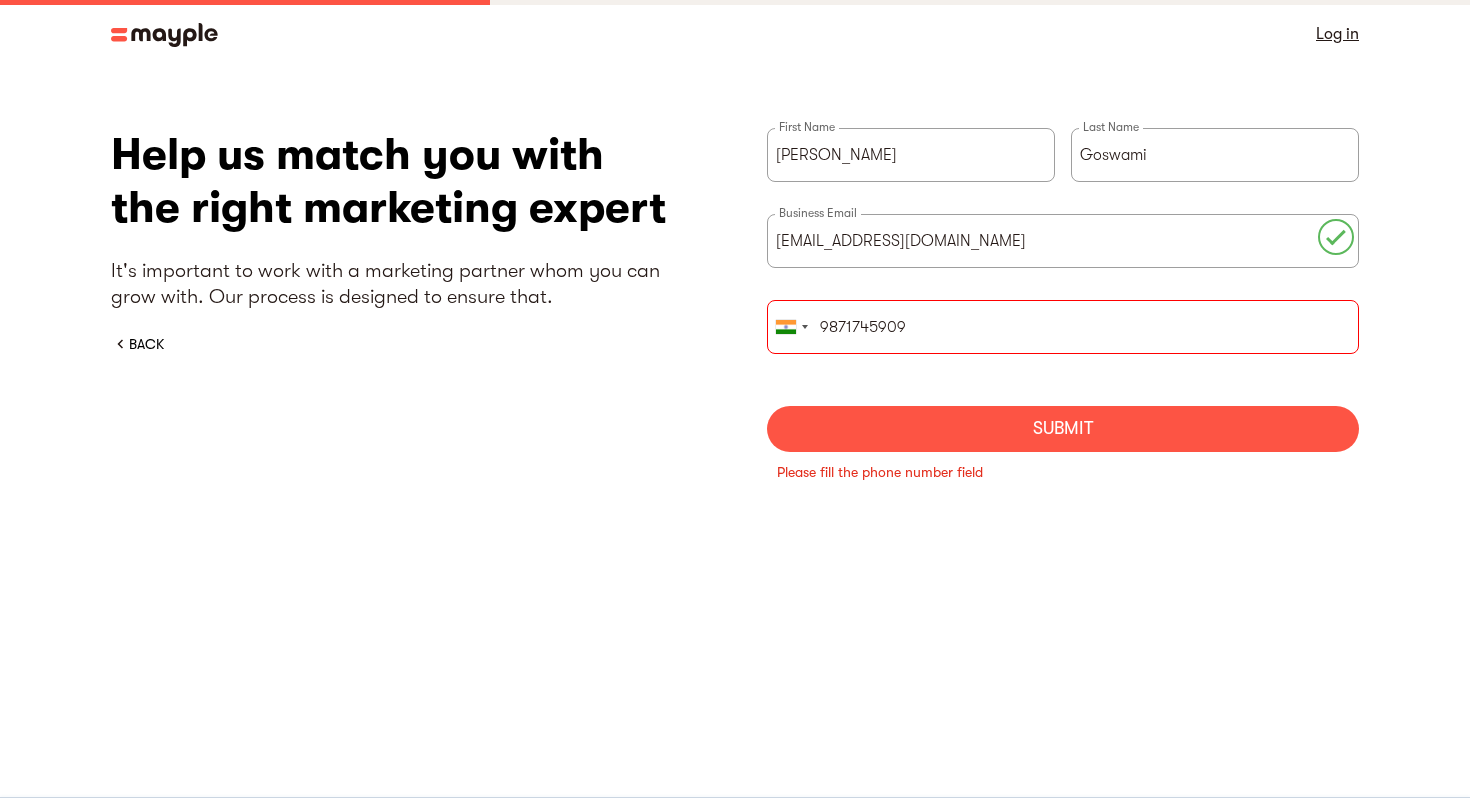 click on "9871745909" at bounding box center (1063, 327) 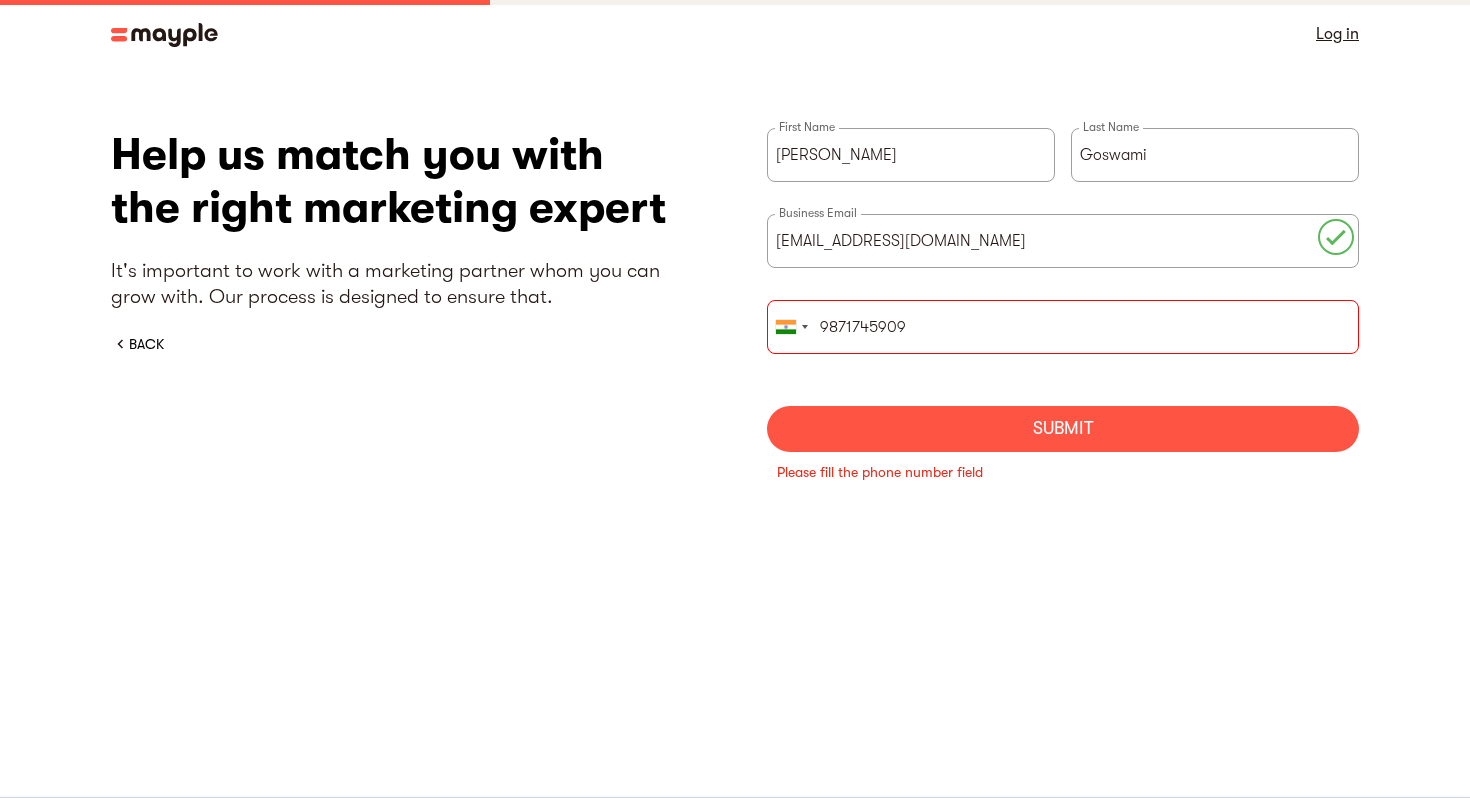 click on "Submit" at bounding box center (1063, 429) 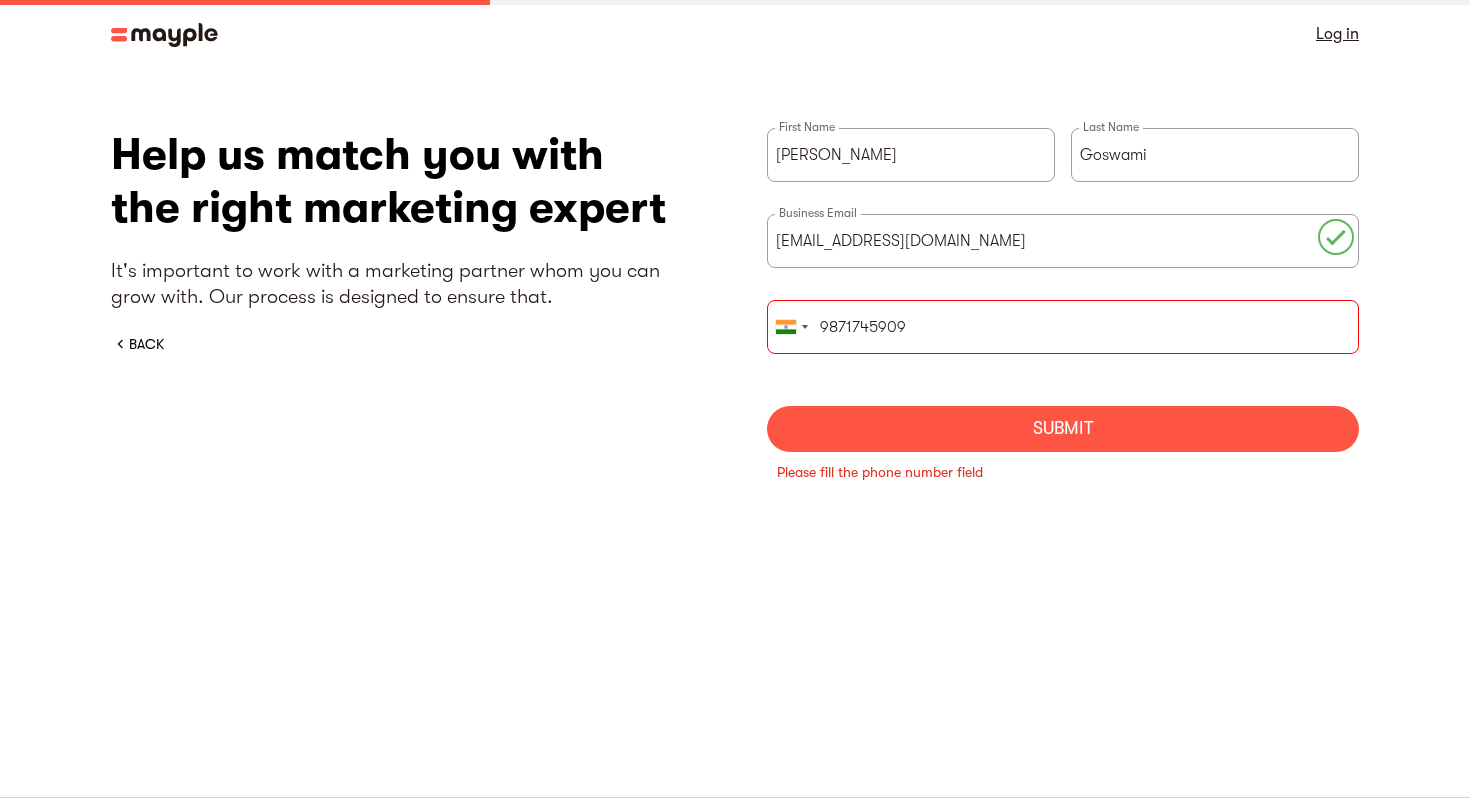 click on "Submit" at bounding box center (1063, 429) 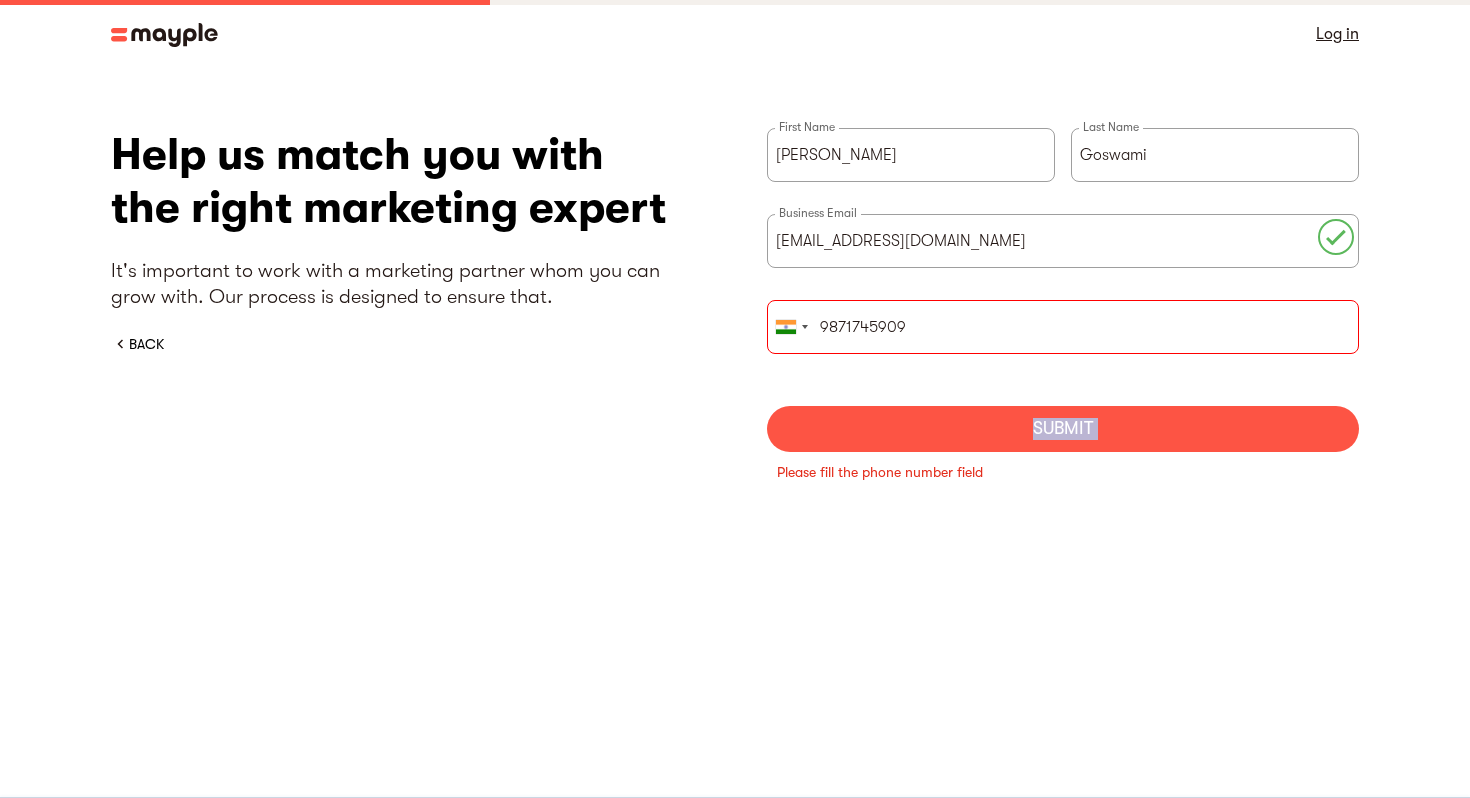 click on "Submit" at bounding box center (1063, 429) 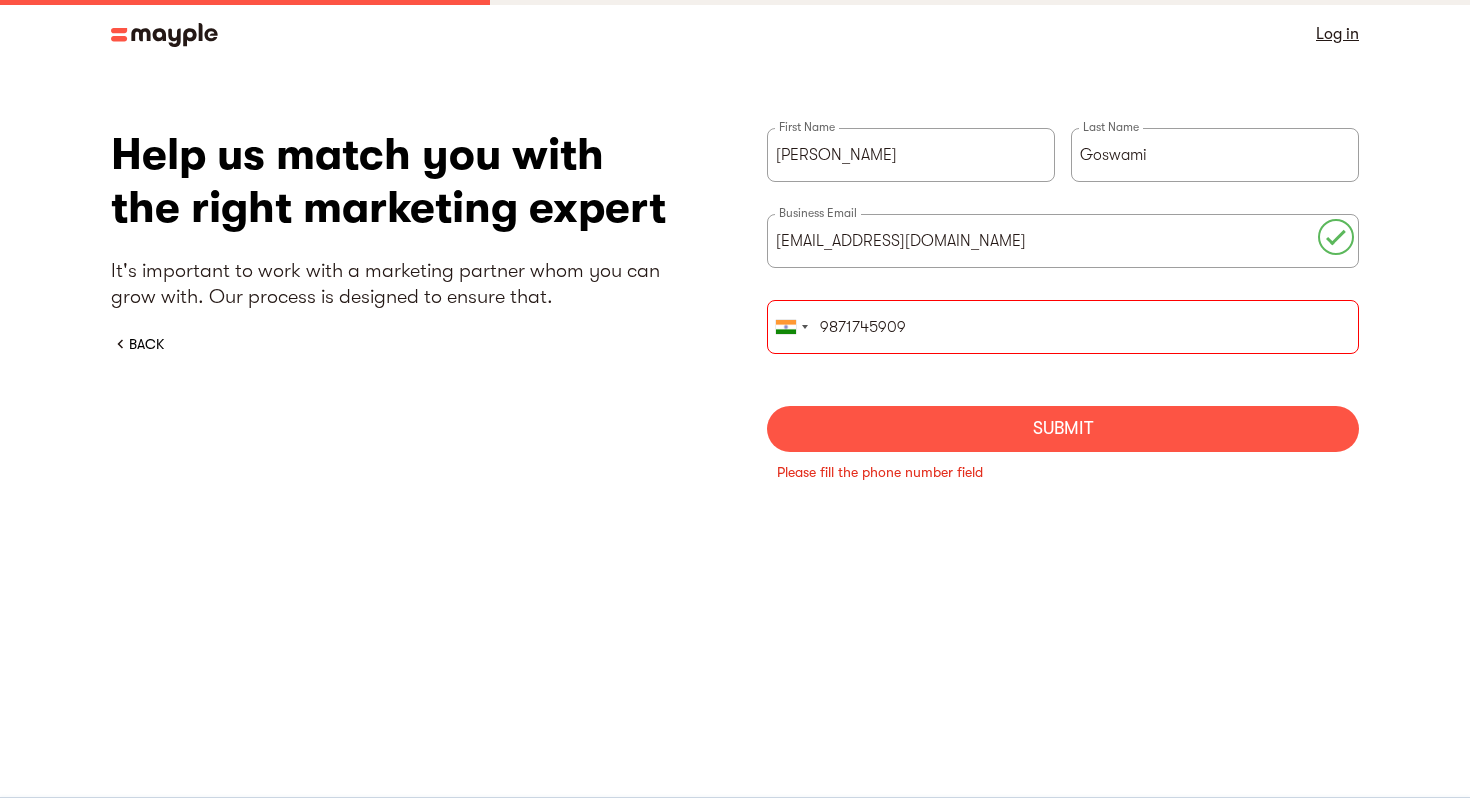click on "9871745909" at bounding box center (1063, 327) 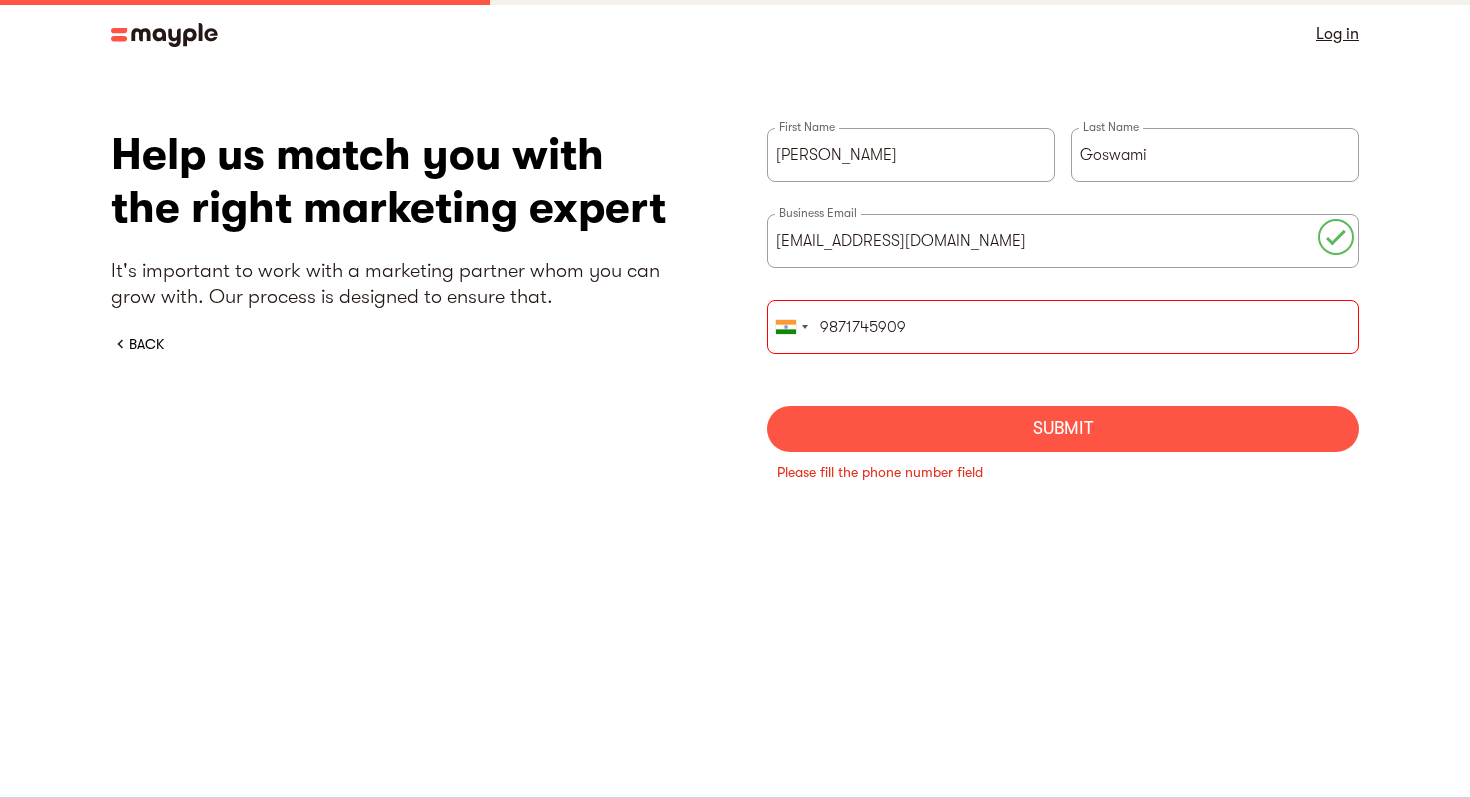 click on "Saksham First Name Goswami Last Name admin@finledge.in Business Email United States +1 United Kingdom +44 Afghanistan (‫افغانستان‬‎) +93 Albania (Shqipëri) +355 Algeria (‫الجزائر‬‎) +213 American Samoa +1 Andorra +376 Angola +244 Anguilla +1 Antigua and Barbuda +1 Argentina +54 Armenia (Հայաստան) +374 Aruba +297 Ascension Island +247 Australia +61 Austria (Österreich) +43 Azerbaijan (Azərbaycan) +994 Bahamas +1 Bahrain (‫البحرين‬‎) +973 Bangladesh (বাংলাদেশ) +880 Barbados +1 Belarus (Беларусь) +375 Belgium (België) +32 Belize +501 Benin (Bénin) +229 Bermuda +1 Bhutan (འབྲུག) +975 Bolivia +591 Bosnia and Herzegovina (Босна и Херцеговина) +387 Botswana +267 Brazil (Brasil) +55 British Indian Ocean Territory +246 British Virgin Islands +1 Brunei +673 Bulgaria (България) +359 Burkina Faso +226 Burundi (Uburundi) +257 Cambodia (កម្ពុជា) +855 Cameroon (Cameroun) +237 Canada +1 +238 +599 +1" at bounding box center (1063, 290) 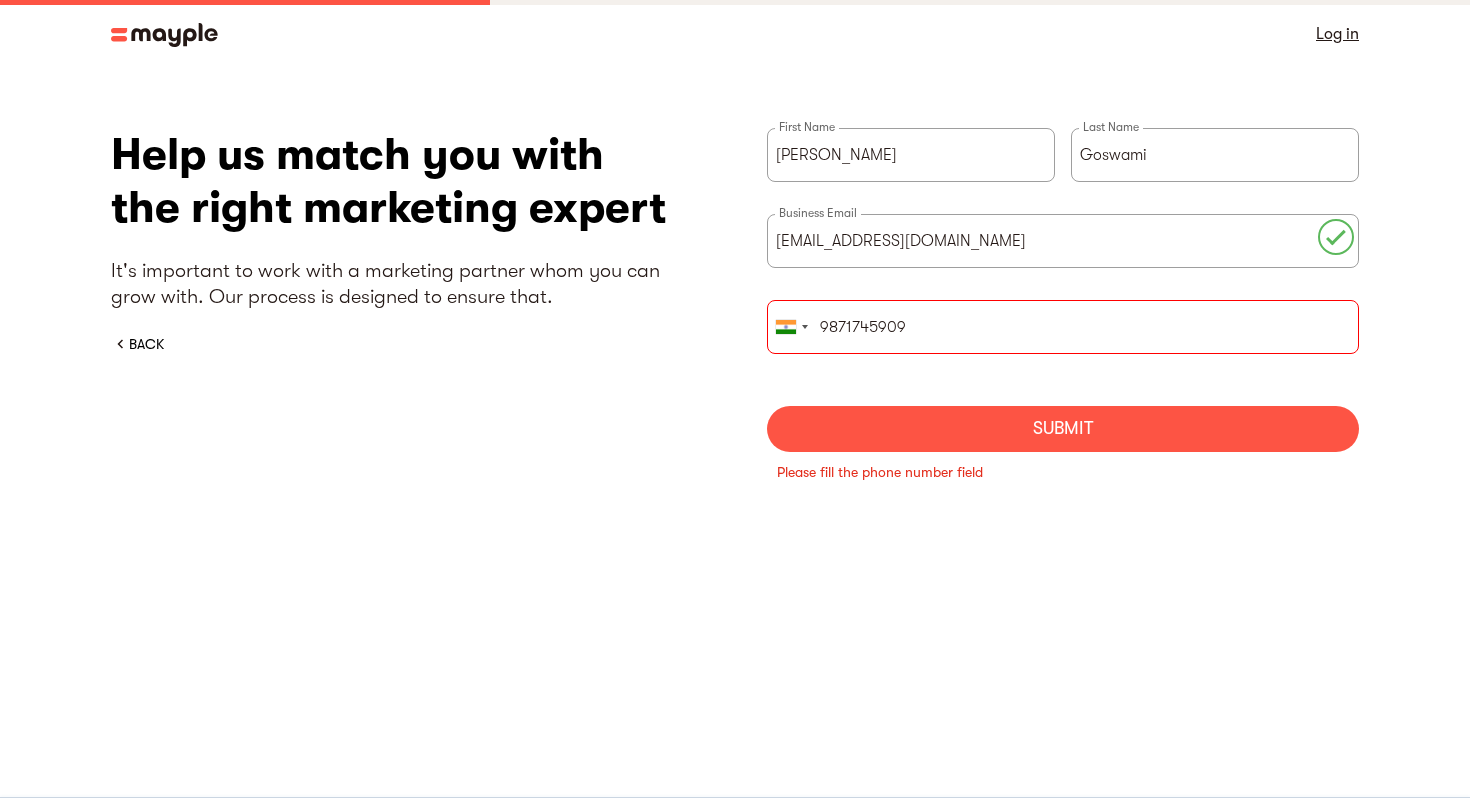 click on "Submit" at bounding box center (1063, 429) 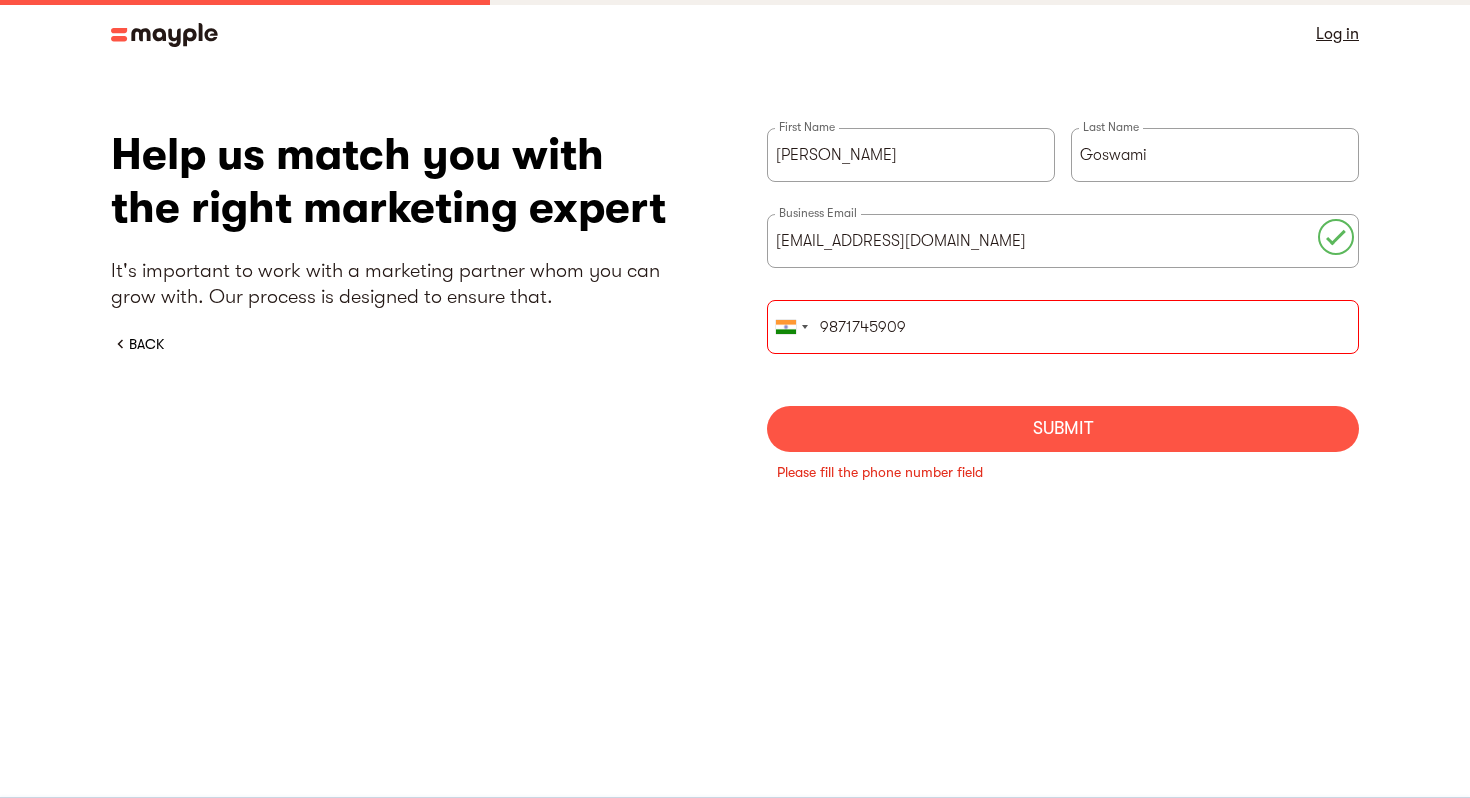 click on "Submit" at bounding box center (1063, 429) 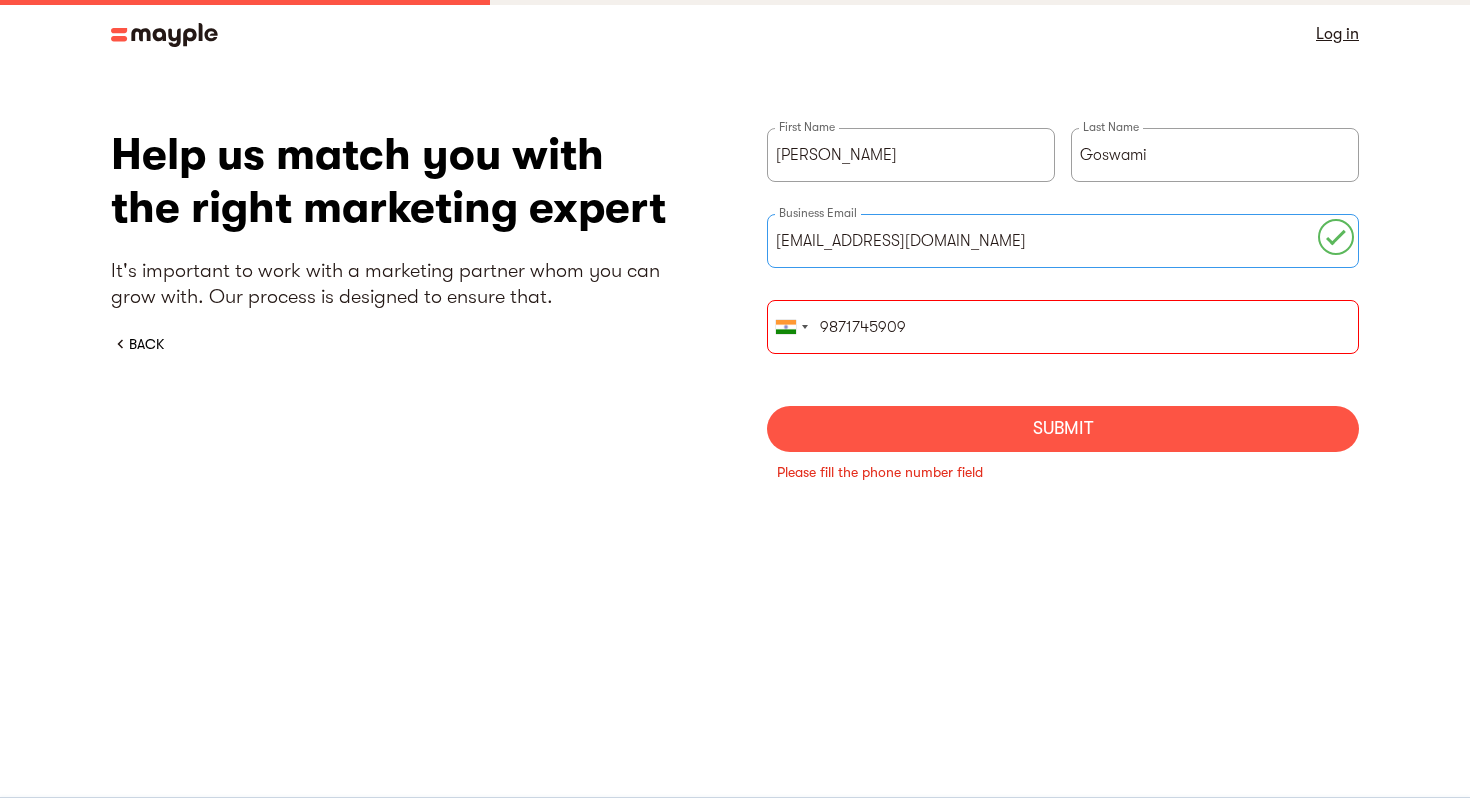 click on "admin@finledge.in" at bounding box center [1063, 241] 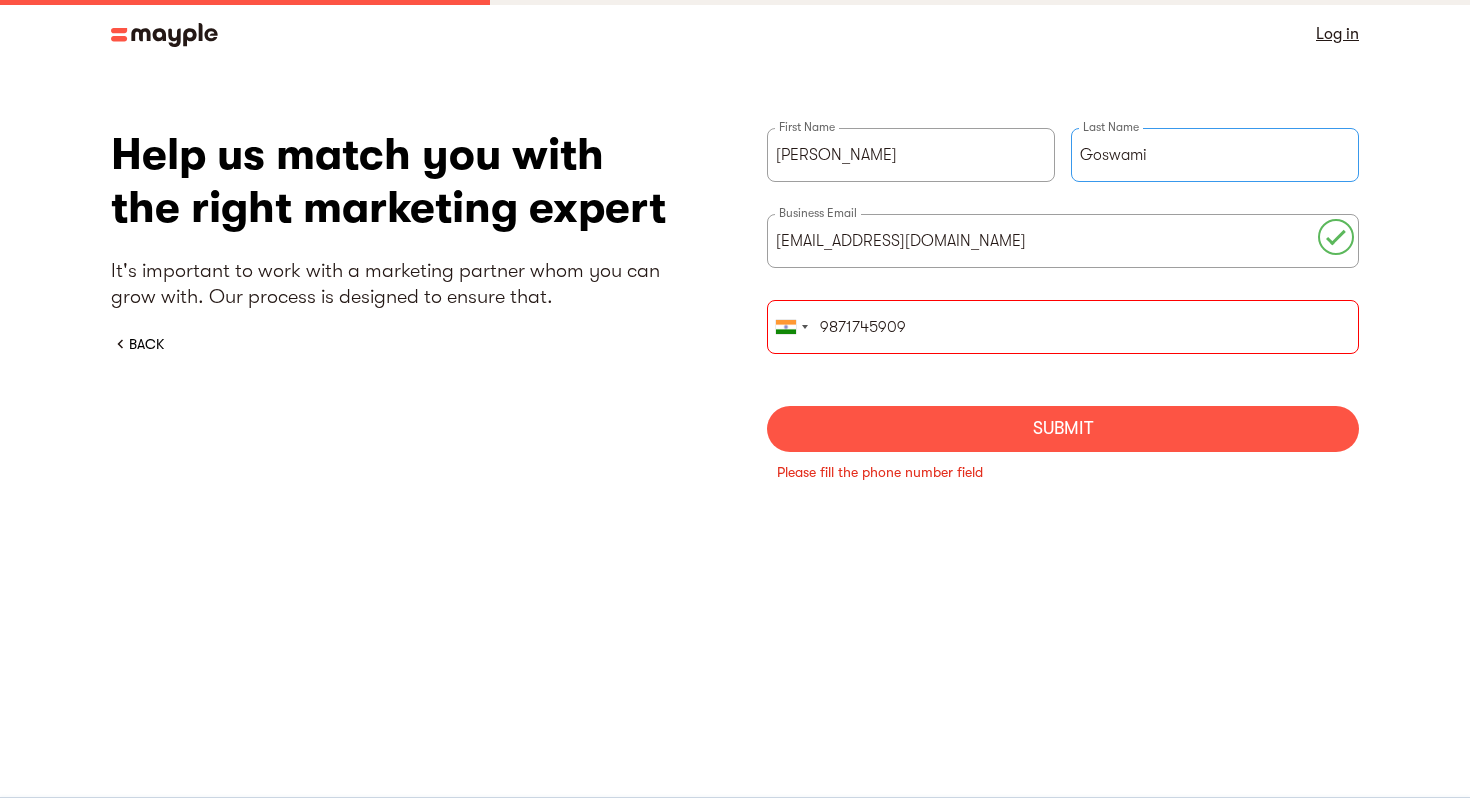 click on "Goswami" at bounding box center [1215, 155] 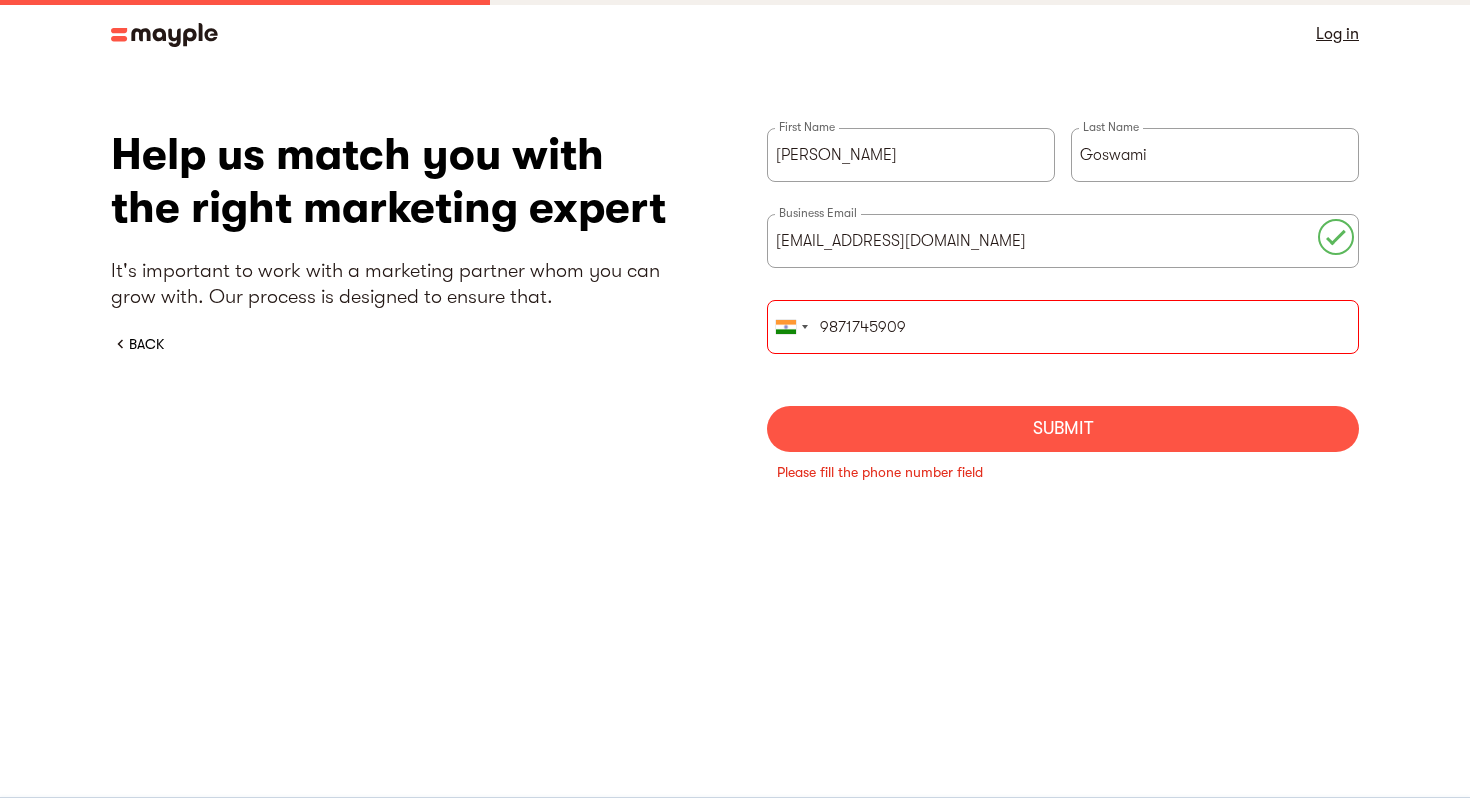 click on "Submit" at bounding box center (1063, 429) 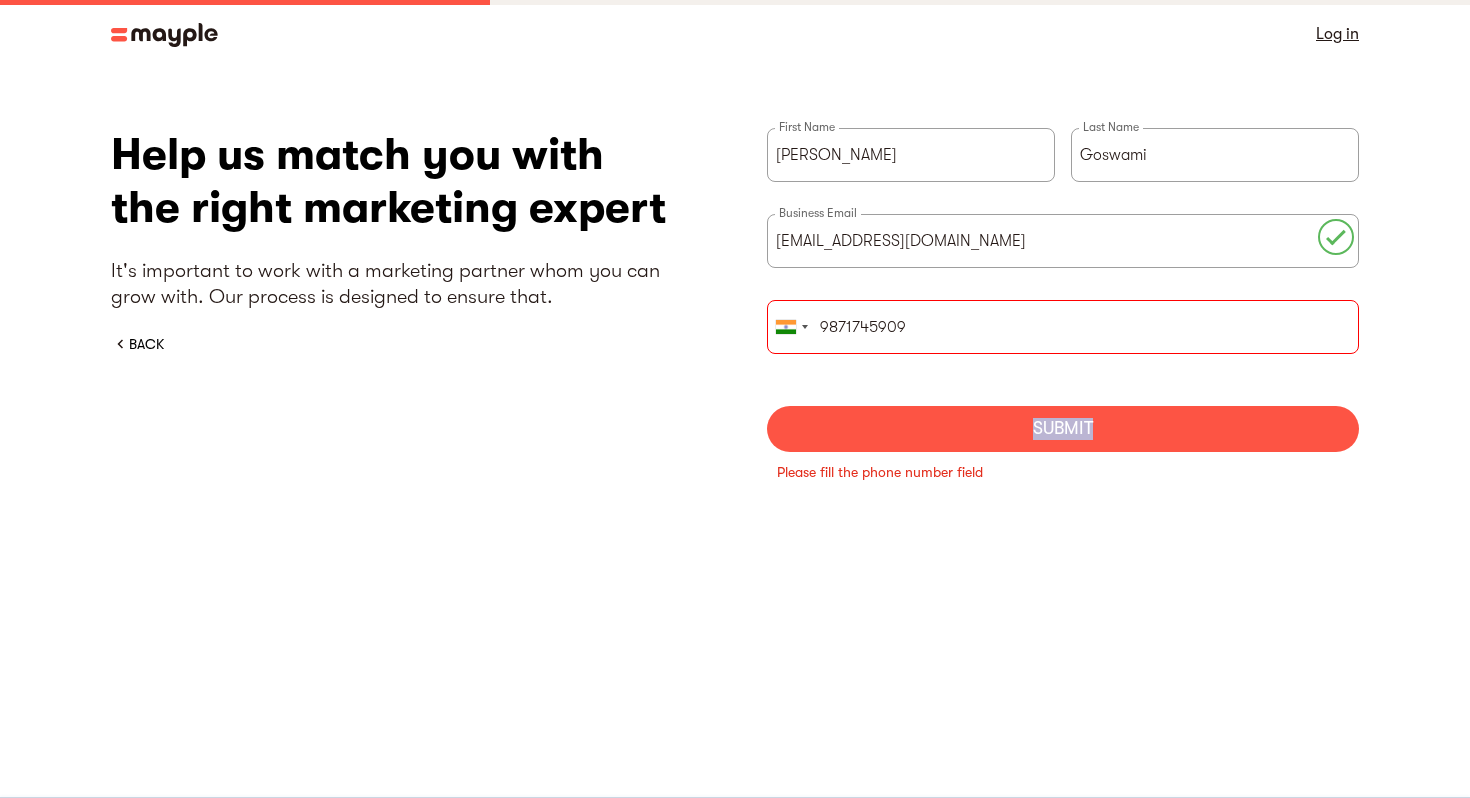 click on "Submit" at bounding box center [1063, 429] 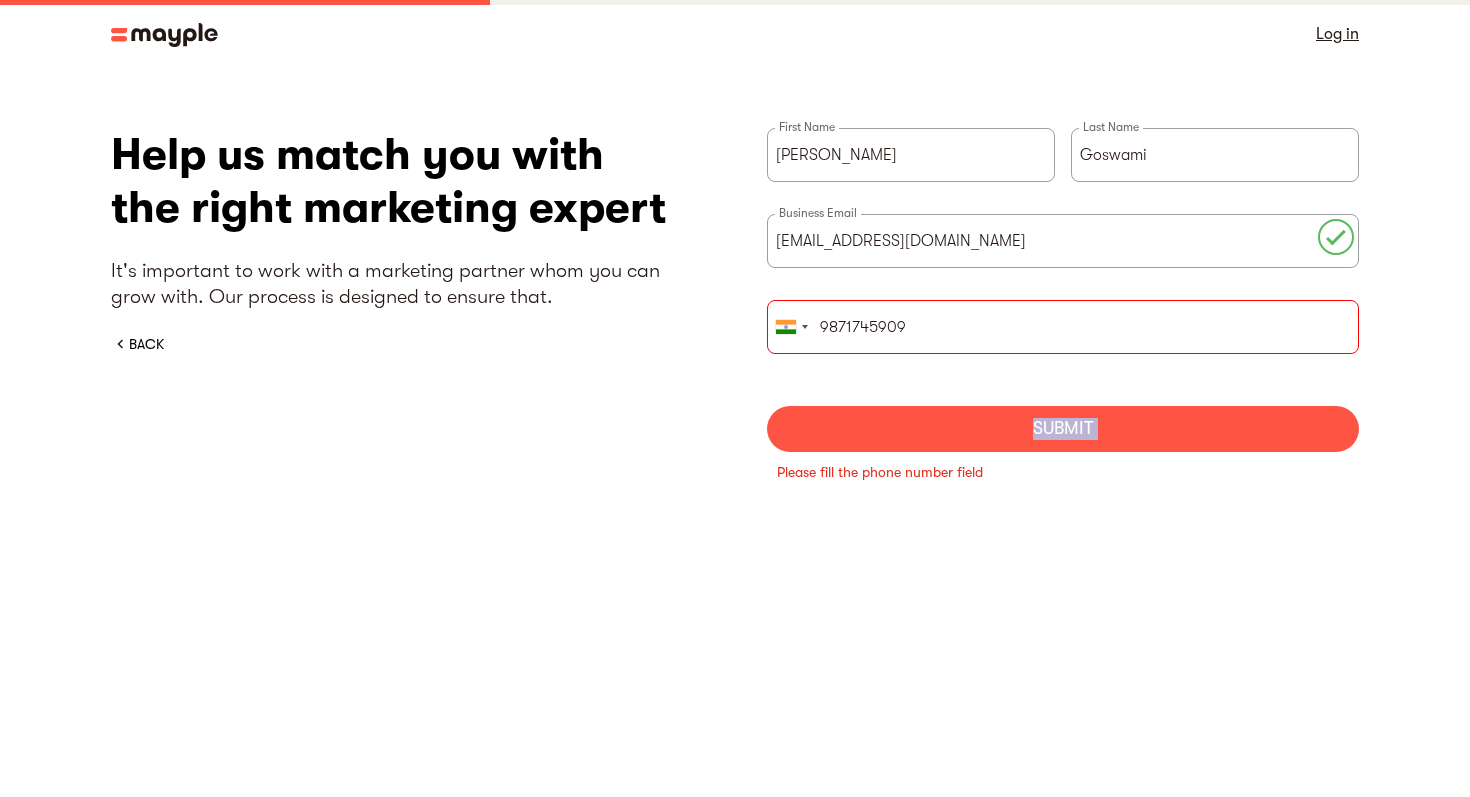 click on "Submit" at bounding box center (1063, 429) 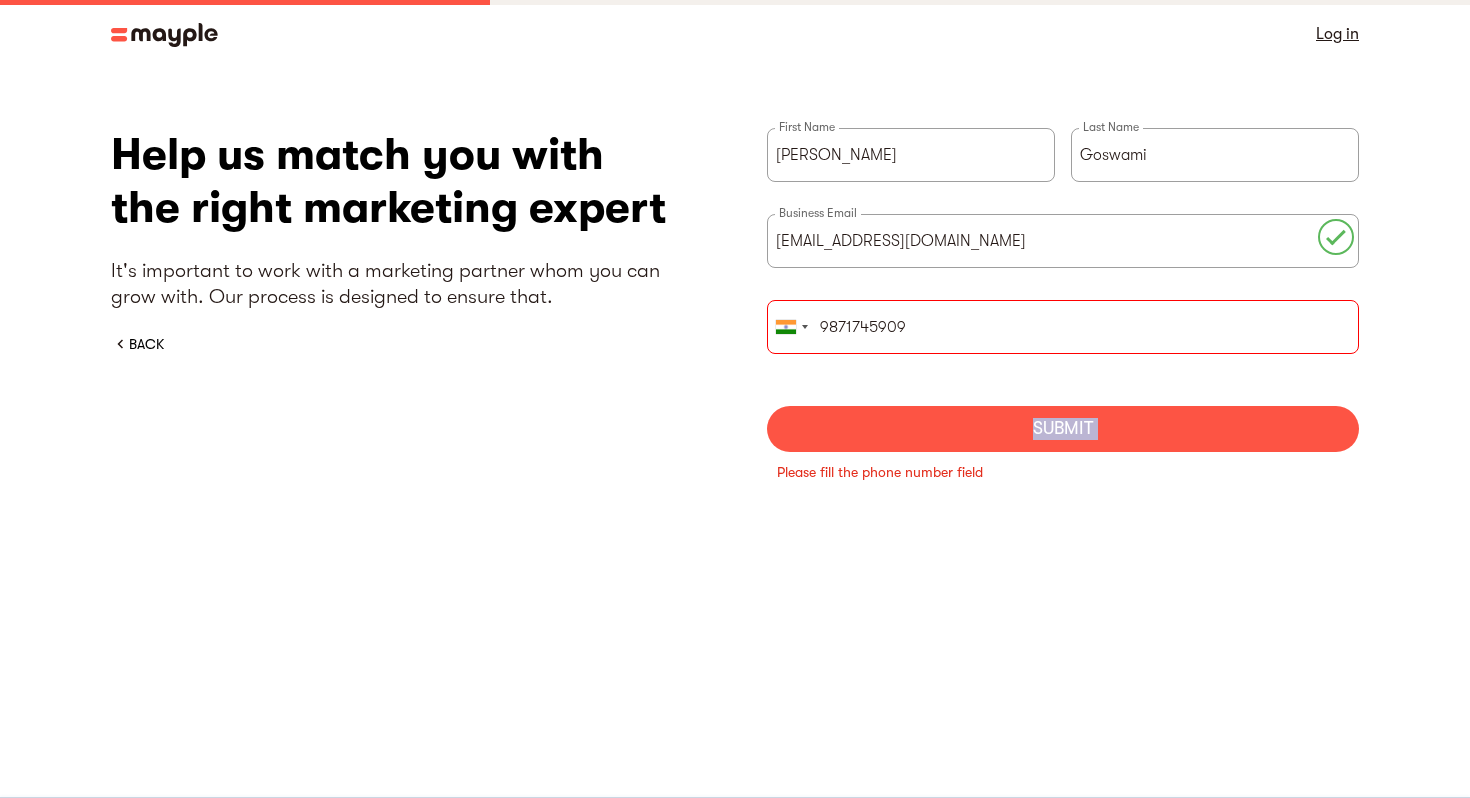 click on "Submit" at bounding box center [1063, 429] 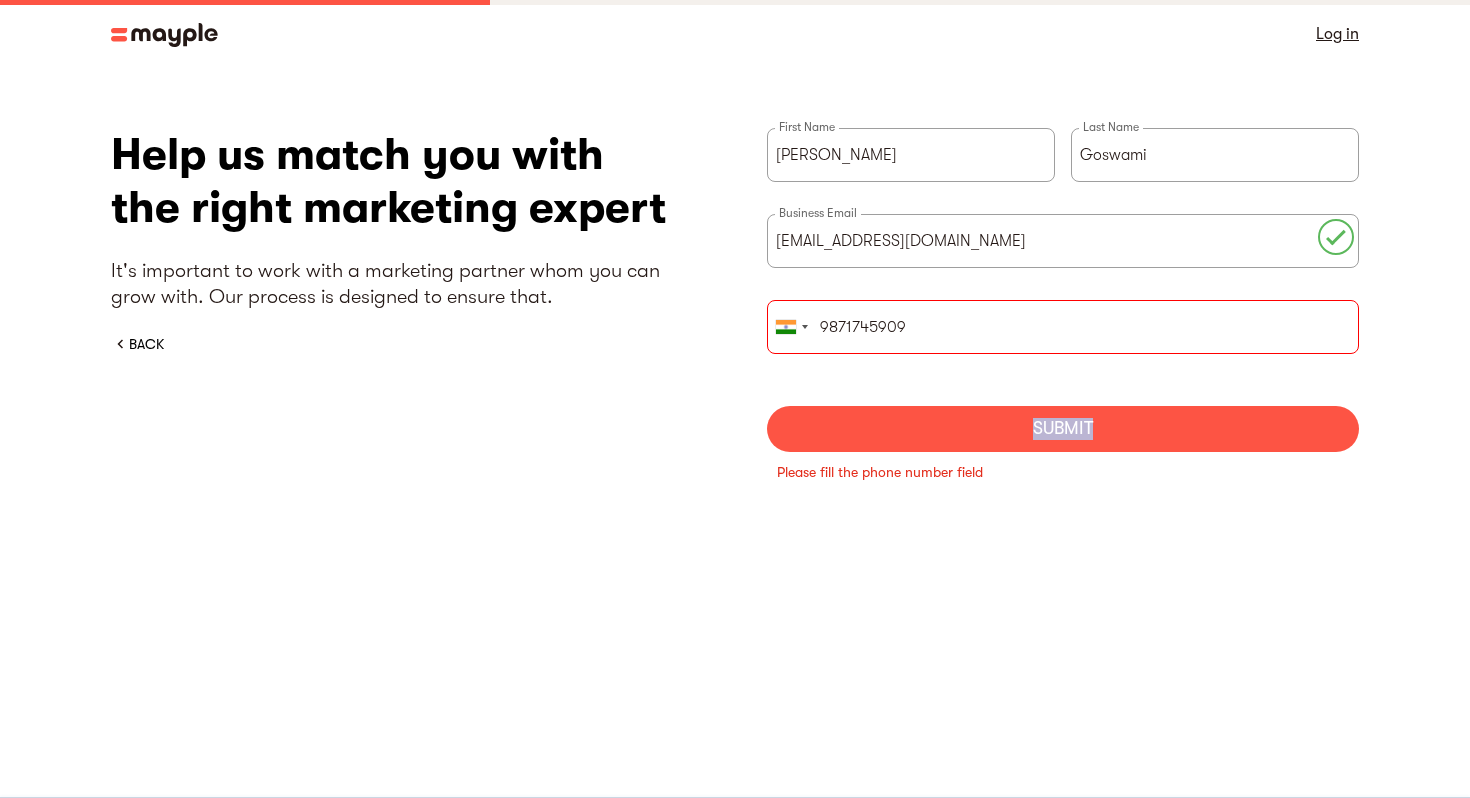 click on "Submit" at bounding box center (1063, 429) 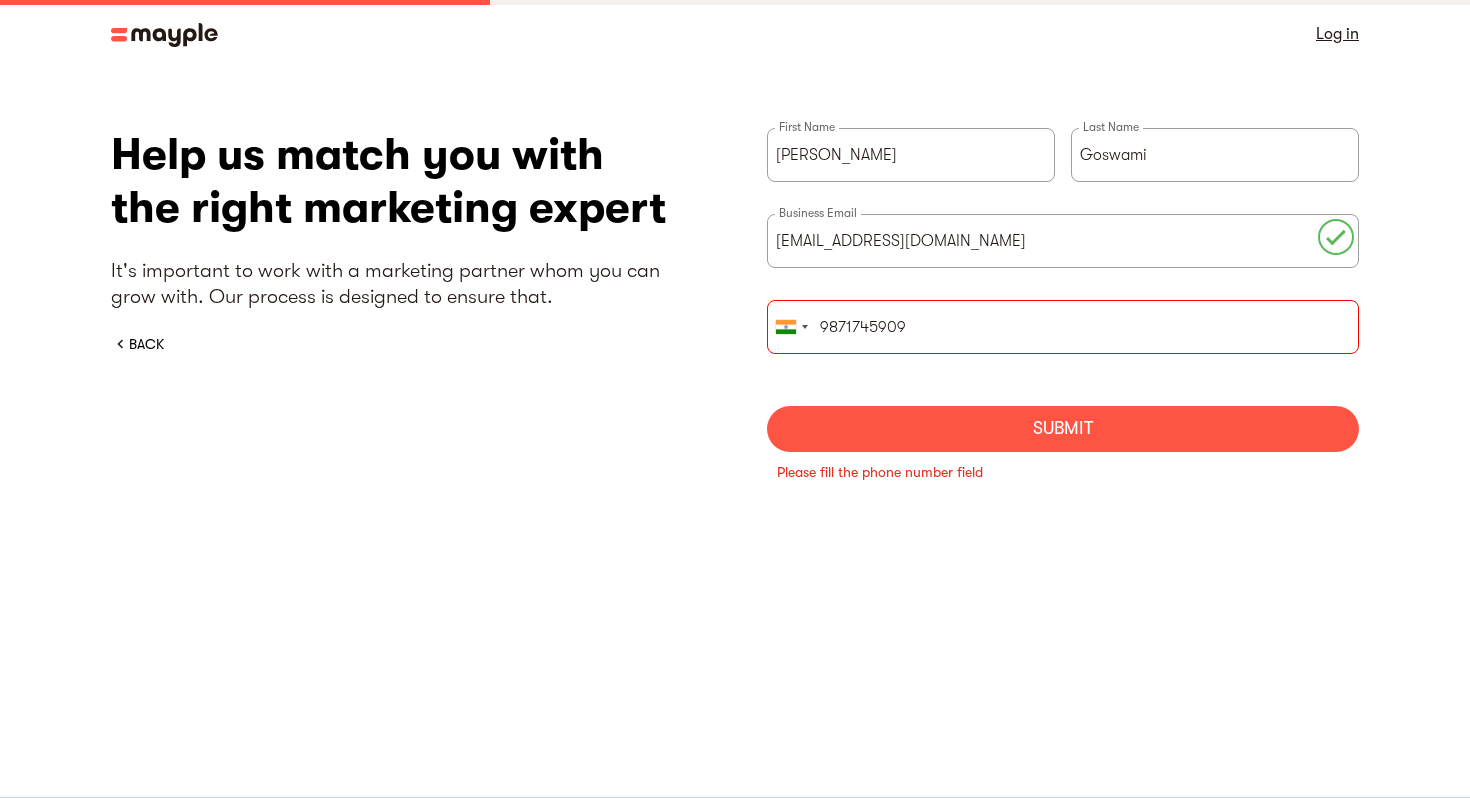 click on "Help us match you with  the right marketing expert It's important to work with a marketing partner whom you can grow with. Our process is designed to ensure that. BACK Saksham First Name Goswami Last Name admin@finledge.in Business Email United States +1 United Kingdom +44 Afghanistan (‫افغانستان‬‎) +93 Albania (Shqipëri) +355 Algeria (‫الجزائر‬‎) +213 American Samoa +1 Andorra +376 Angola +244 Anguilla +1 Antigua and Barbuda +1 Argentina +54 Armenia (Հայաստան) +374 Aruba +297 Ascension Island +247 Australia +61 Austria (Österreich) +43 Azerbaijan (Azərbaycan) +994 Bahamas +1 Bahrain (‫البحرين‬‎) +973 Bangladesh (বাংলাদেশ) +880 Barbados +1 Belarus (Беларусь) +375 Belgium (België) +32 Belize +501 Benin (Bénin) +229 Bermuda +1 Bhutan (འབྲུག) +975 Bolivia +591 Bosnia and Herzegovina (Босна и Херцеговина) +387 Botswana +267 Brazil (Brasil) +55 British Indian Ocean Territory +246 British Virgin Islands +1 +673" at bounding box center [735, 317] 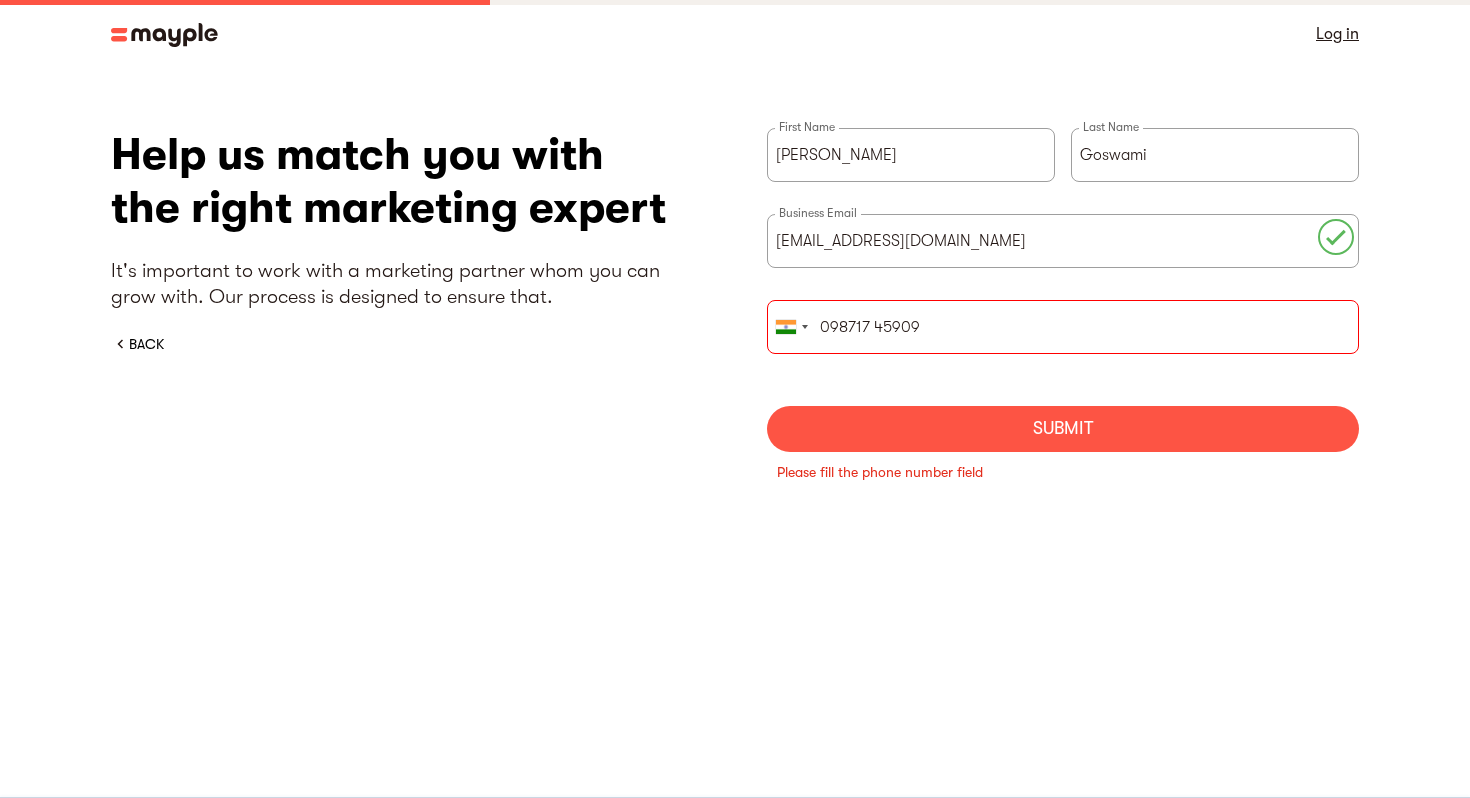 click on "Submit" at bounding box center (1063, 429) 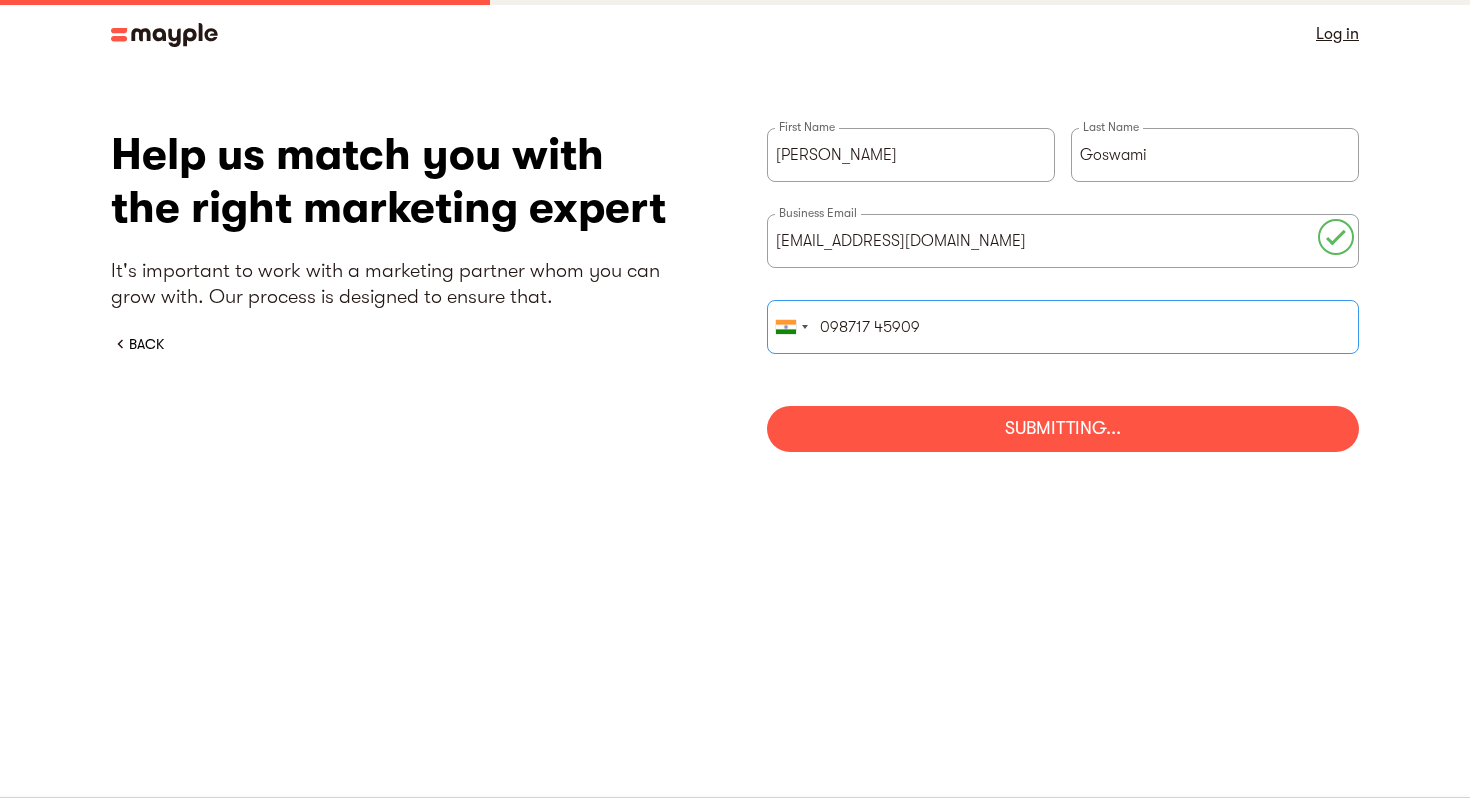 drag, startPoint x: 928, startPoint y: 328, endPoint x: 761, endPoint y: 333, distance: 167.07483 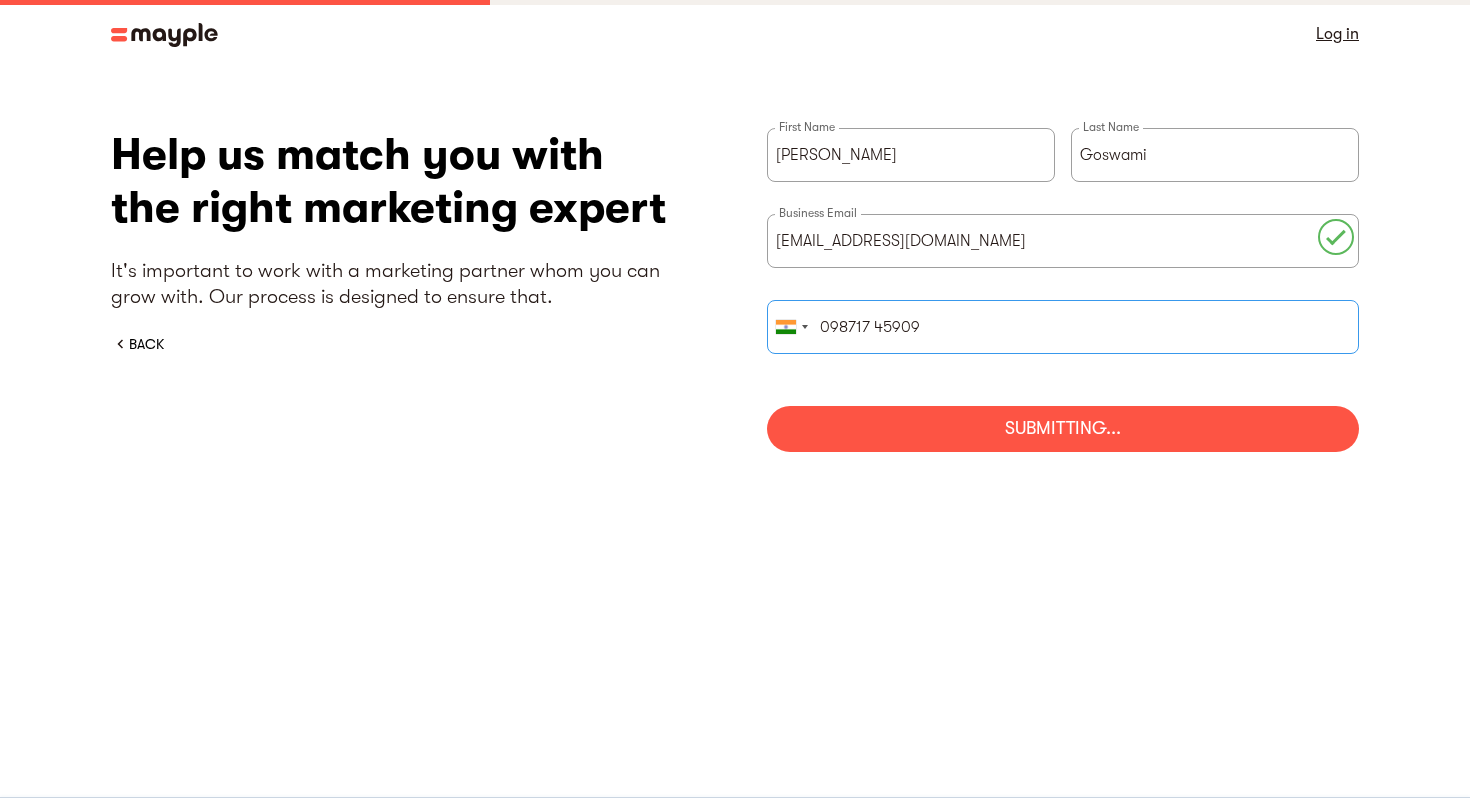 click on "Help us match you with  the right marketing expert It's important to work with a marketing partner whom you can grow with. Our process is designed to ensure that. BACK Saksham First Name Goswami Last Name admin@finledge.in Business Email United States +1 United Kingdom +44 Afghanistan (‫افغانستان‬‎) +93 Albania (Shqipëri) +355 Algeria (‫الجزائر‬‎) +213 American Samoa +1 Andorra +376 Angola +244 Anguilla +1 Antigua and Barbuda +1 Argentina +54 Armenia (Հայաստան) +374 Aruba +297 Ascension Island +247 Australia +61 Austria (Österreich) +43 Azerbaijan (Azərbaycan) +994 Bahamas +1 Bahrain (‫البحرين‬‎) +973 Bangladesh (বাংলাদেশ) +880 Barbados +1 Belarus (Беларусь) +375 Belgium (België) +32 Belize +501 Benin (Bénin) +229 Bermuda +1 Bhutan (འབྲུག) +975 Bolivia +591 Bosnia and Herzegovina (Босна и Херцеговина) +387 Botswana +267 Brazil (Brasil) +55 British Indian Ocean Territory +246 British Virgin Islands +1 +673" at bounding box center [735, 297] 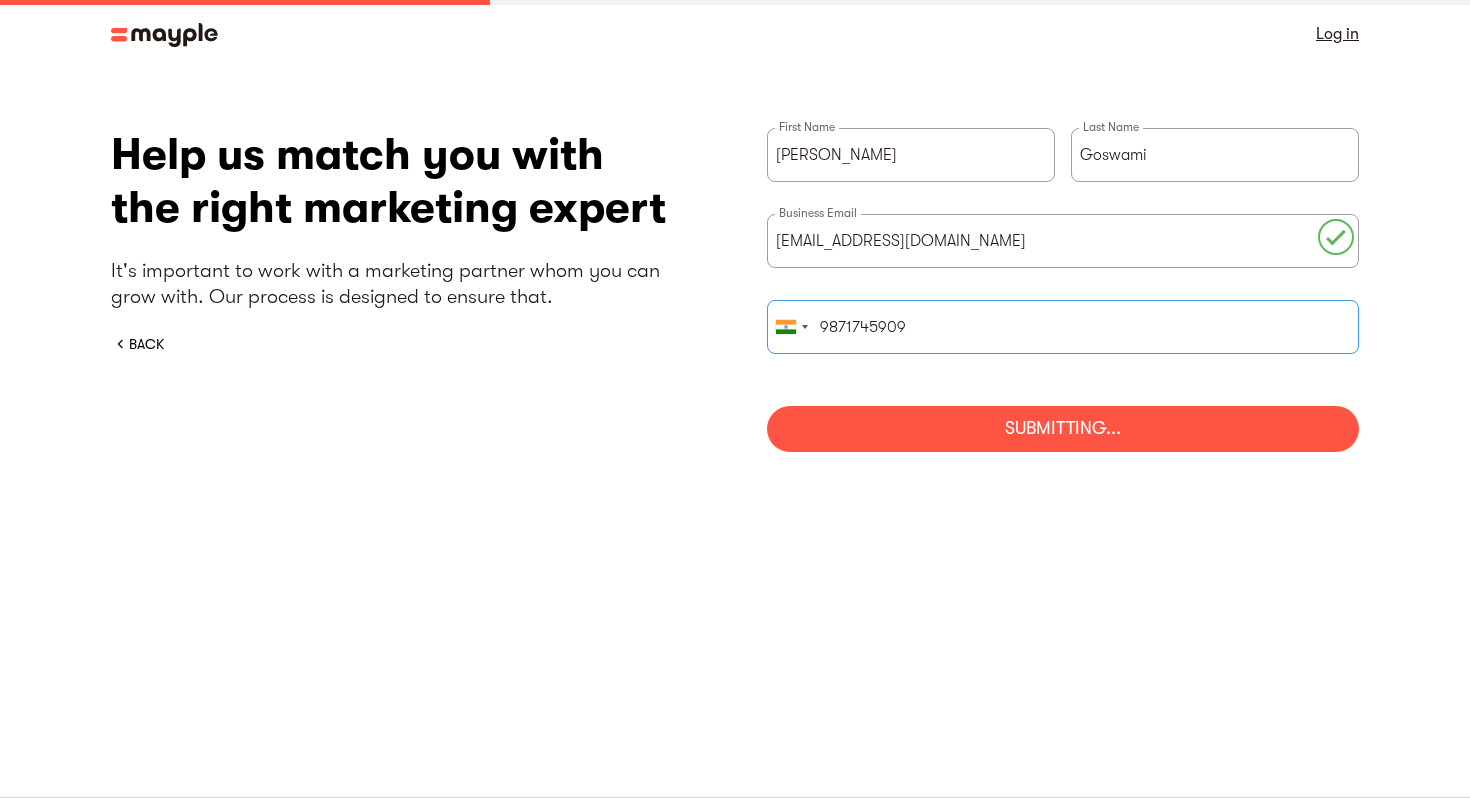 type on "9871745909" 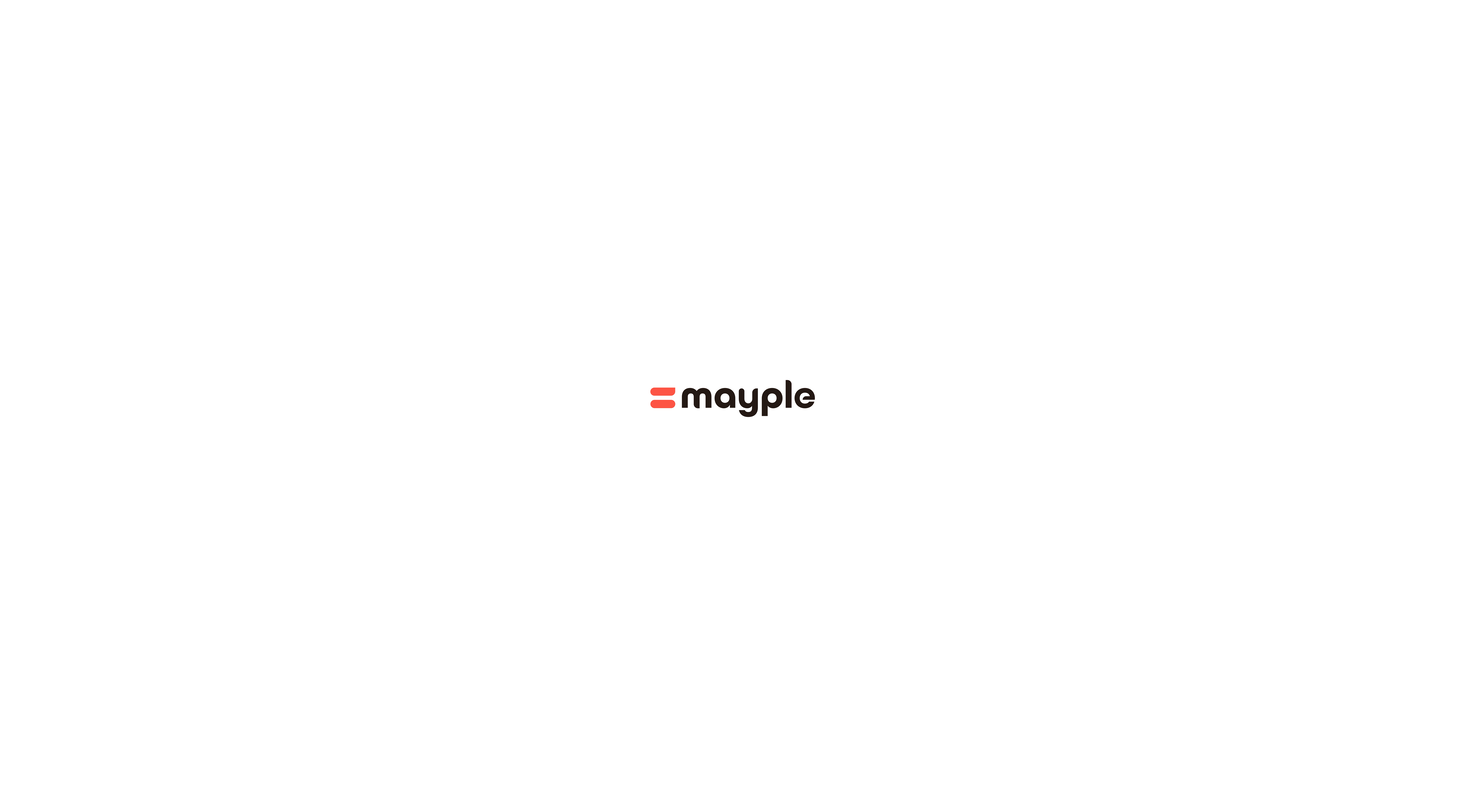 scroll, scrollTop: 0, scrollLeft: 0, axis: both 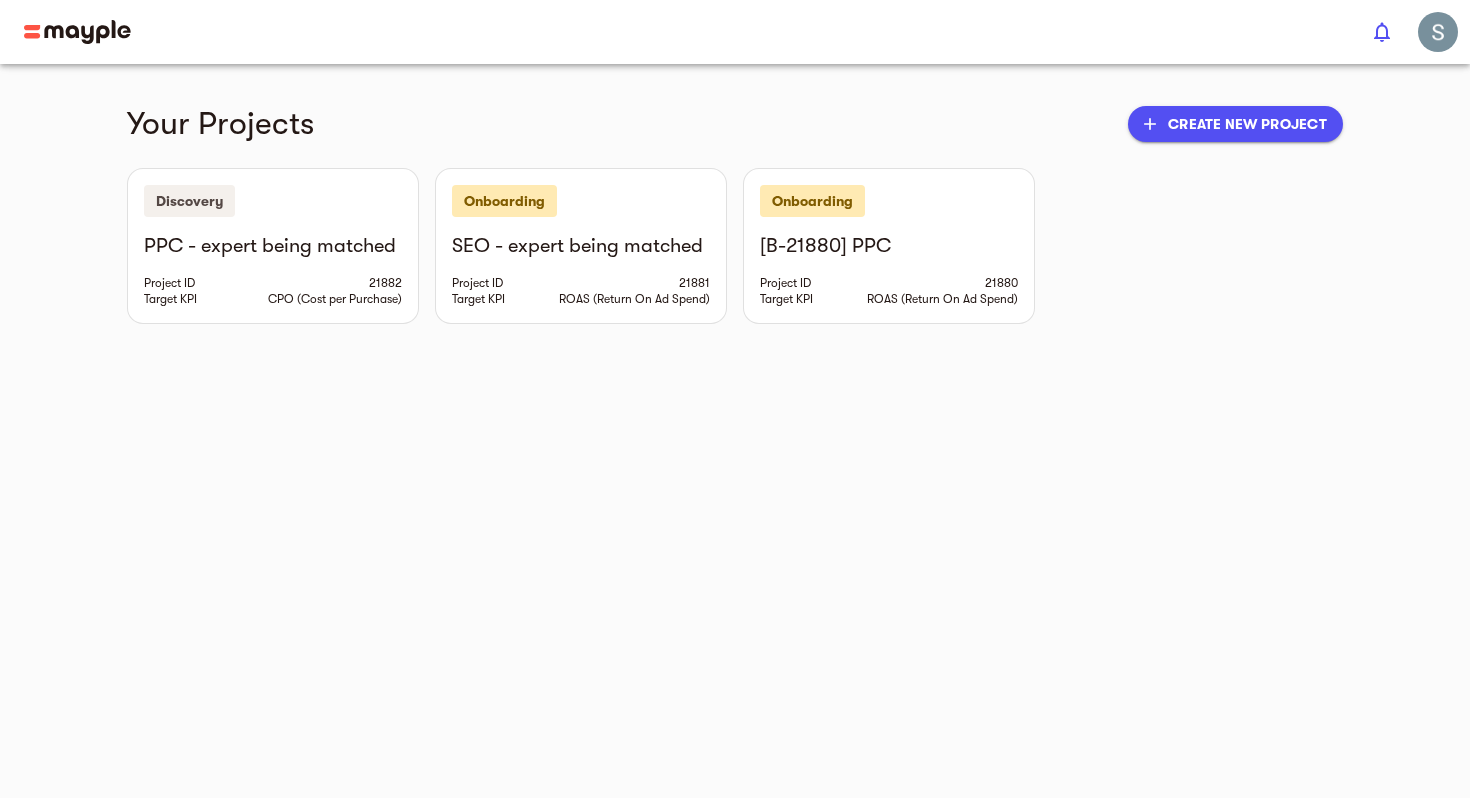 click on "add Create new project" at bounding box center [1235, 124] 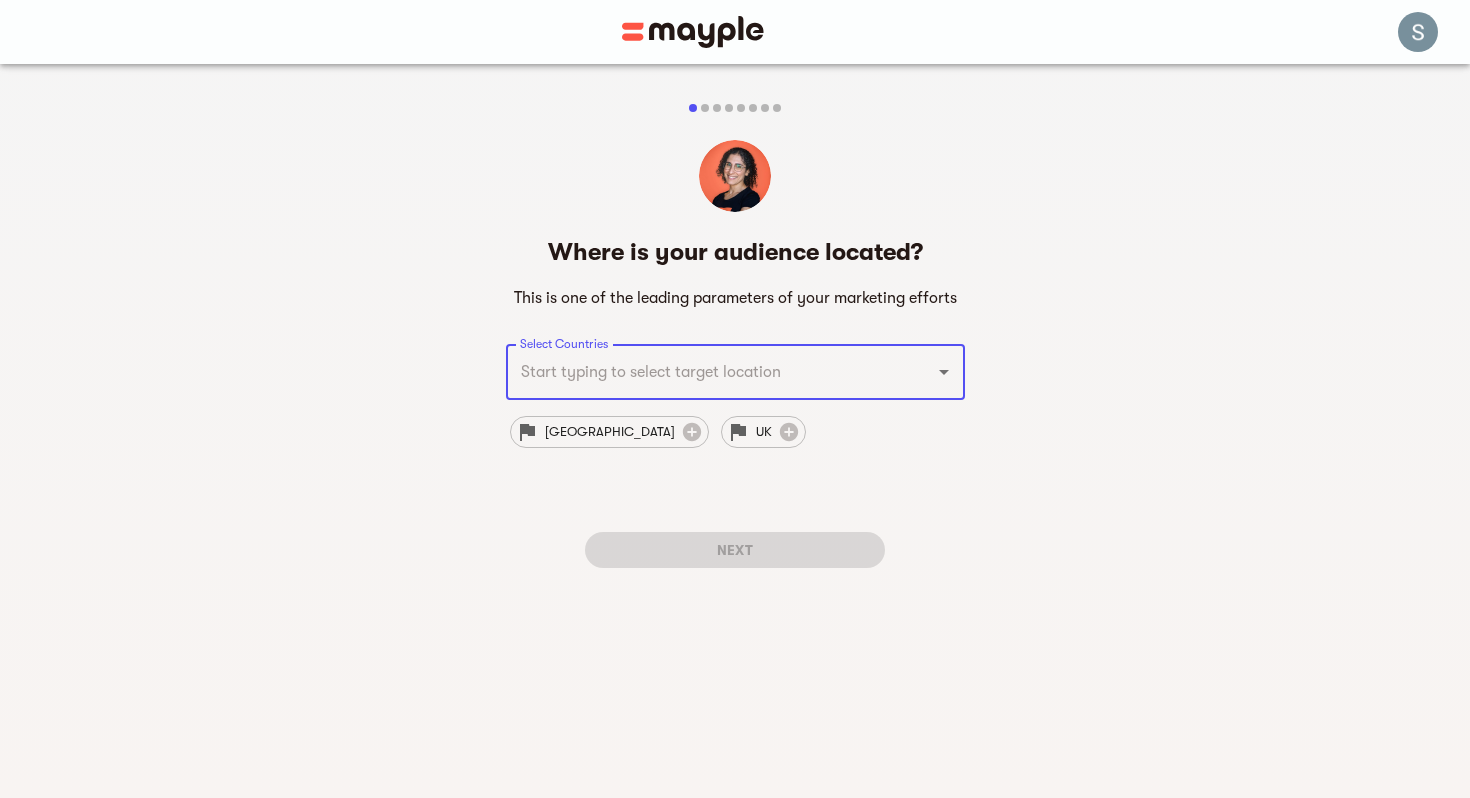 click on "Select Countries" at bounding box center [707, 372] 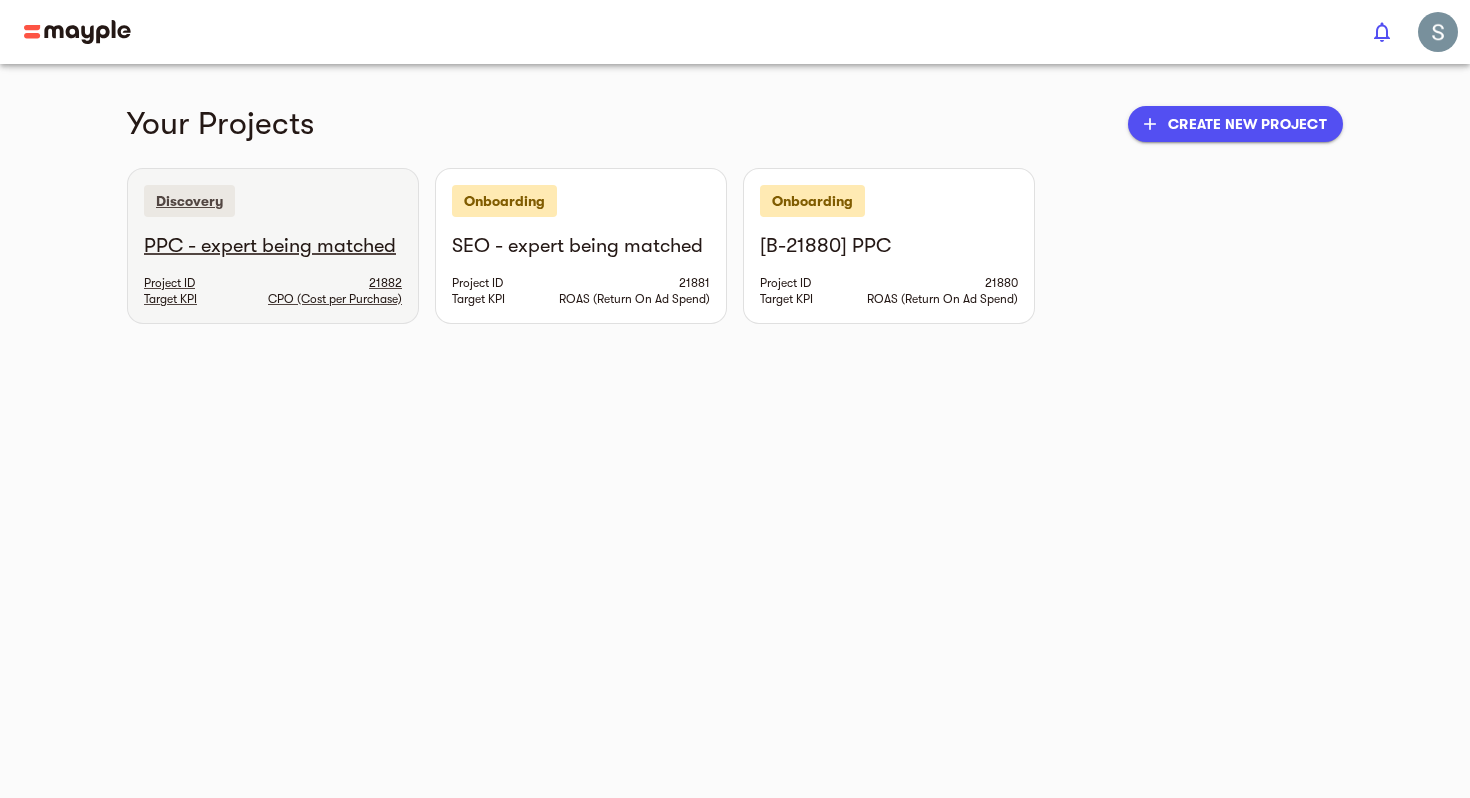 click on "Discovery" at bounding box center [273, 201] 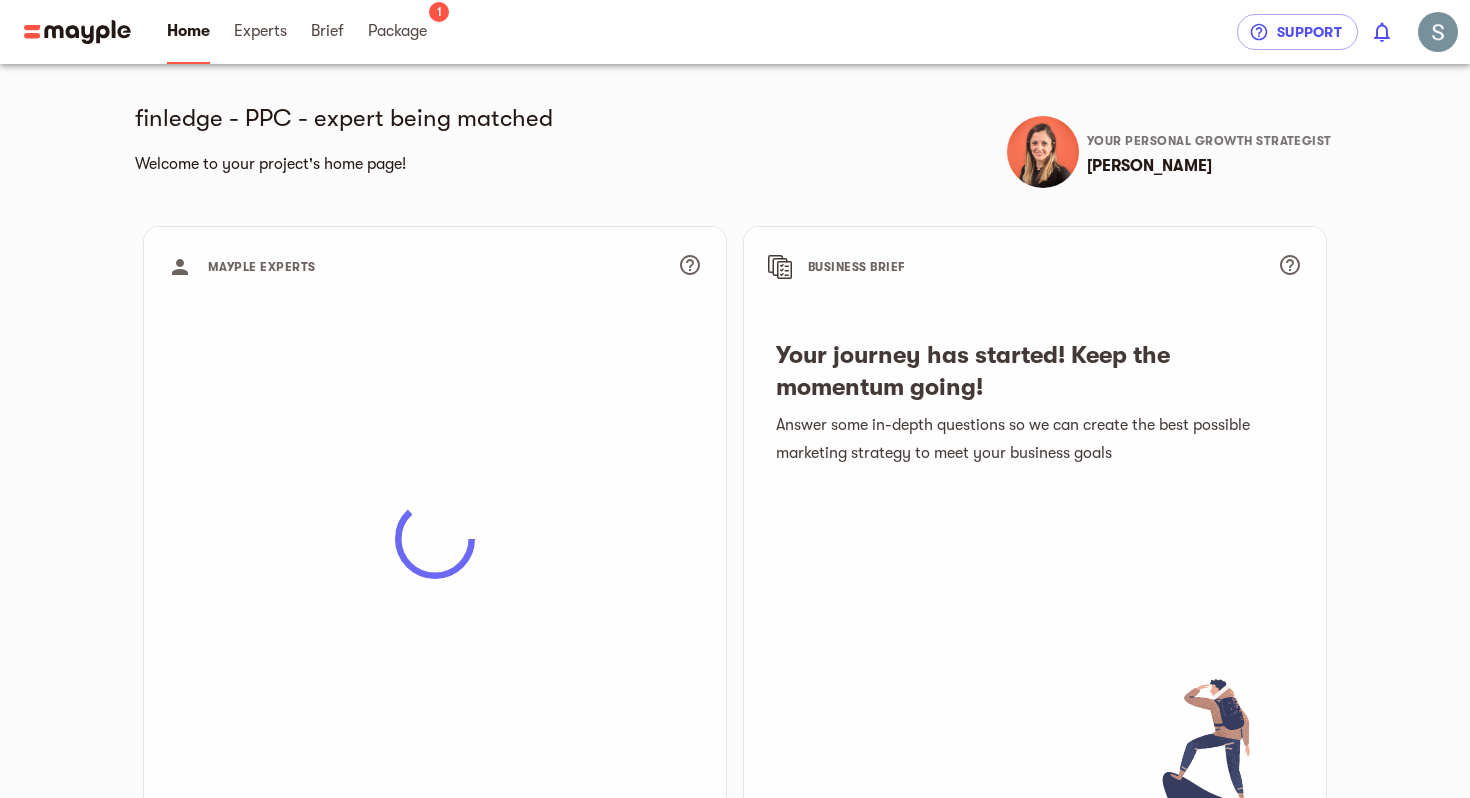 scroll, scrollTop: 0, scrollLeft: 0, axis: both 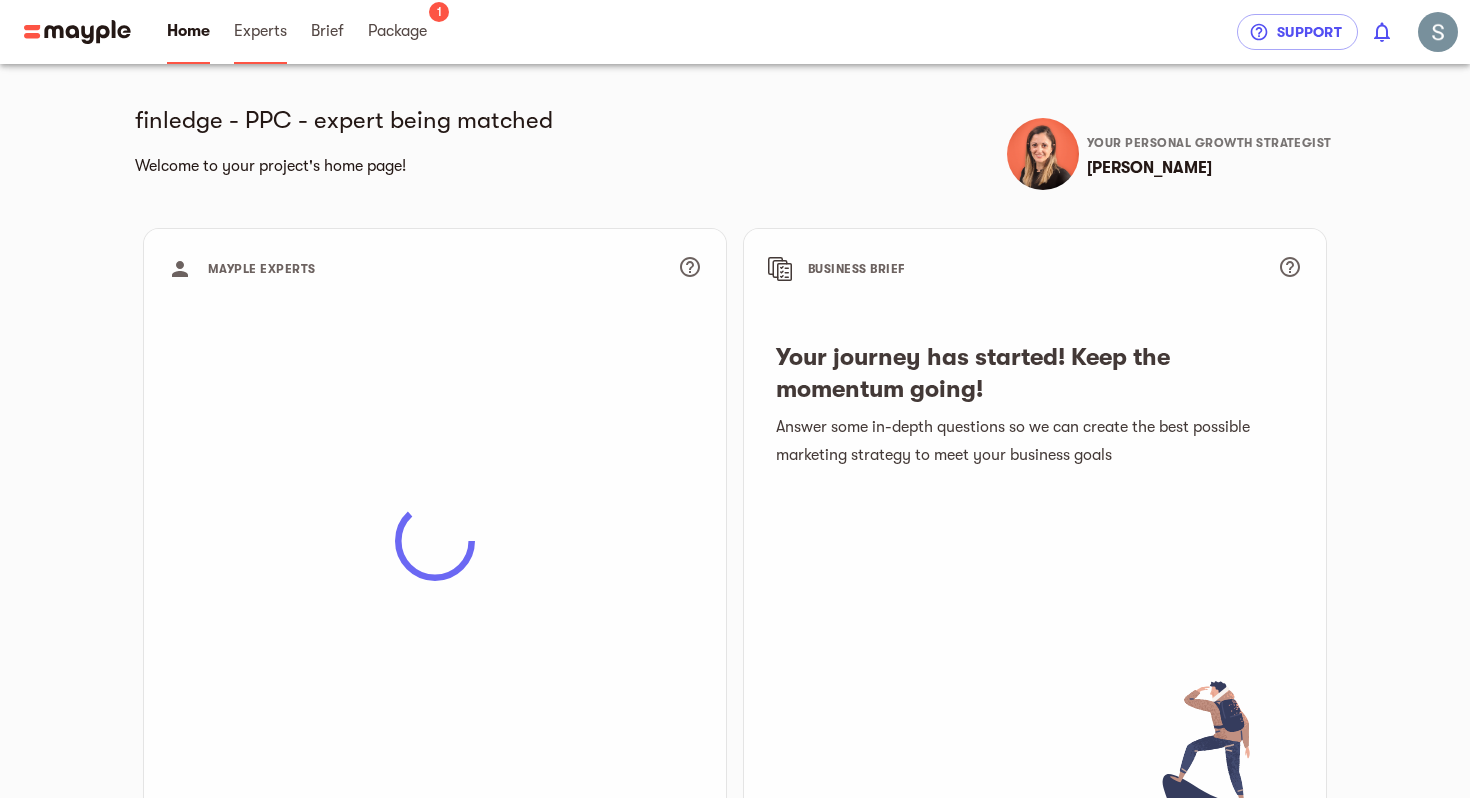 click on "Experts" at bounding box center (260, 31) 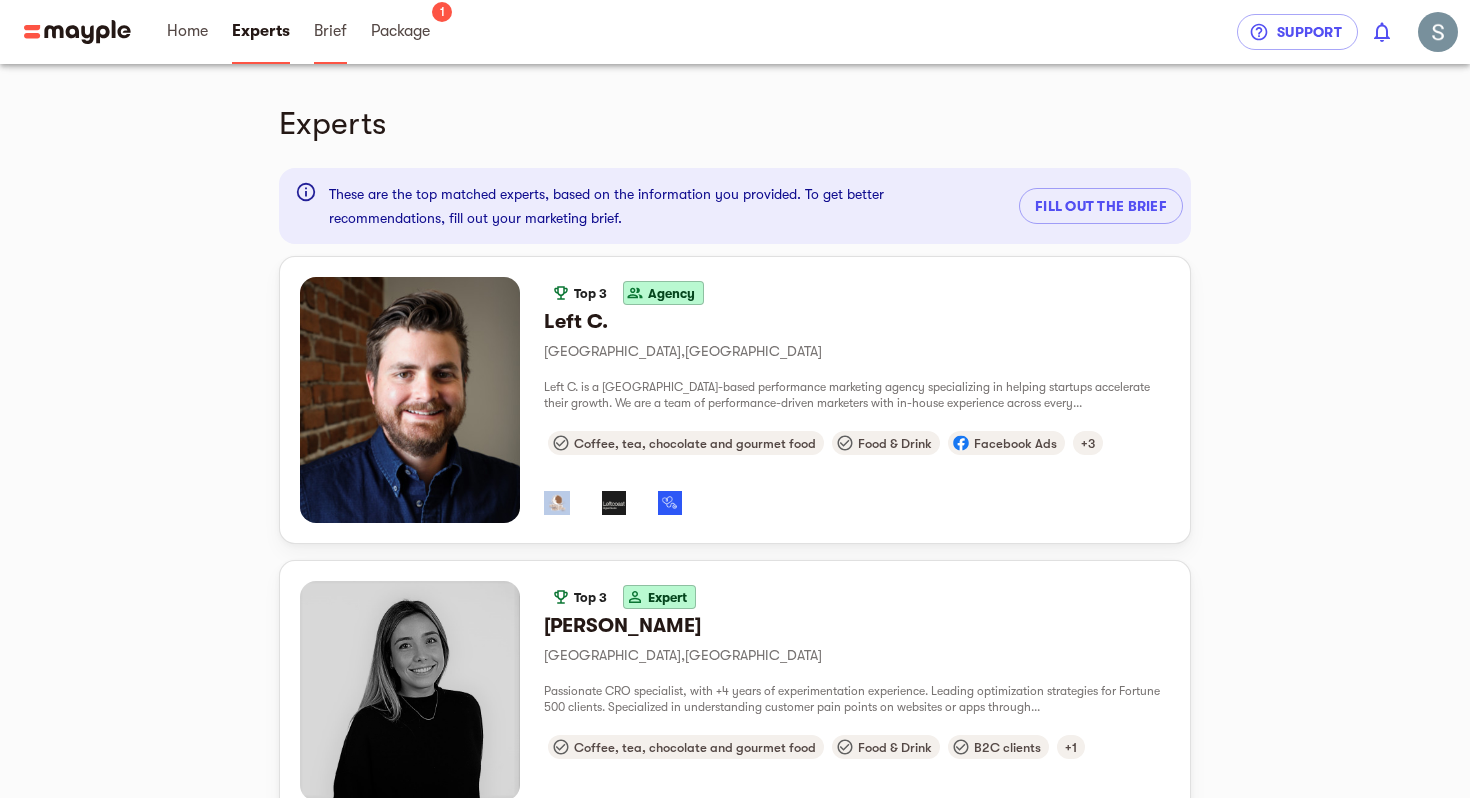 click on "Brief" at bounding box center [330, 32] 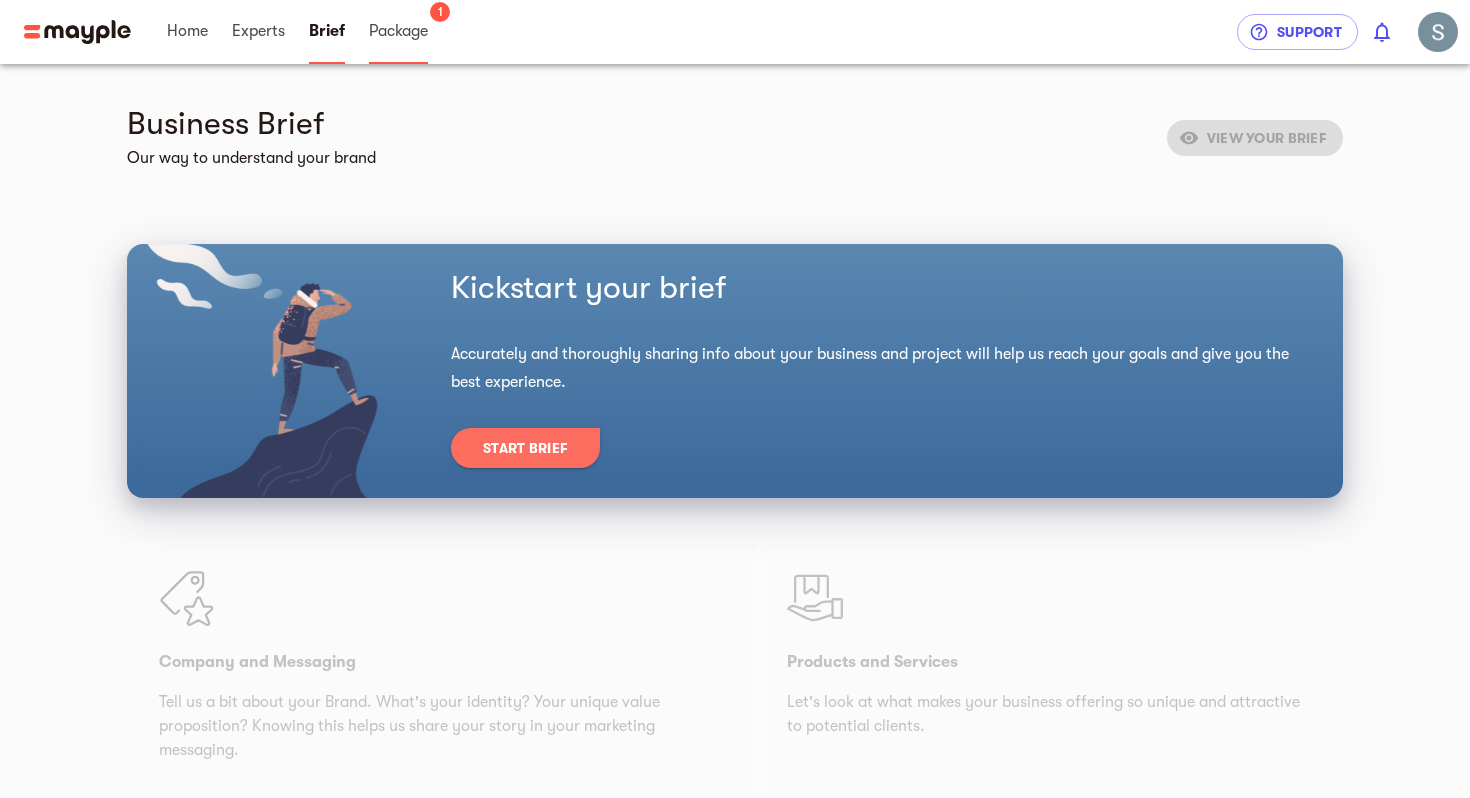 click on "Package" at bounding box center (398, 32) 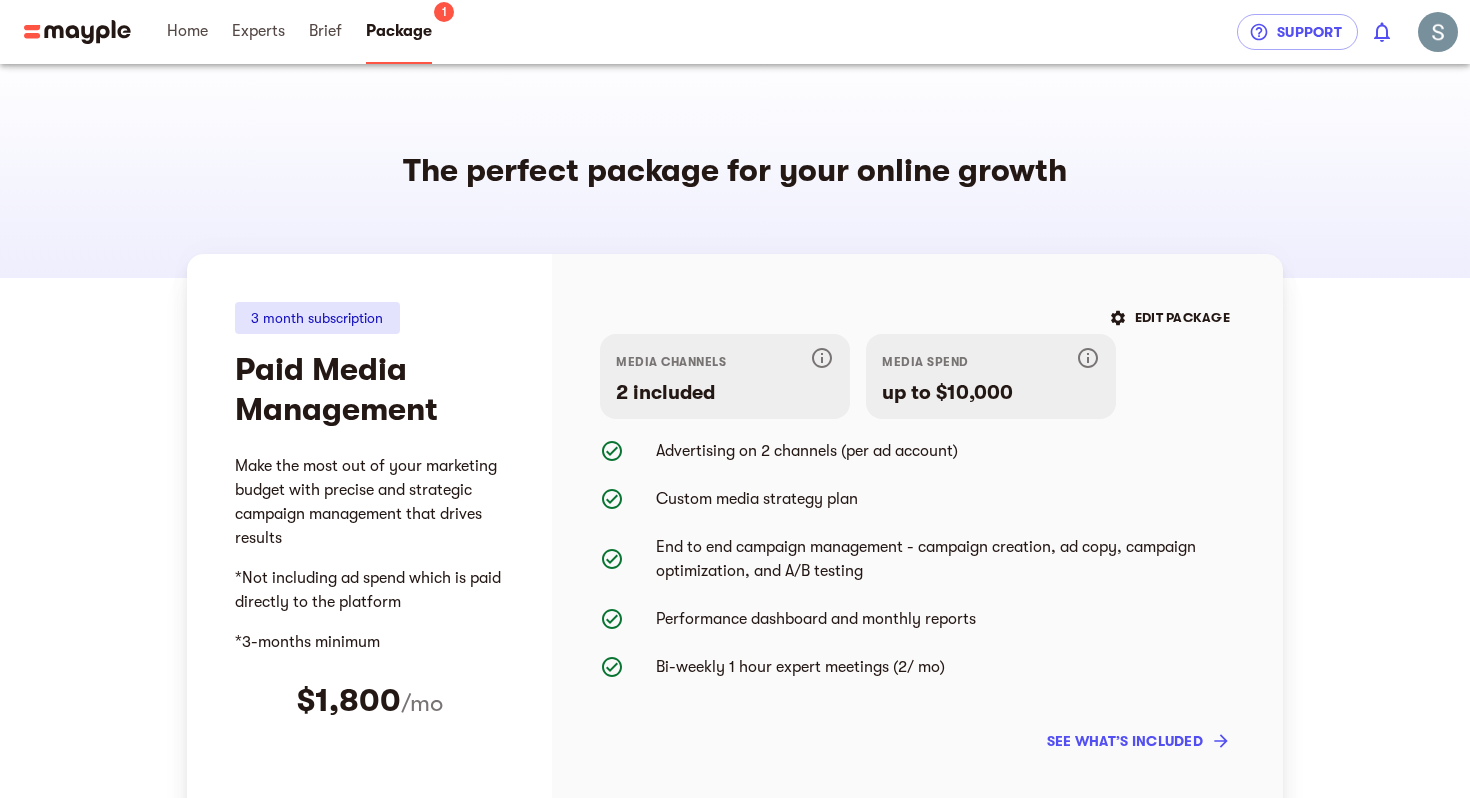 scroll, scrollTop: 0, scrollLeft: 0, axis: both 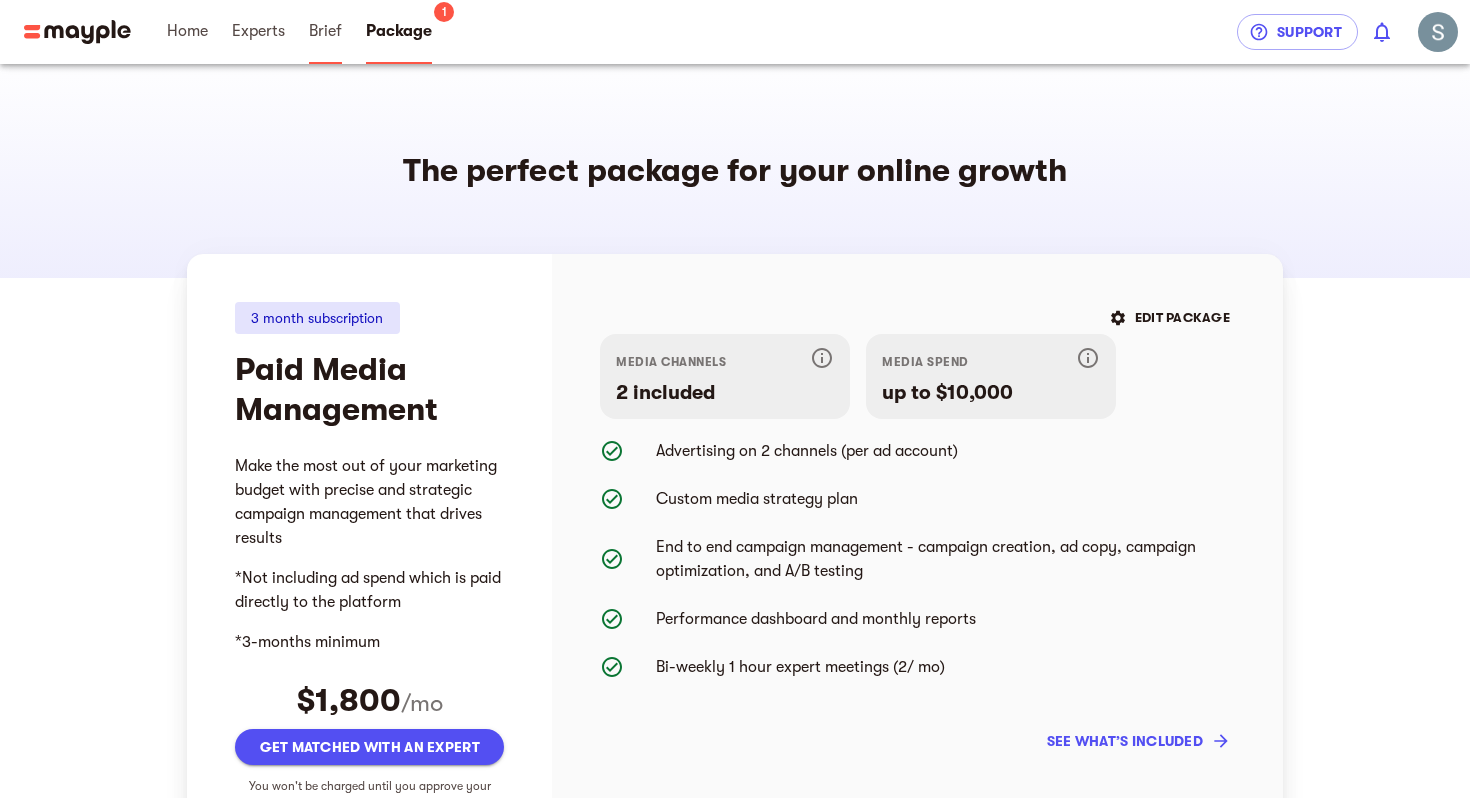 click on "Brief" at bounding box center (325, 31) 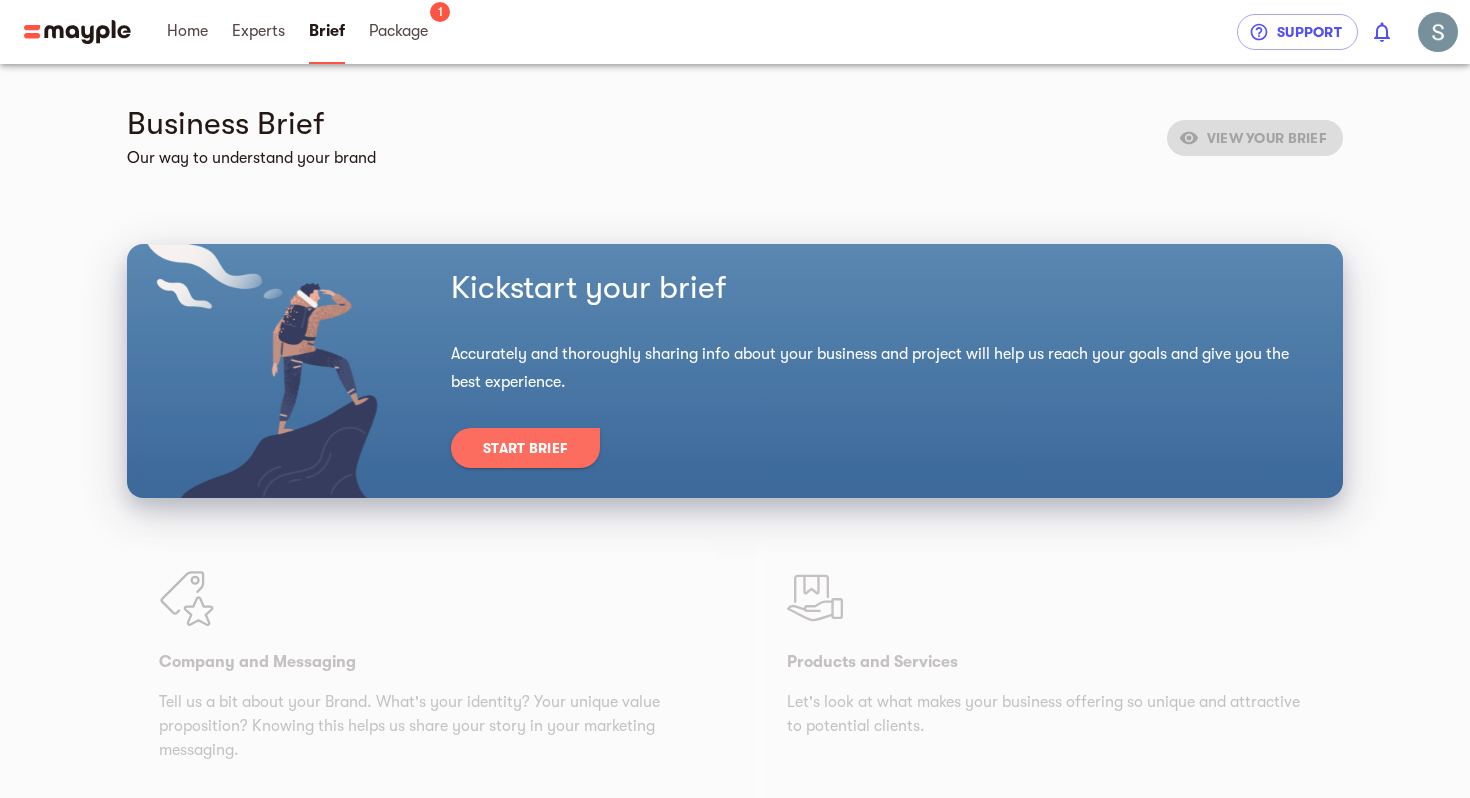 scroll, scrollTop: 23, scrollLeft: 0, axis: vertical 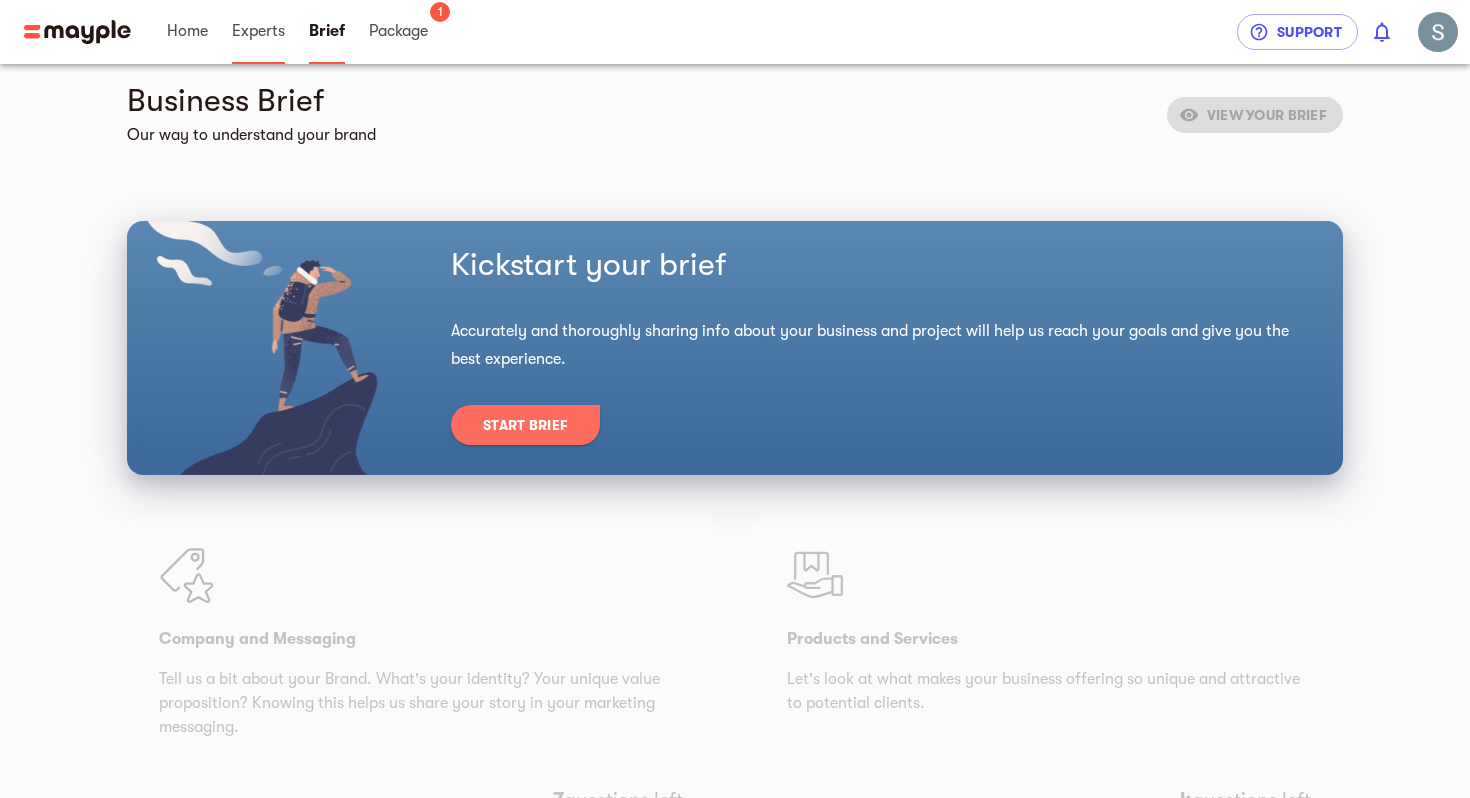 click on "Experts" at bounding box center (258, 31) 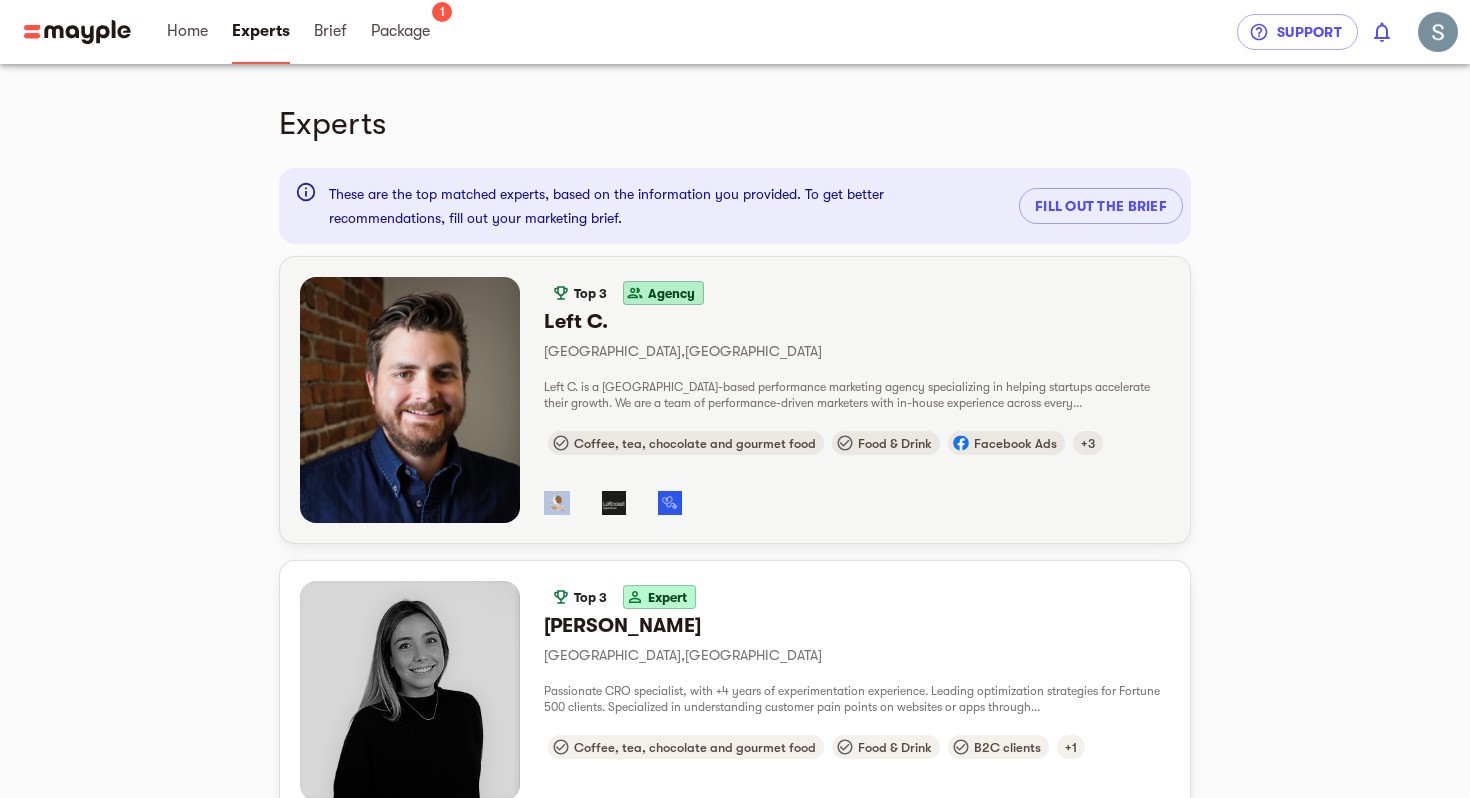 click on "Left C. is a San Francisco-based performance marketing agency specializing in helping startups accelerate their growth.
We are a team of performance-driven marketers with in-house experience across every..." at bounding box center [847, 395] 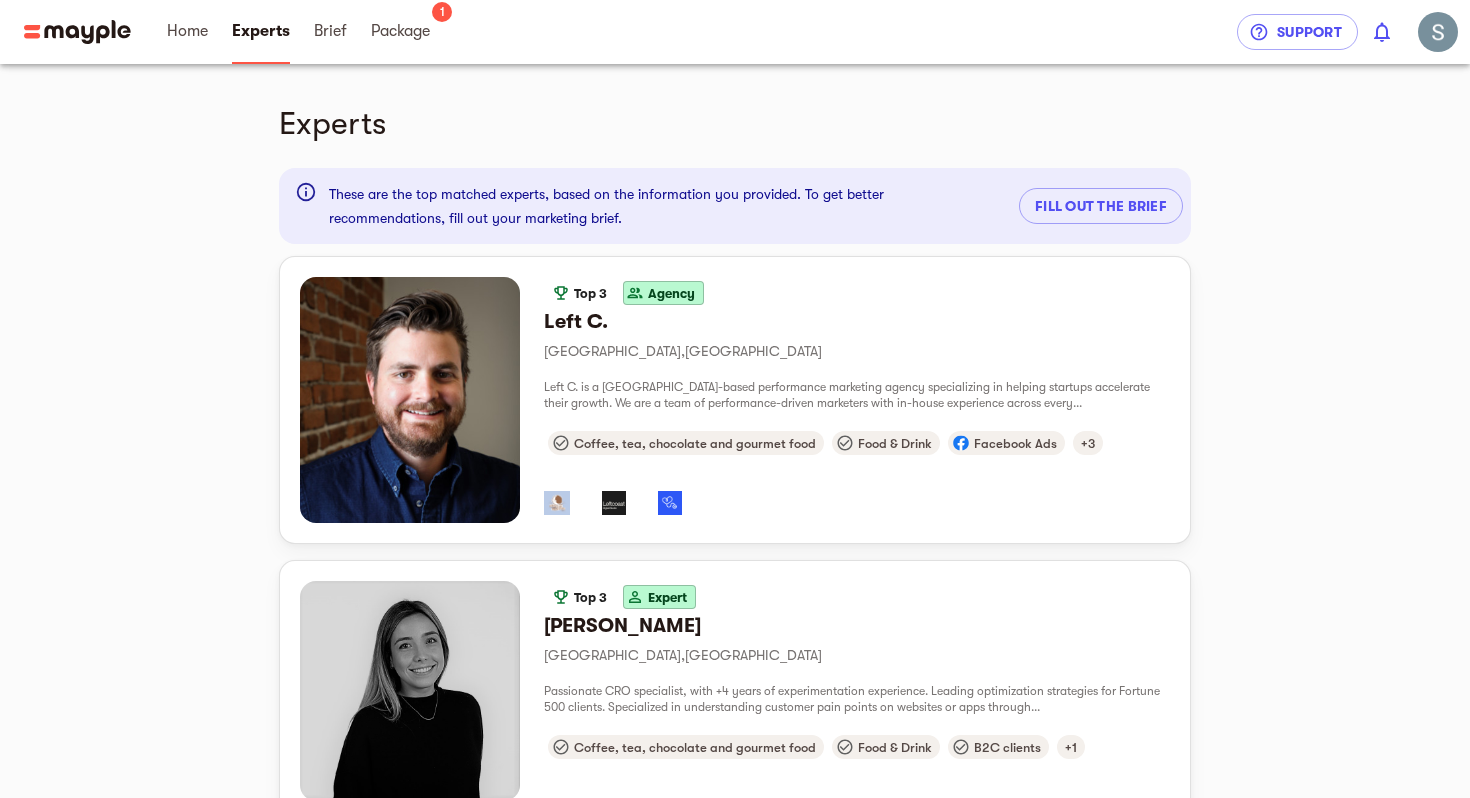 scroll, scrollTop: 121, scrollLeft: 0, axis: vertical 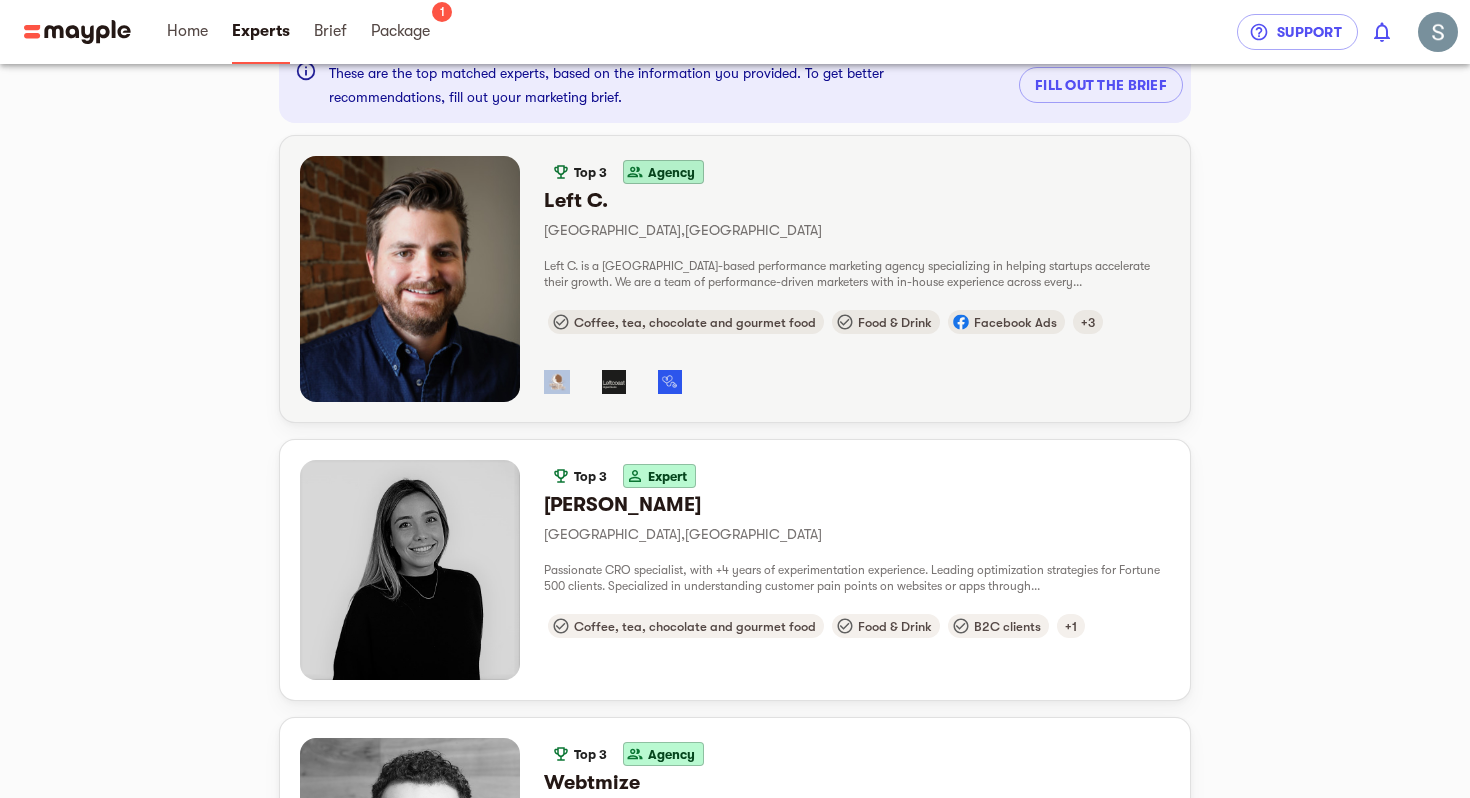 click on "Left C. is a San Francisco-based performance marketing agency specializing in helping startups accelerate their growth.
We are a team of performance-driven marketers with in-house experience across every..." at bounding box center [847, 274] 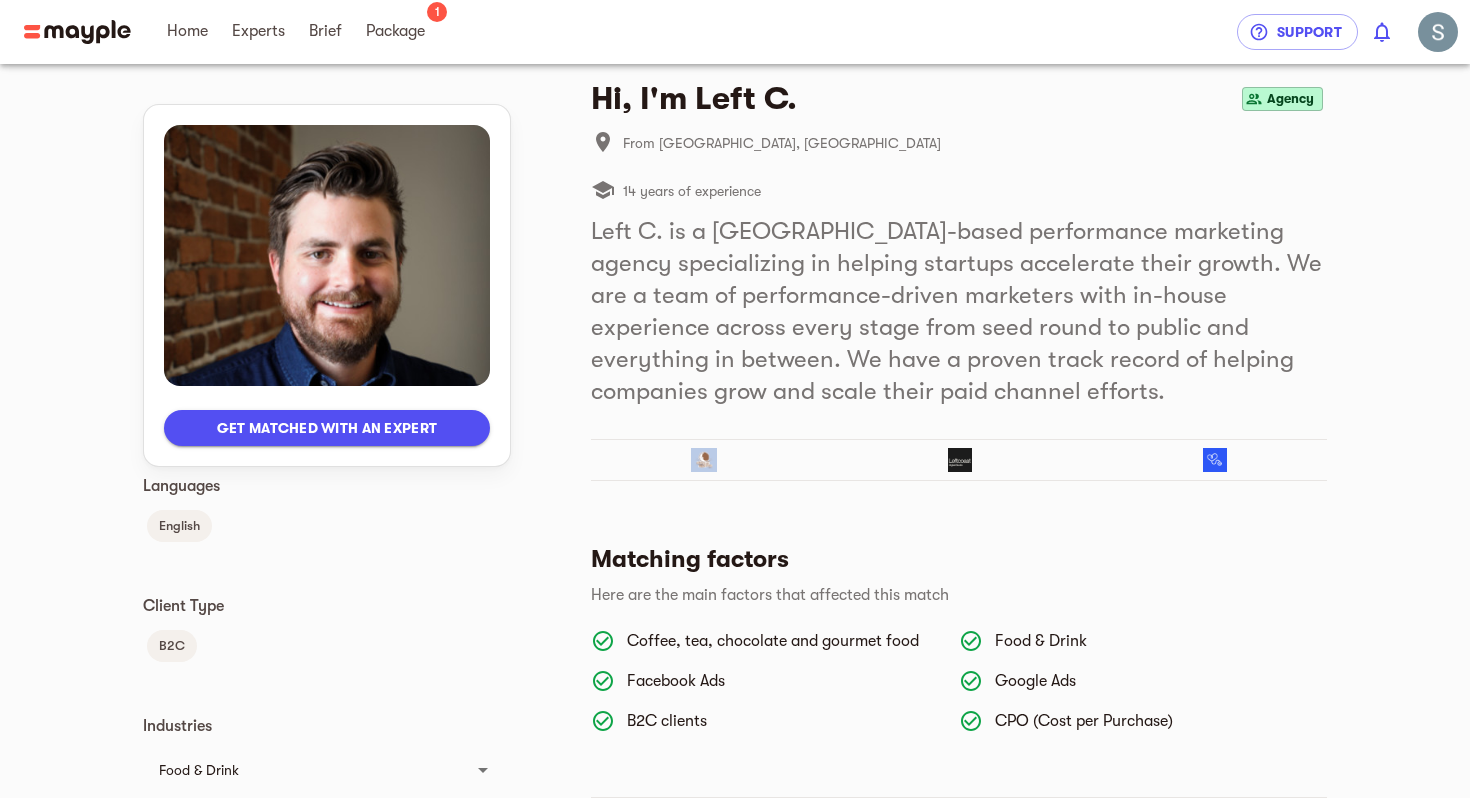 scroll, scrollTop: 0, scrollLeft: 0, axis: both 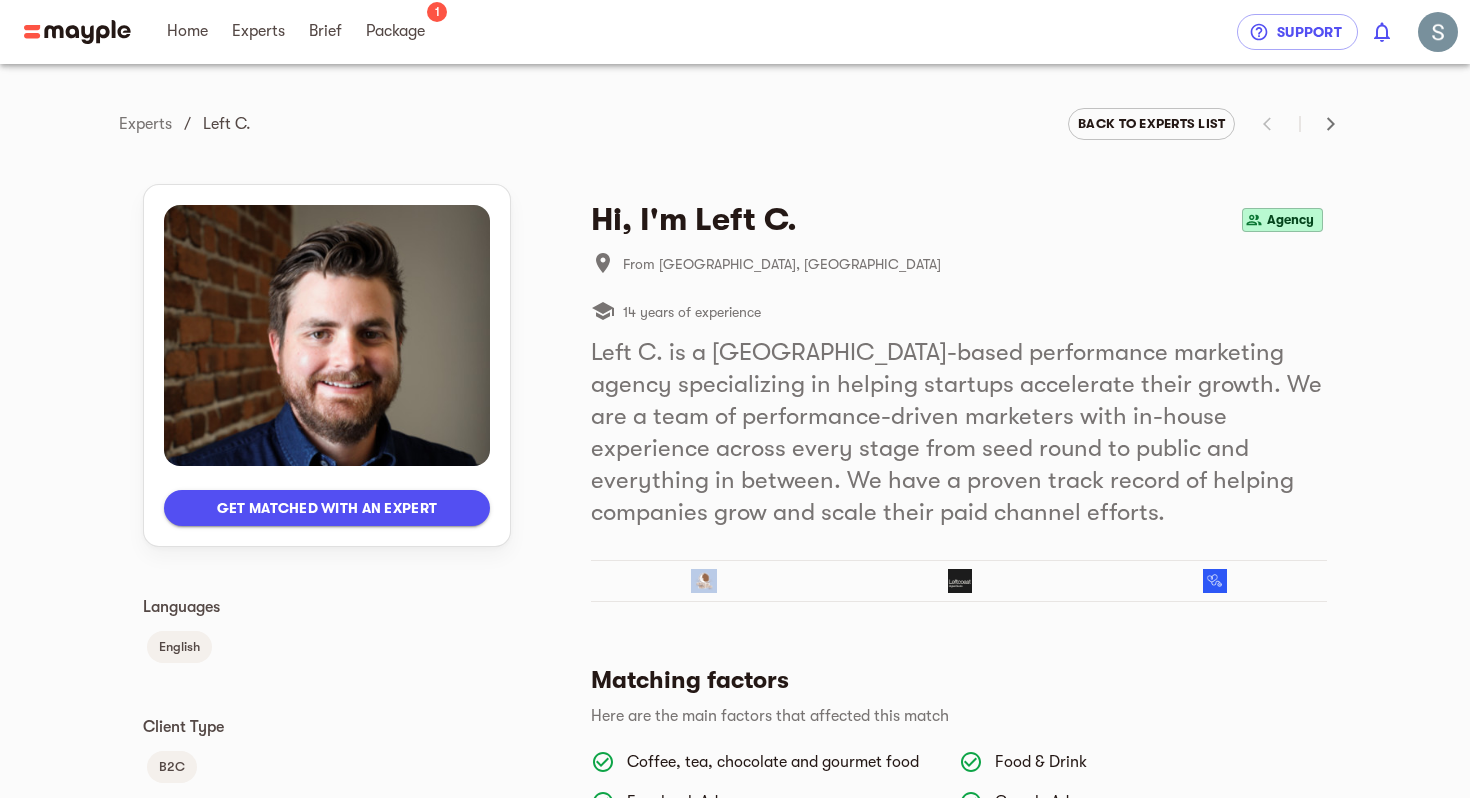 click on "Get matched with an expert" at bounding box center [327, 508] 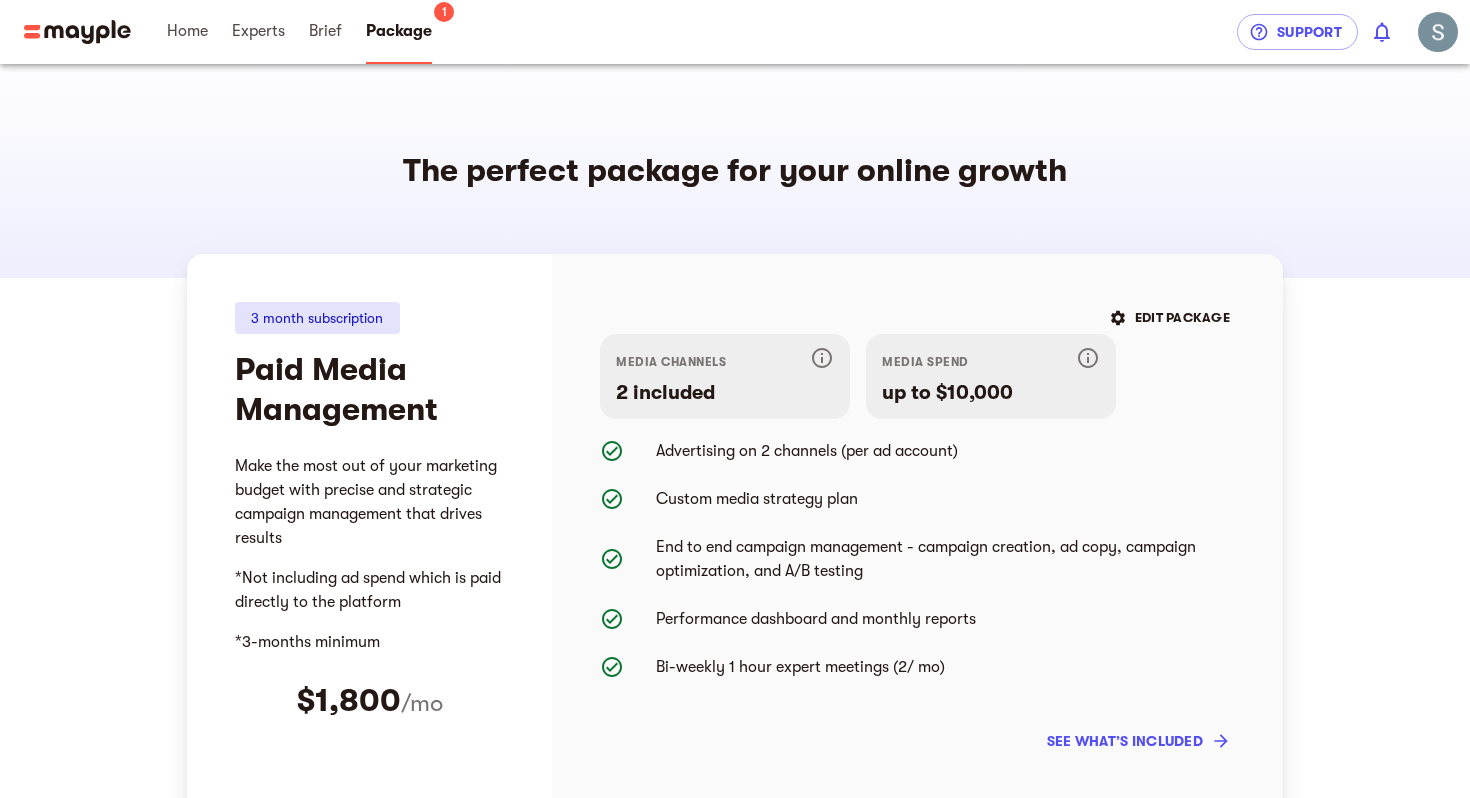 scroll, scrollTop: 0, scrollLeft: 0, axis: both 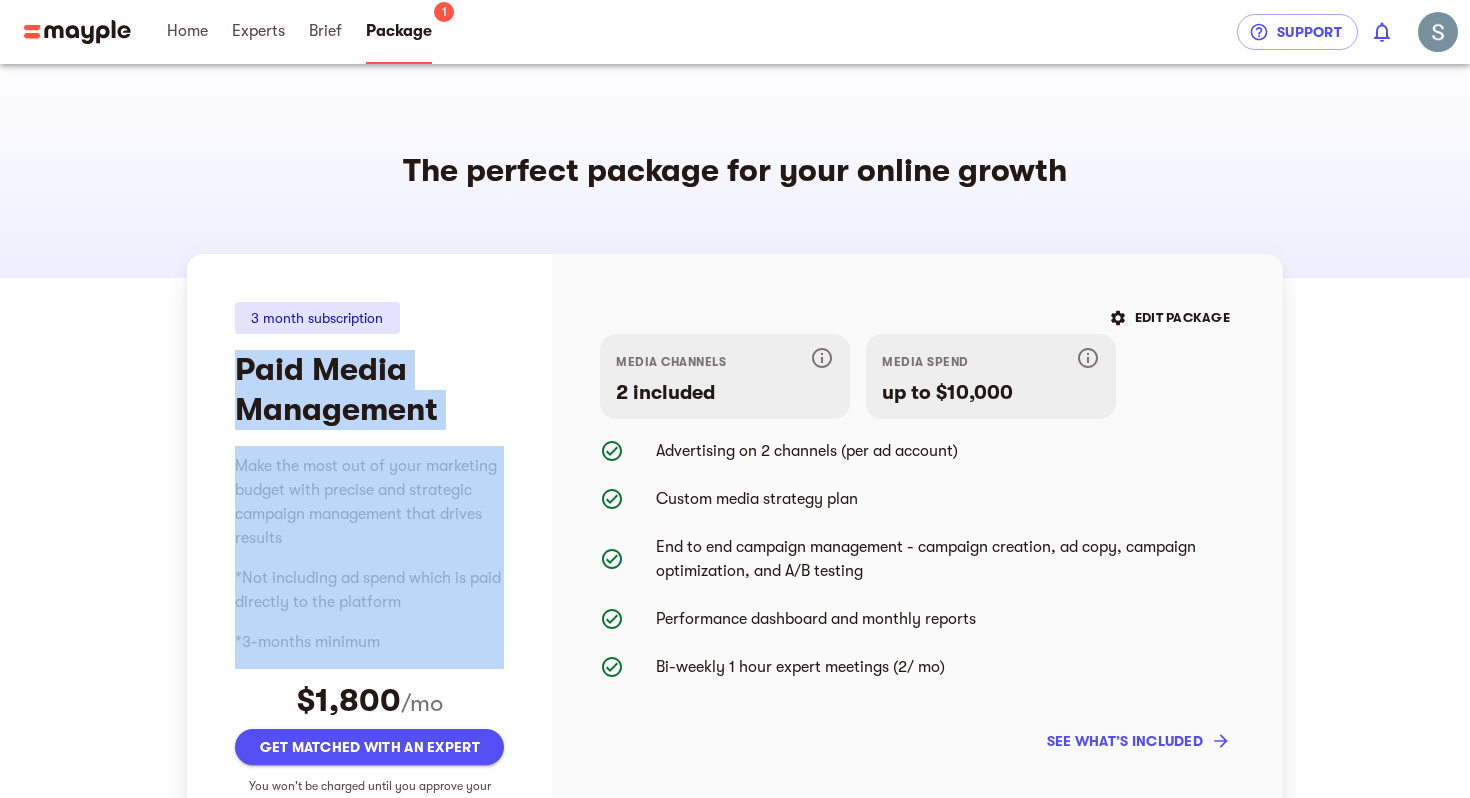 drag, startPoint x: 239, startPoint y: 368, endPoint x: 509, endPoint y: 442, distance: 279.95715 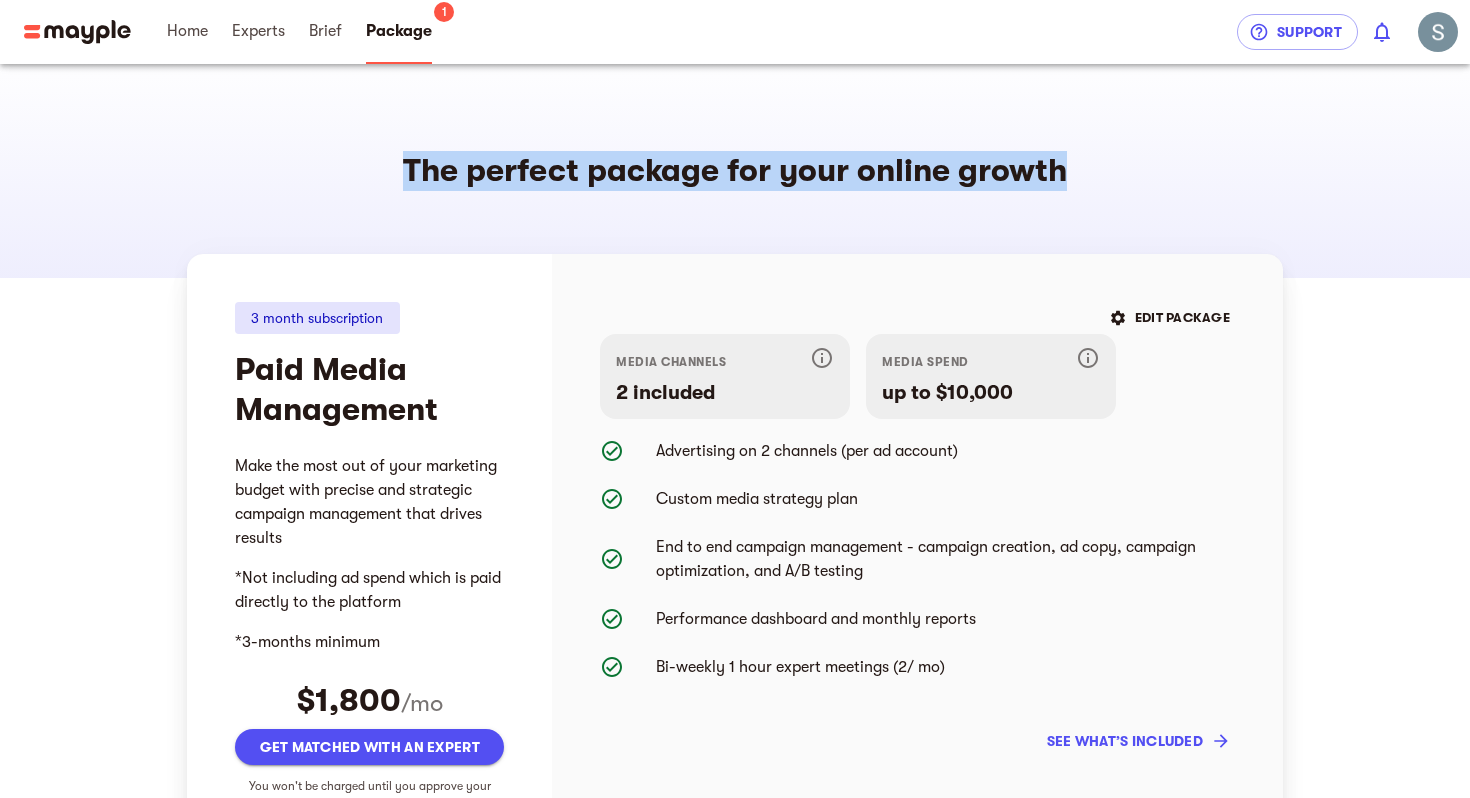 drag, startPoint x: 411, startPoint y: 168, endPoint x: 1192, endPoint y: 171, distance: 781.00574 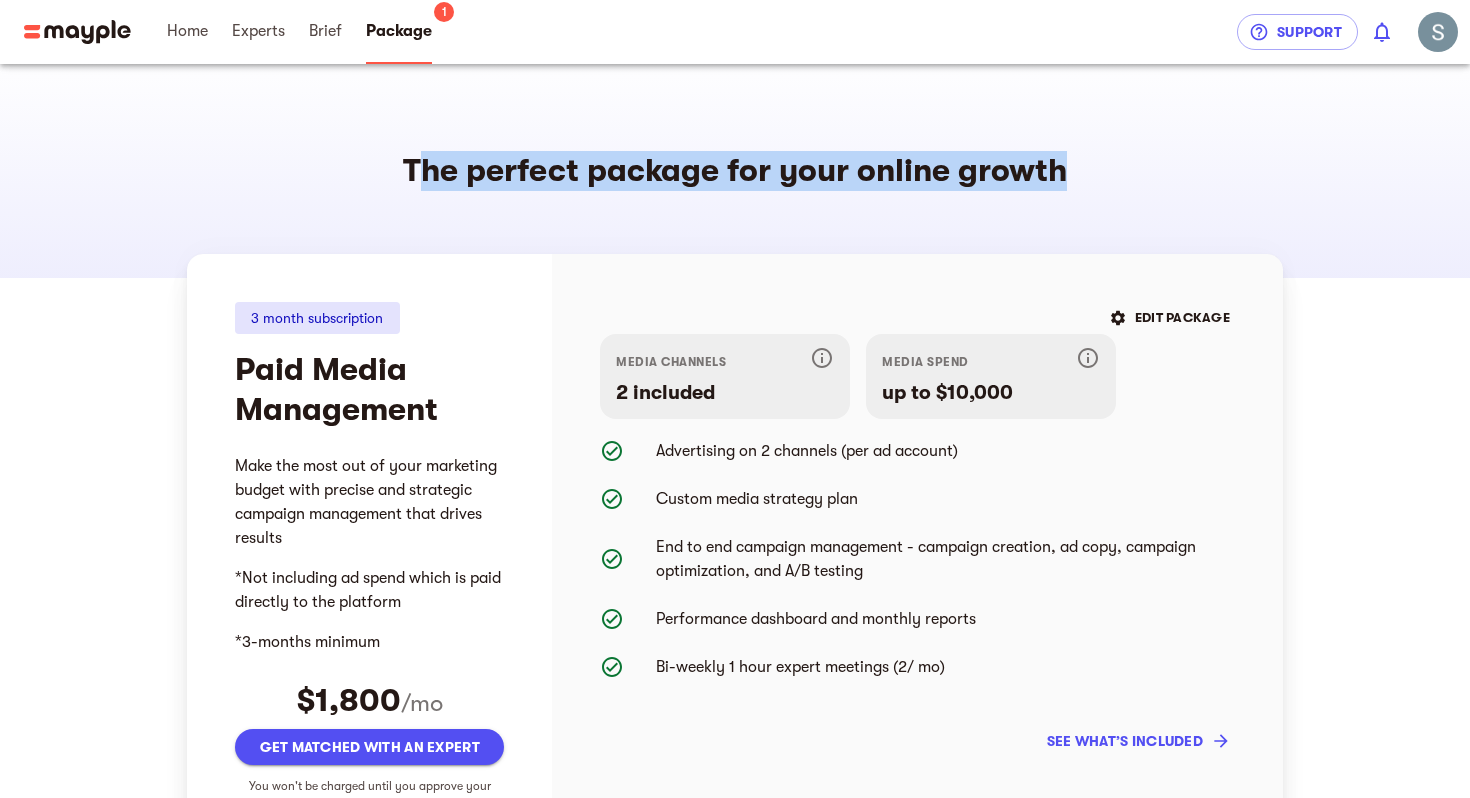 drag, startPoint x: 1192, startPoint y: 171, endPoint x: 391, endPoint y: 171, distance: 801 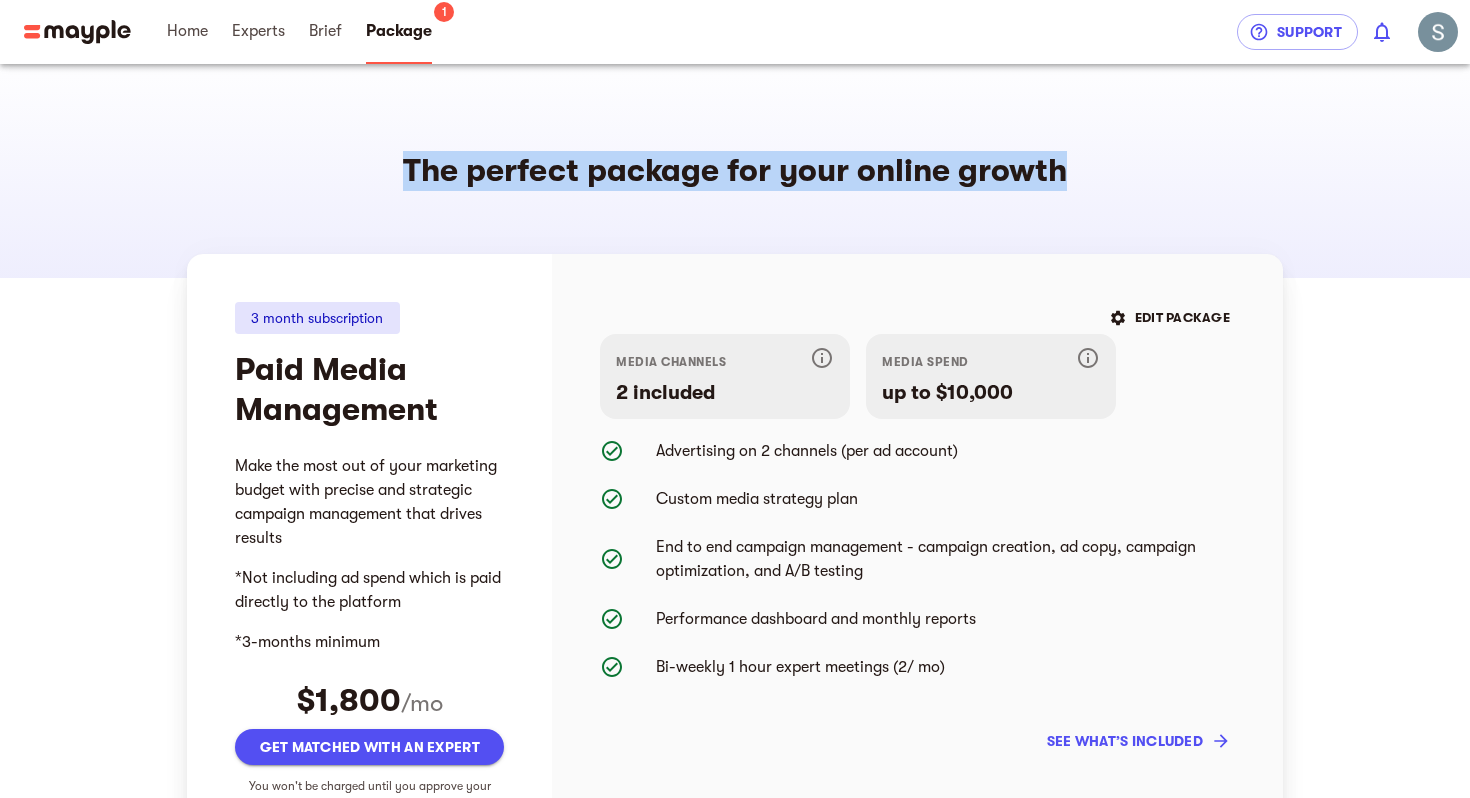 click on "The perfect package for your online growth" at bounding box center (735, 171) 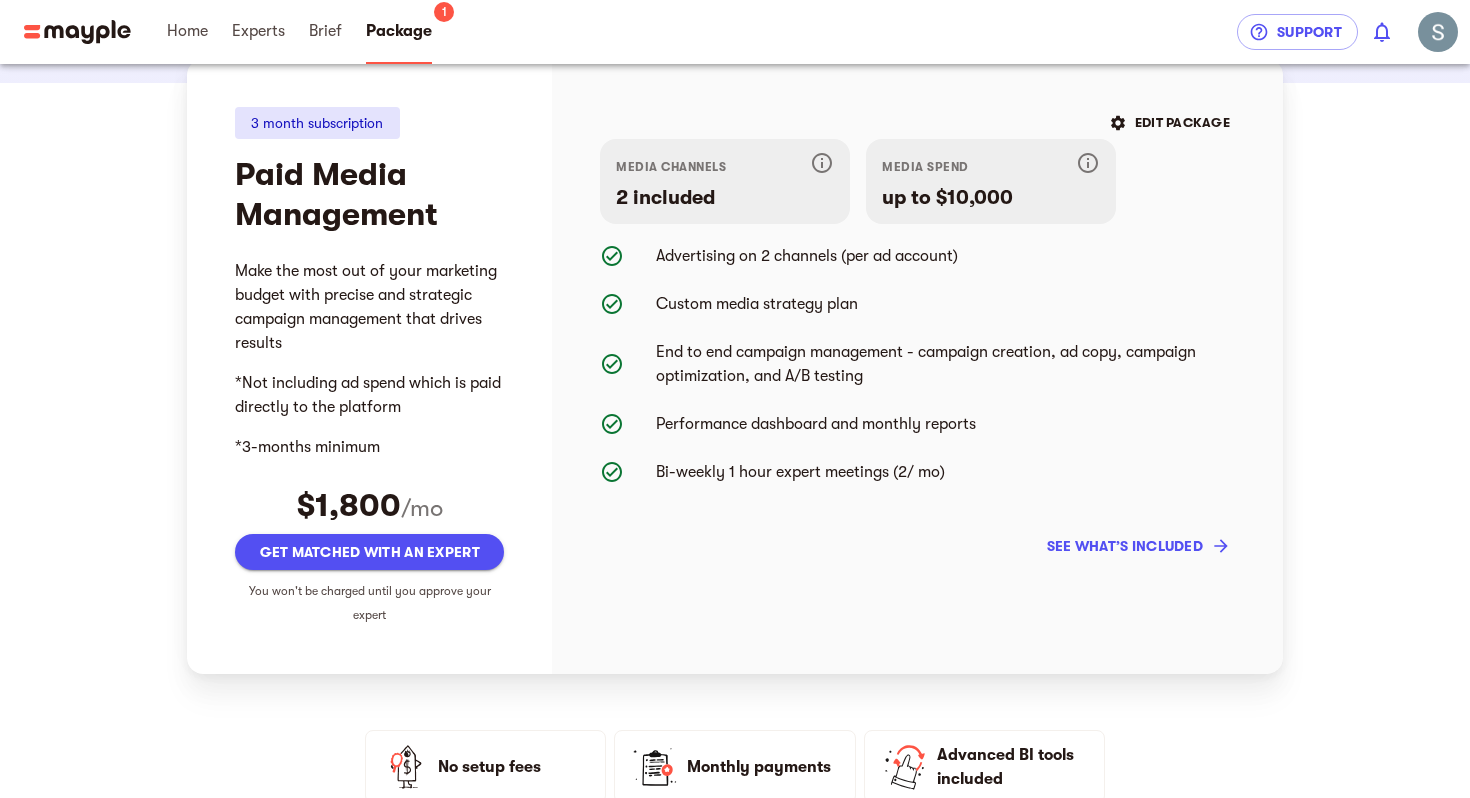 scroll, scrollTop: 196, scrollLeft: 0, axis: vertical 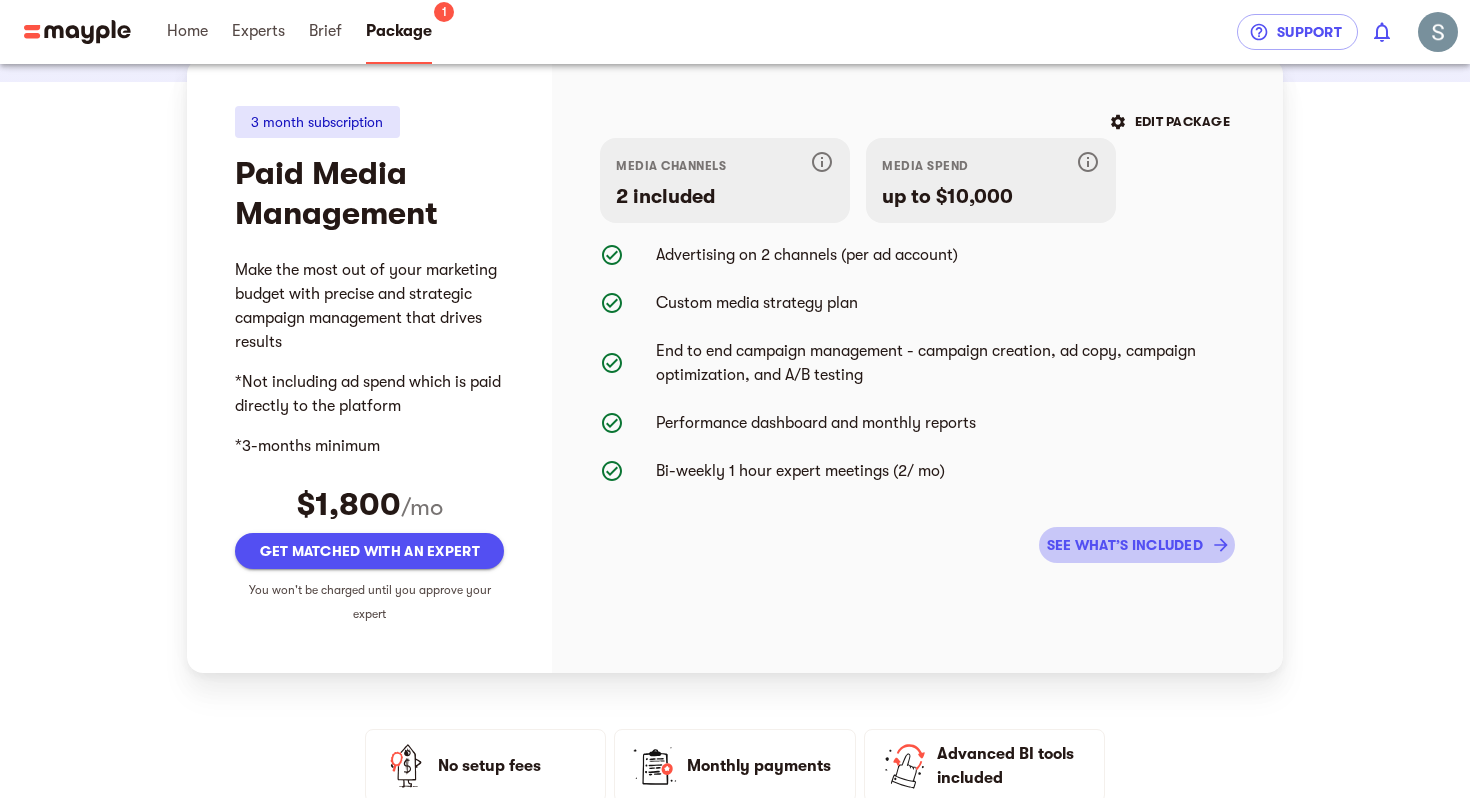 click on "see what’s included" at bounding box center [1137, 545] 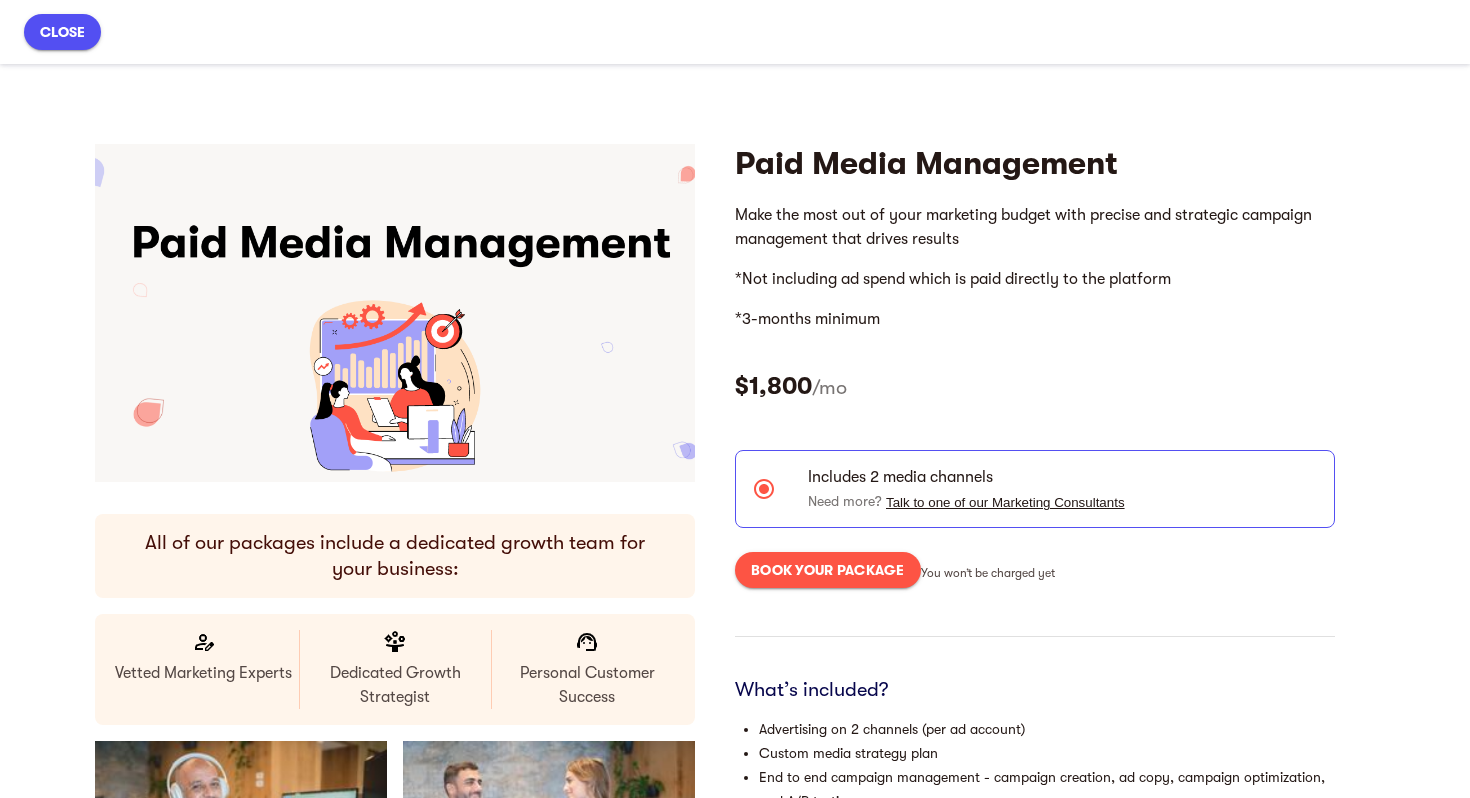 scroll, scrollTop: 0, scrollLeft: 0, axis: both 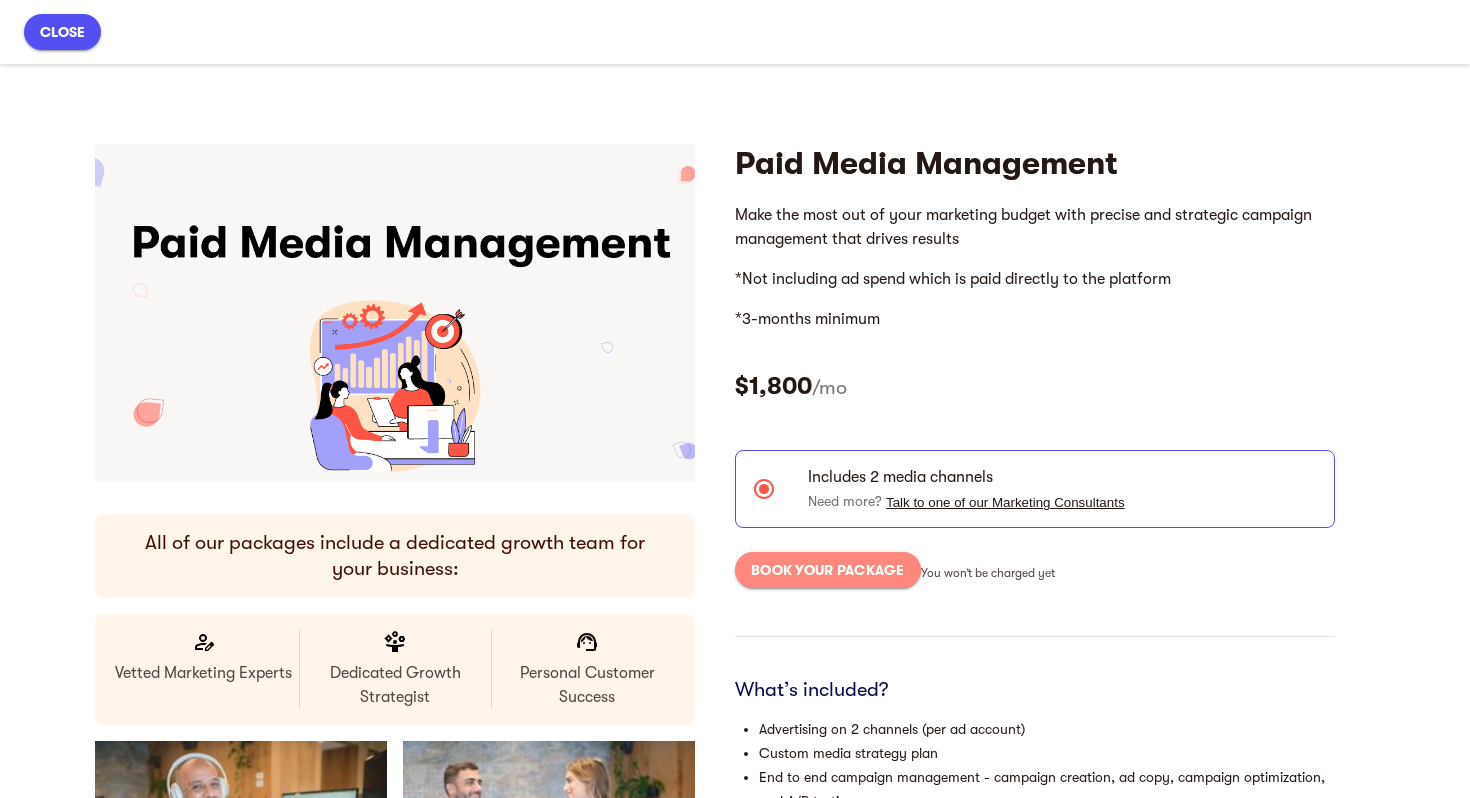 click on "book your package" at bounding box center (828, 570) 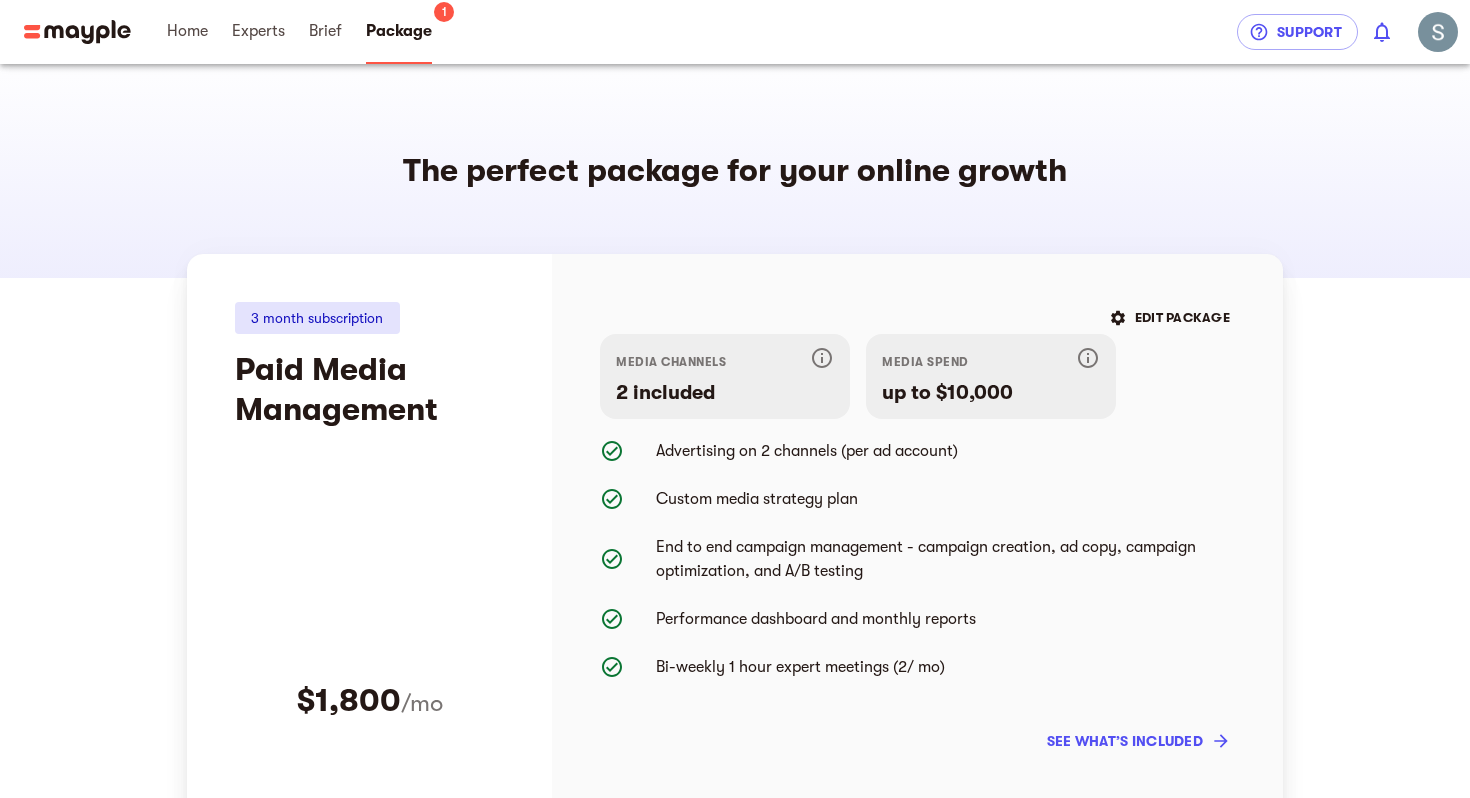 scroll, scrollTop: 196, scrollLeft: 0, axis: vertical 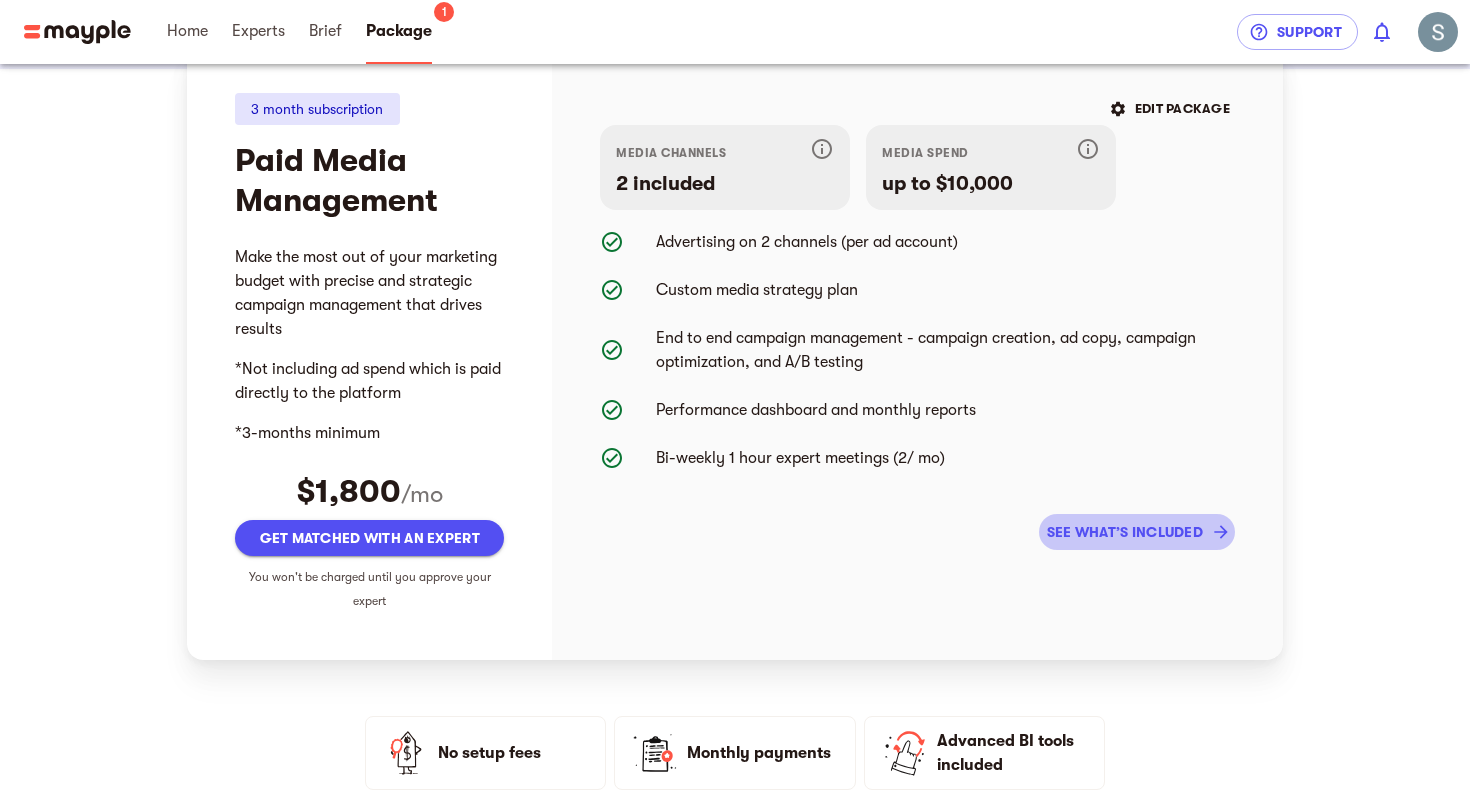 click on "see what’s included" at bounding box center (1137, 532) 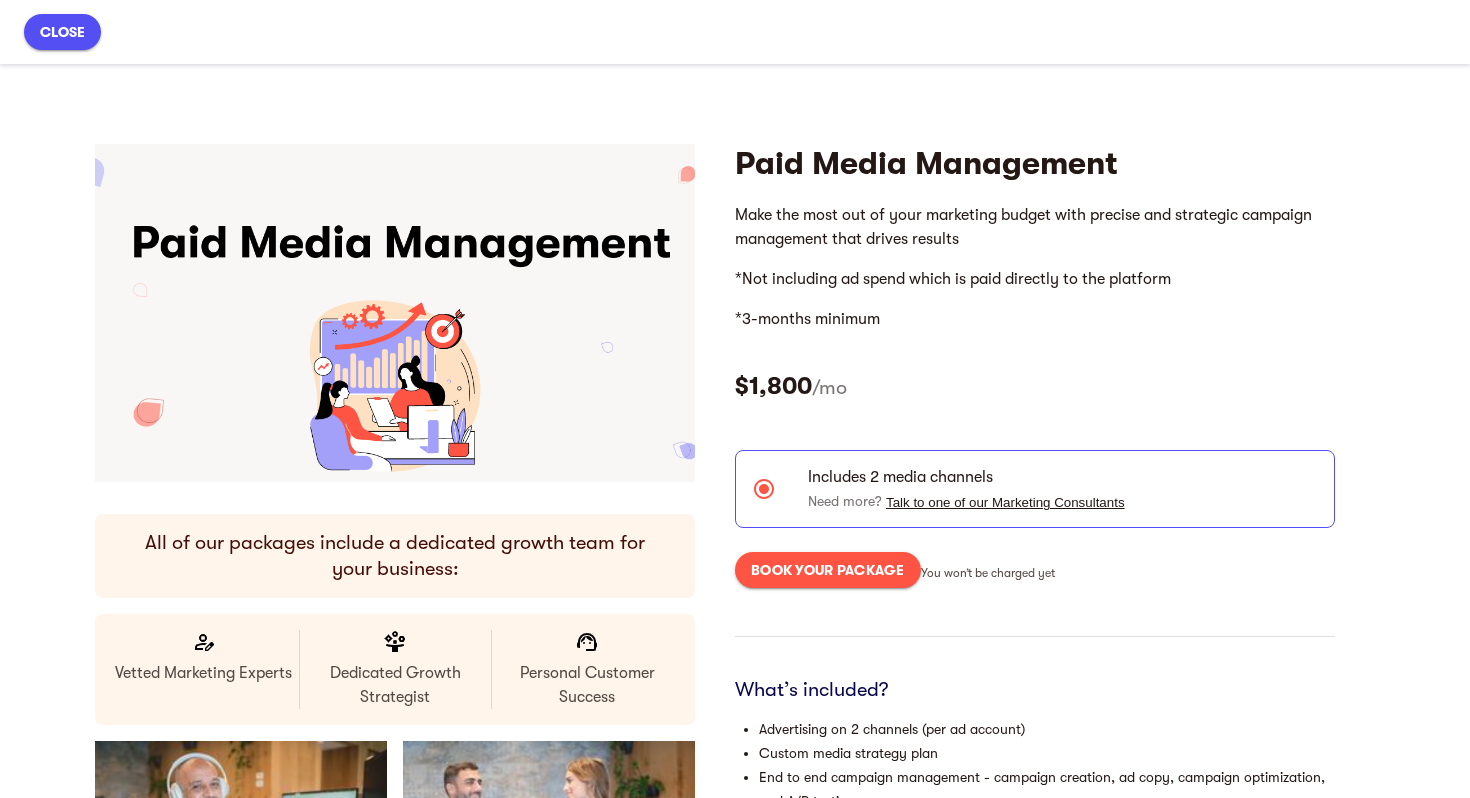 scroll, scrollTop: 0, scrollLeft: 0, axis: both 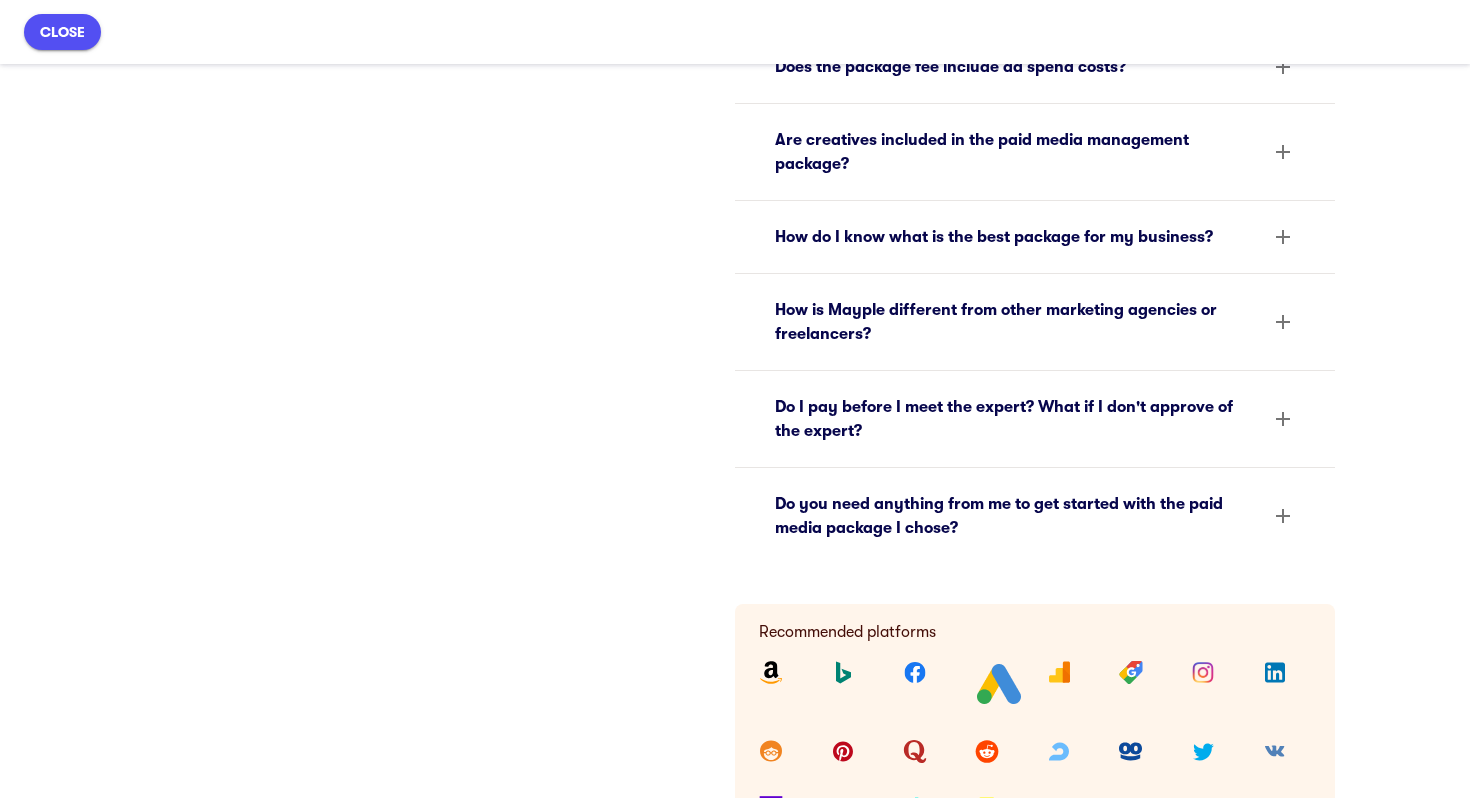 click on "Do I pay before I meet the expert? What if I don't approve of the expert?" at bounding box center (1017, 419) 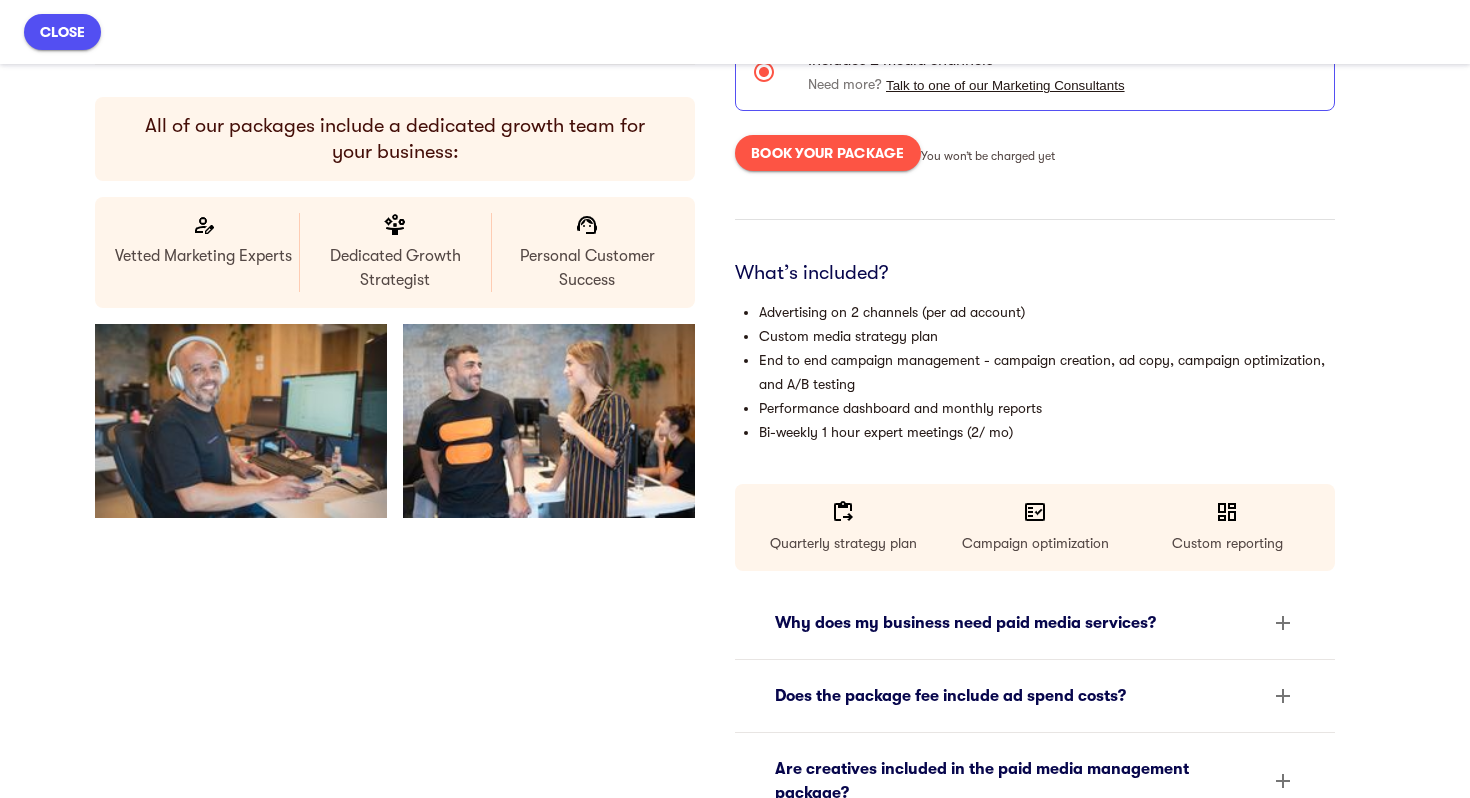 scroll, scrollTop: 0, scrollLeft: 0, axis: both 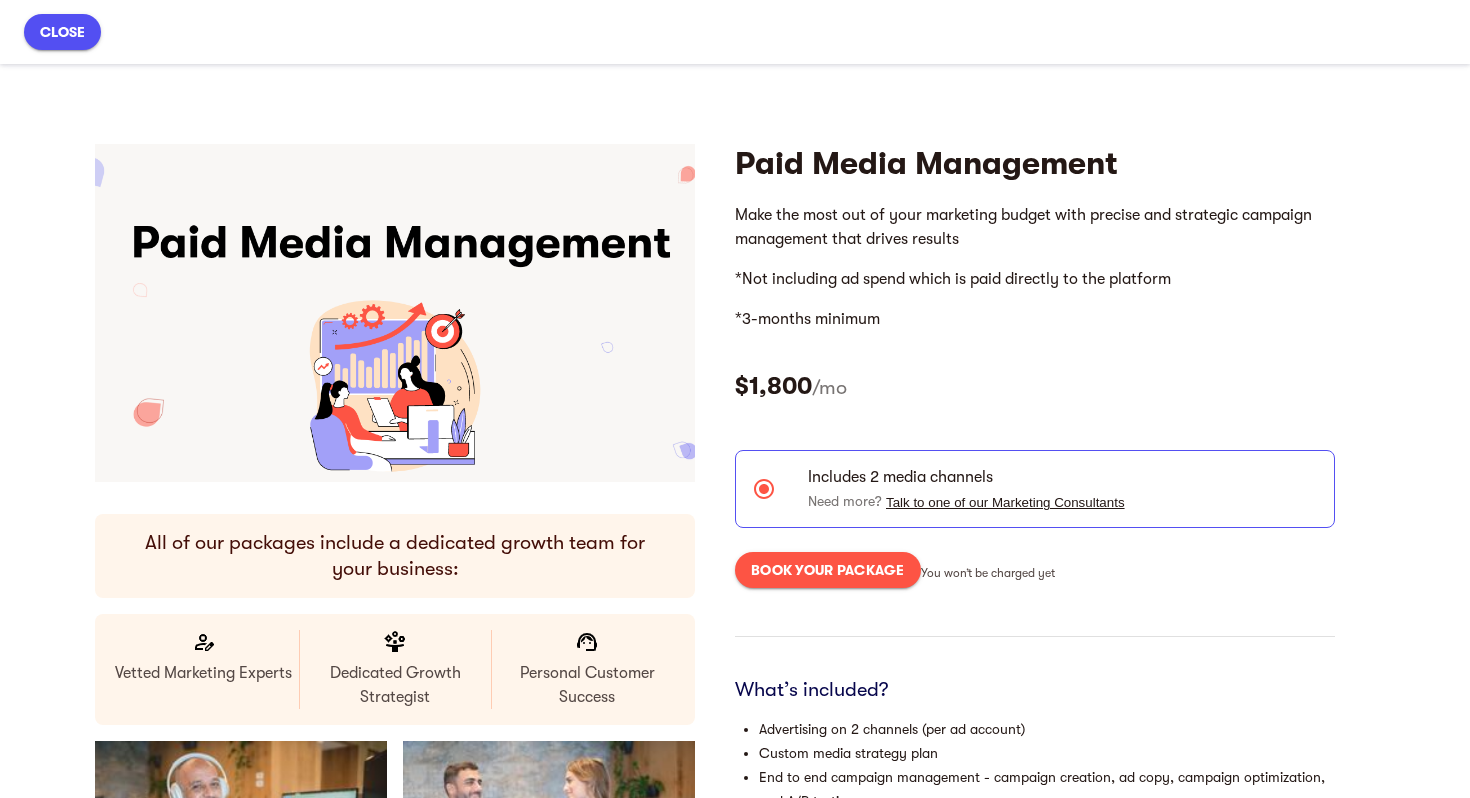 drag, startPoint x: 730, startPoint y: 215, endPoint x: 1067, endPoint y: 427, distance: 398.1369 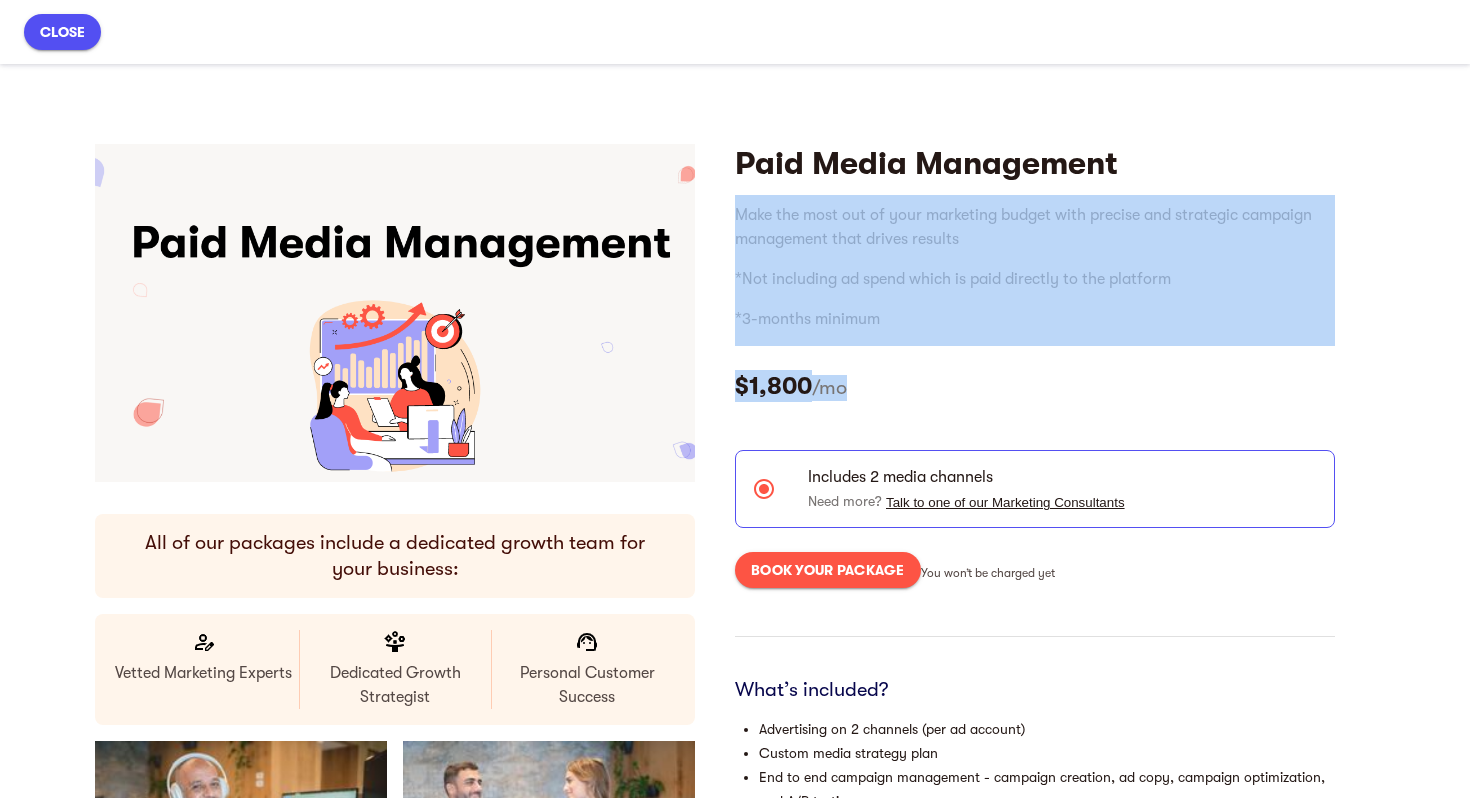 click on "$1,800  /mo" at bounding box center [1035, 398] 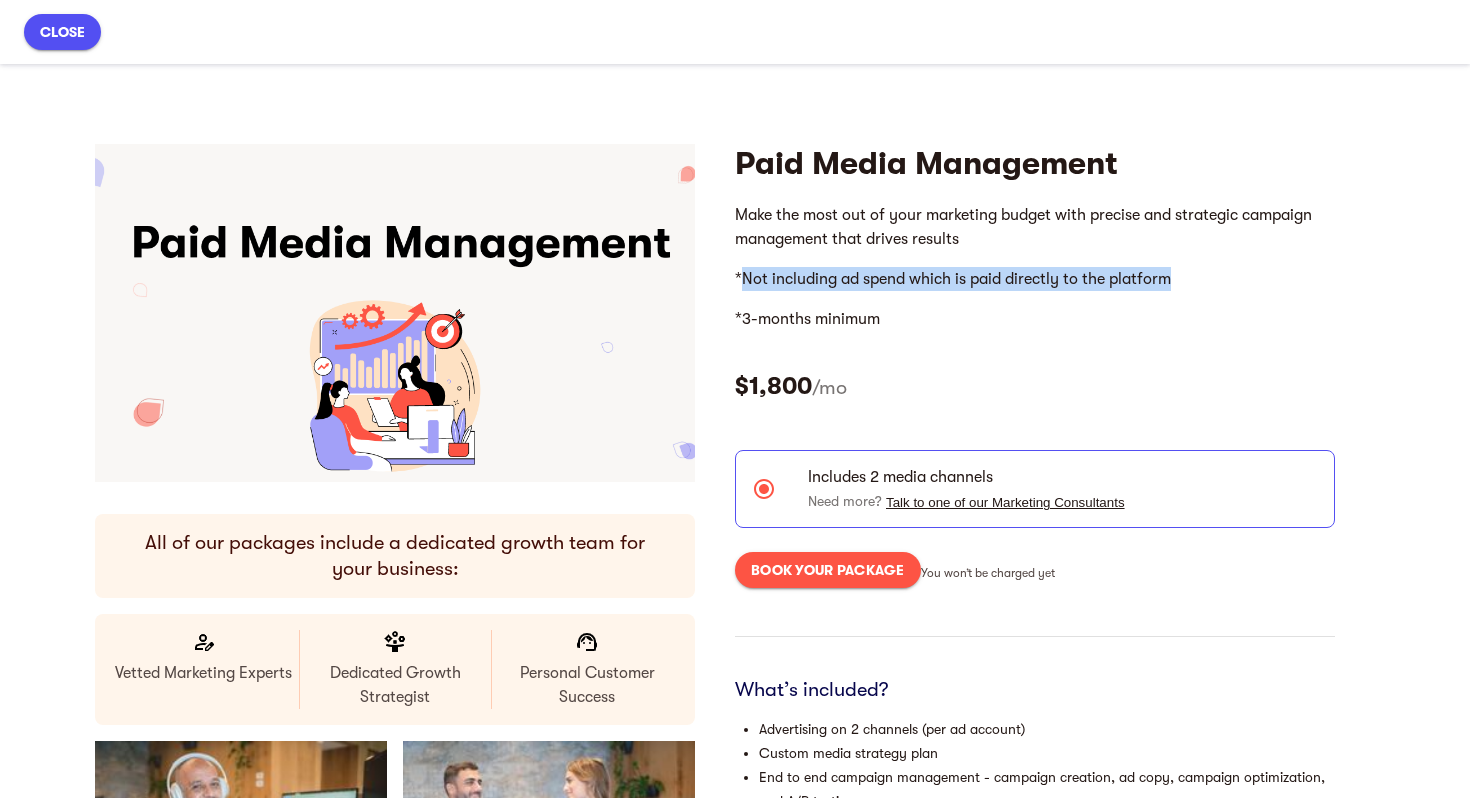 drag, startPoint x: 742, startPoint y: 273, endPoint x: 989, endPoint y: 291, distance: 247.655 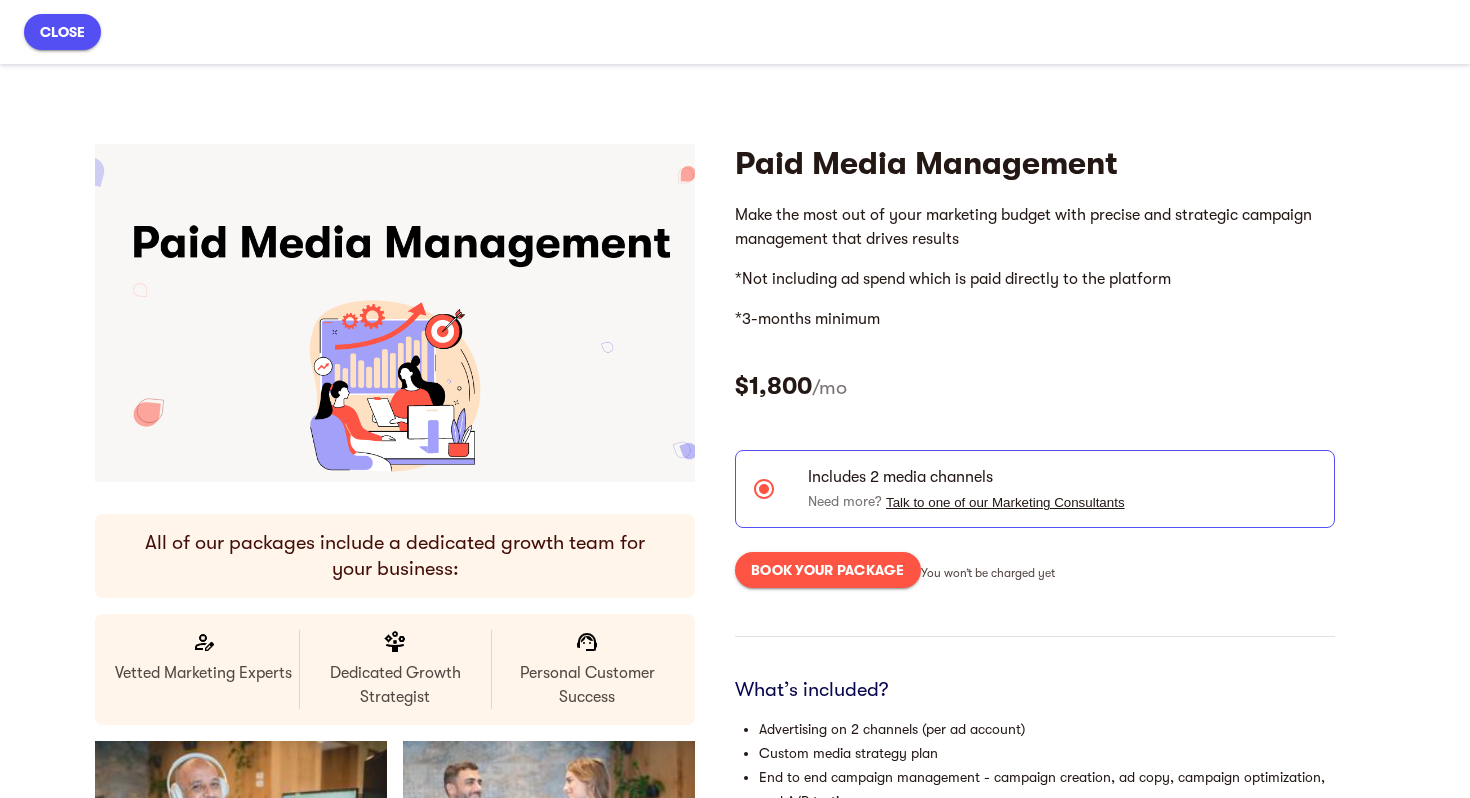 drag, startPoint x: 1463, startPoint y: 511, endPoint x: 910, endPoint y: 316, distance: 586.3736 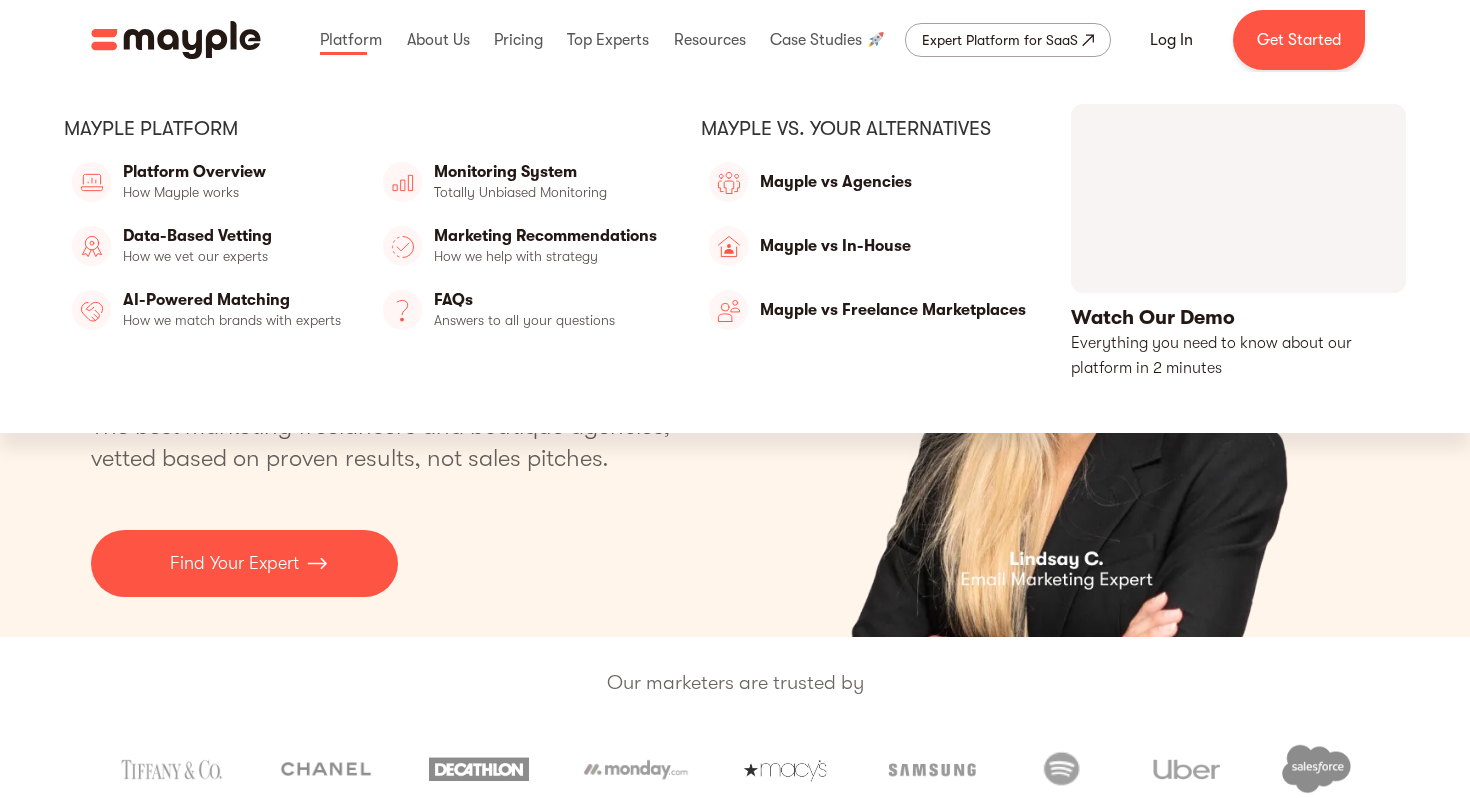 scroll, scrollTop: 0, scrollLeft: 0, axis: both 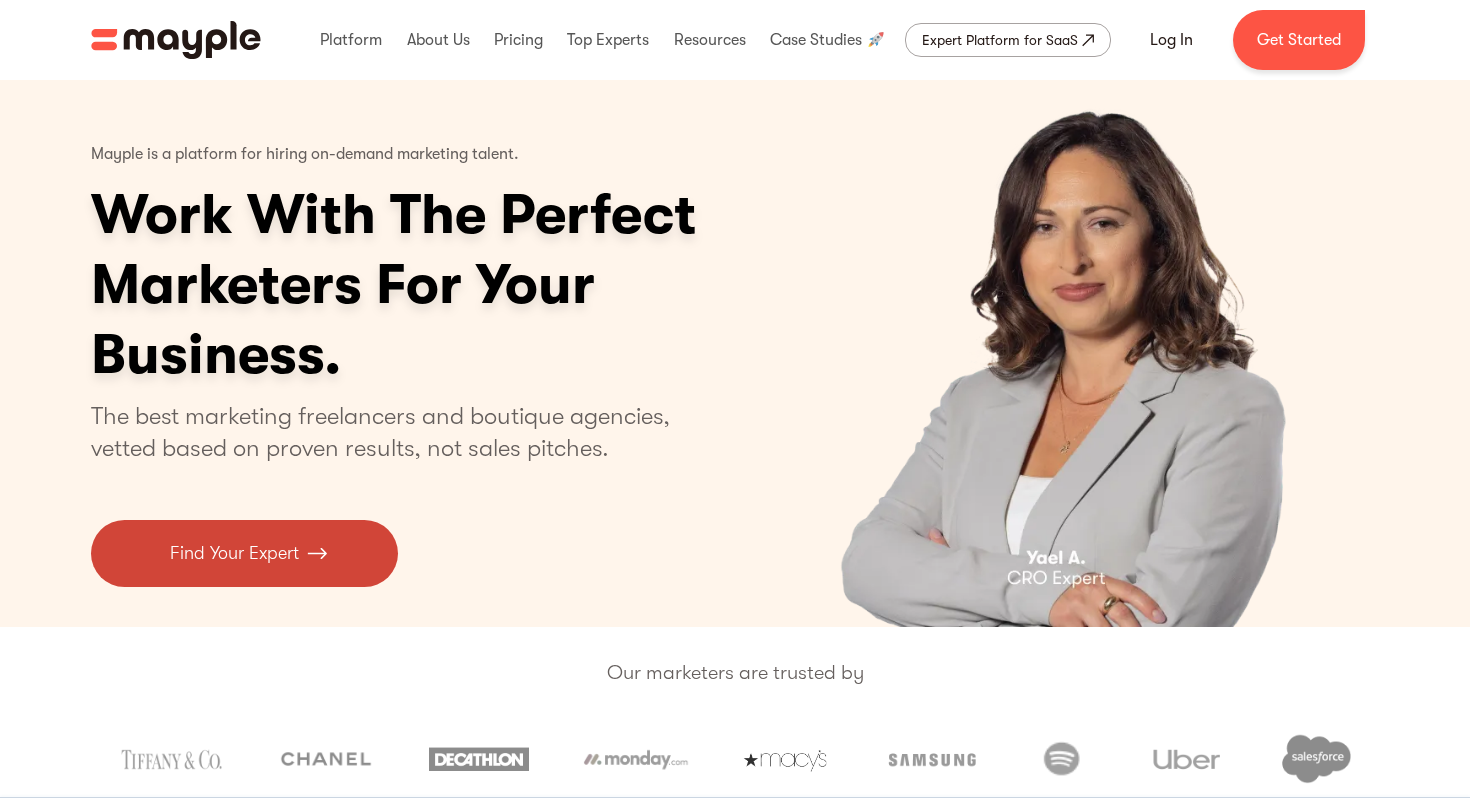 click on "Find Your Expert" at bounding box center (244, 553) 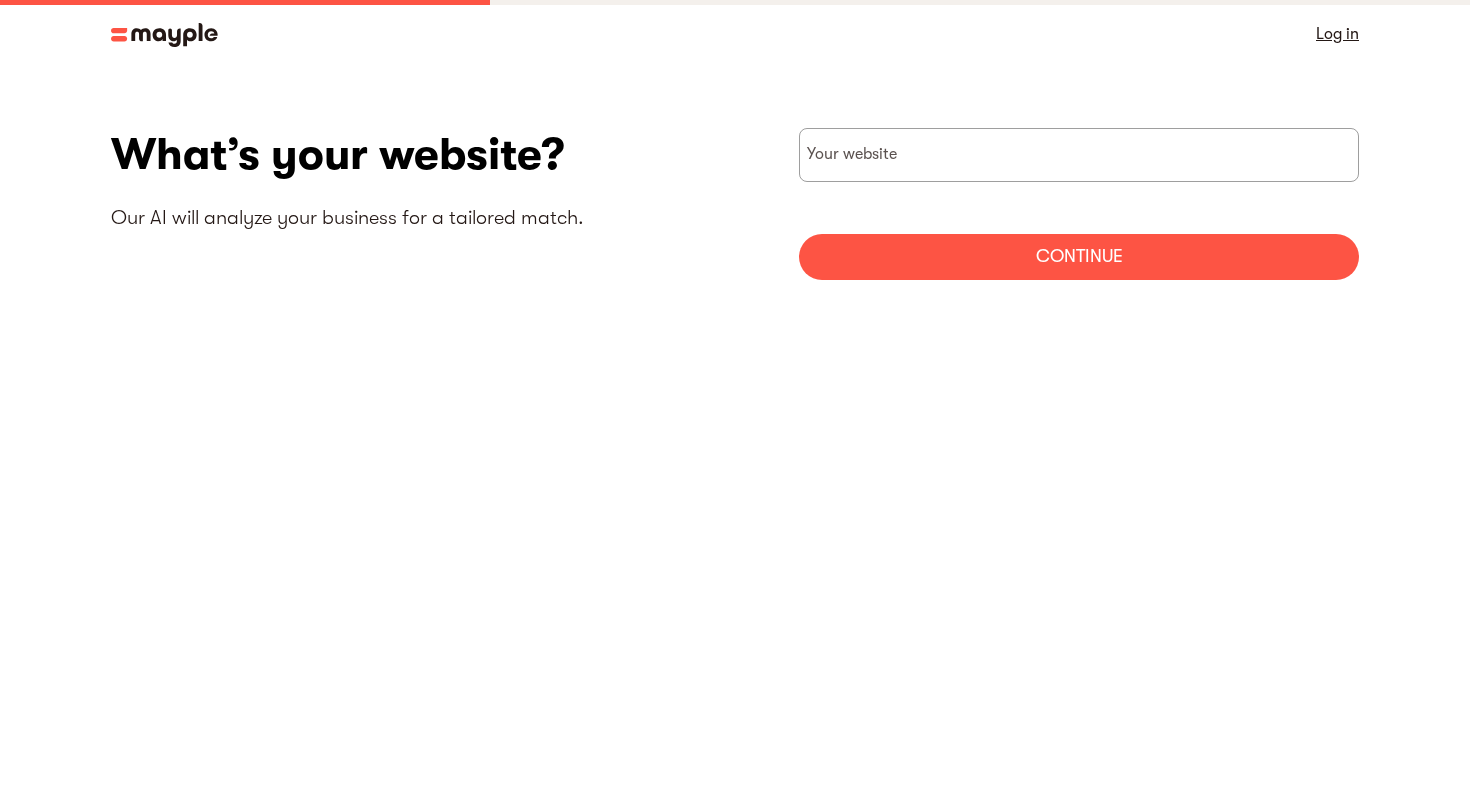 scroll, scrollTop: 0, scrollLeft: 0, axis: both 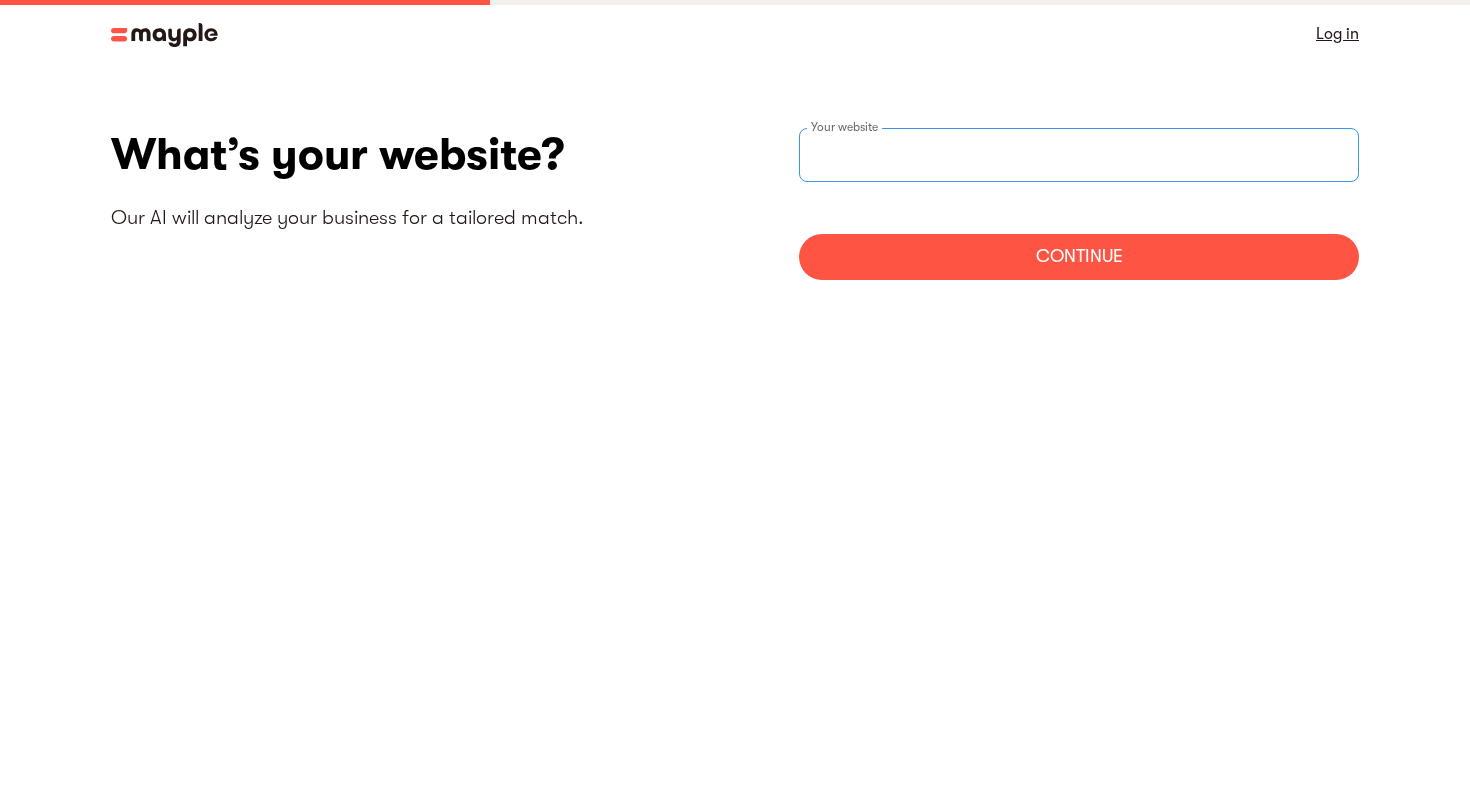 click at bounding box center [1079, 155] 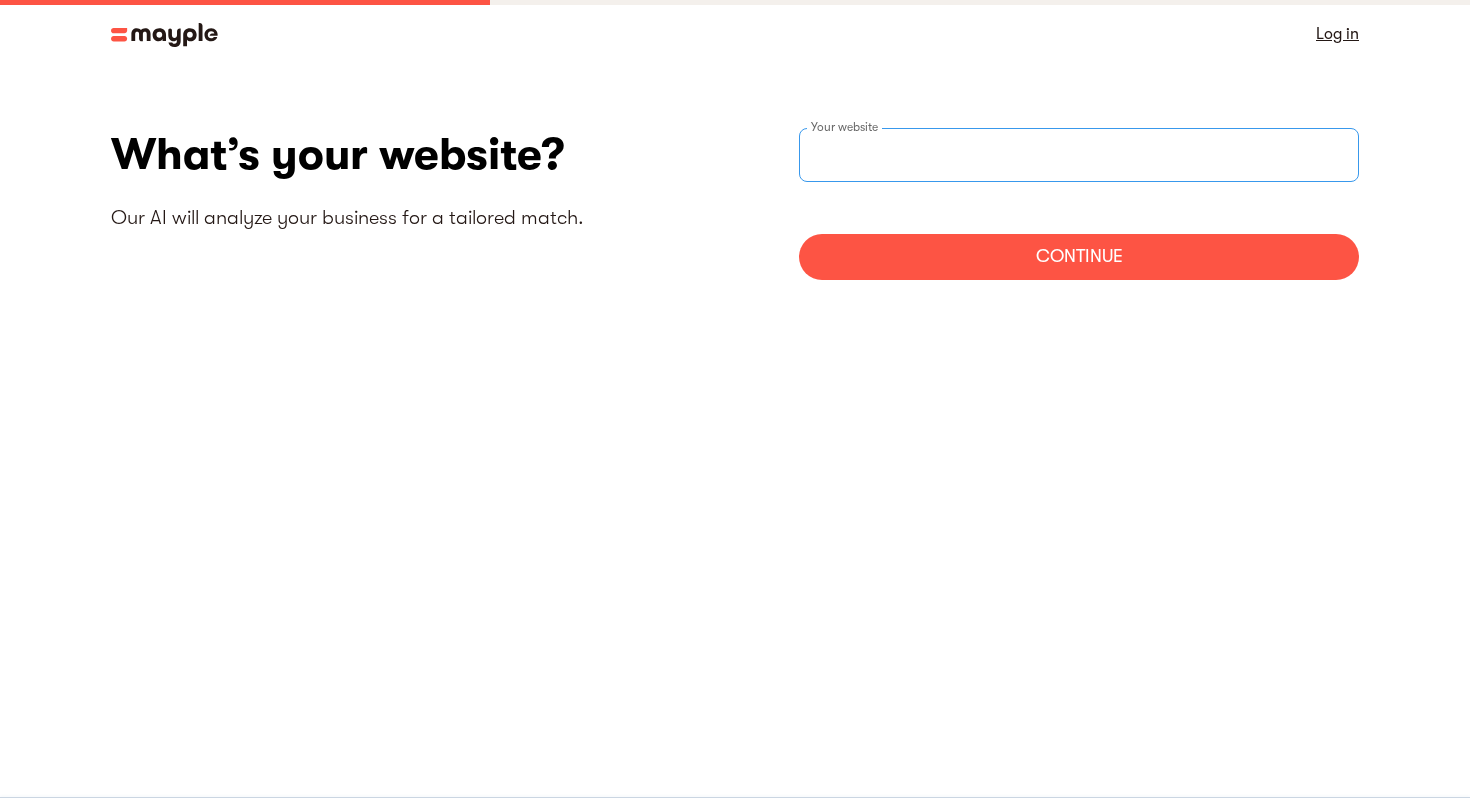 click at bounding box center (1079, 155) 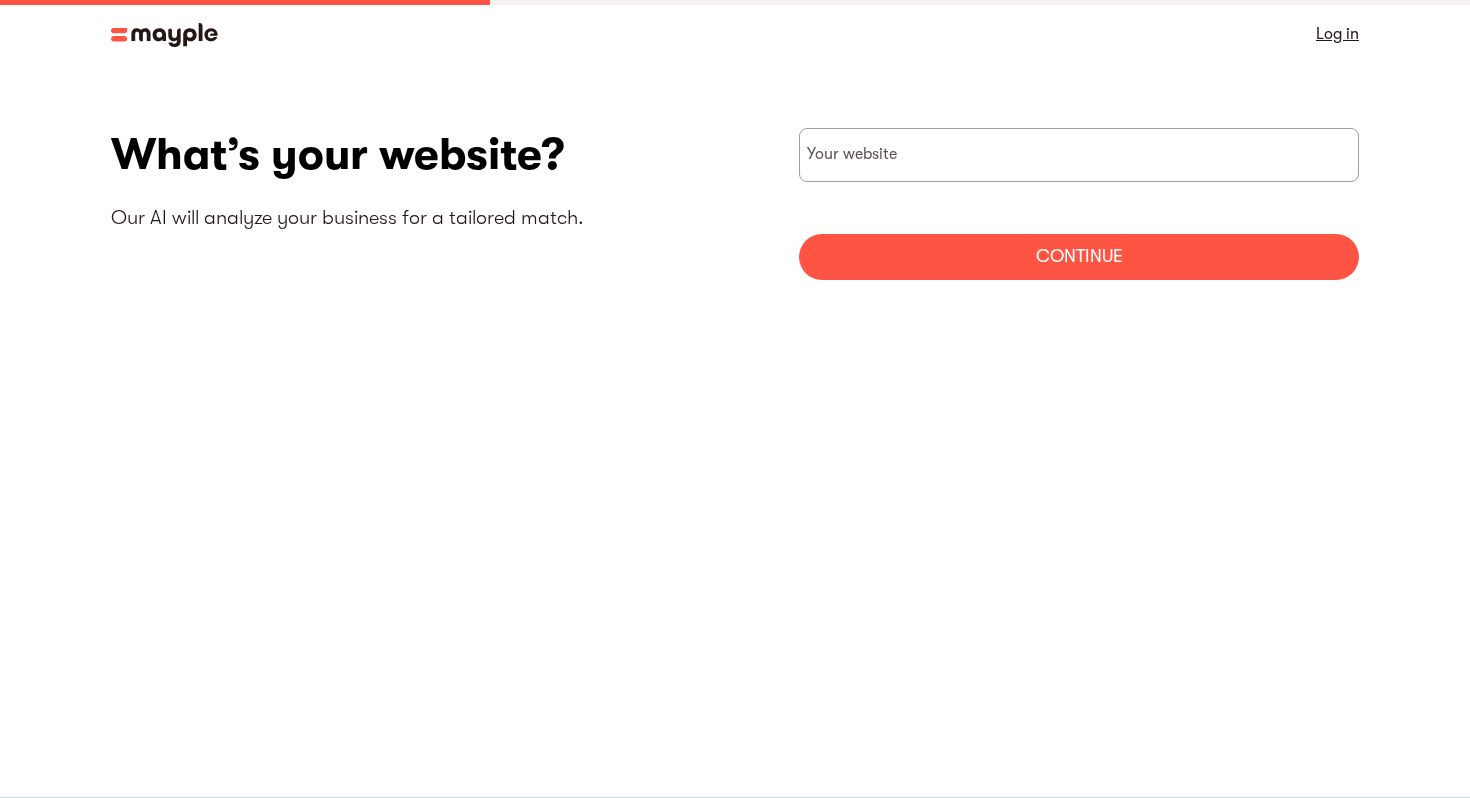 click on "Log in" at bounding box center (1337, 34) 